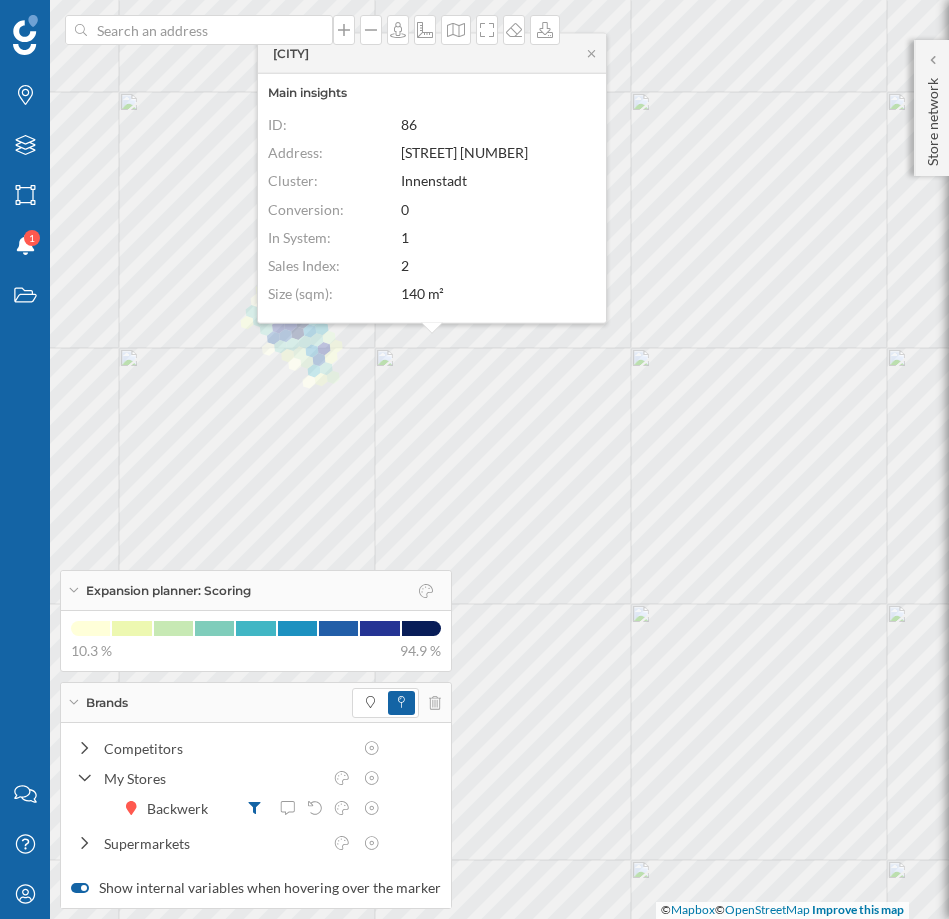scroll, scrollTop: 0, scrollLeft: 0, axis: both 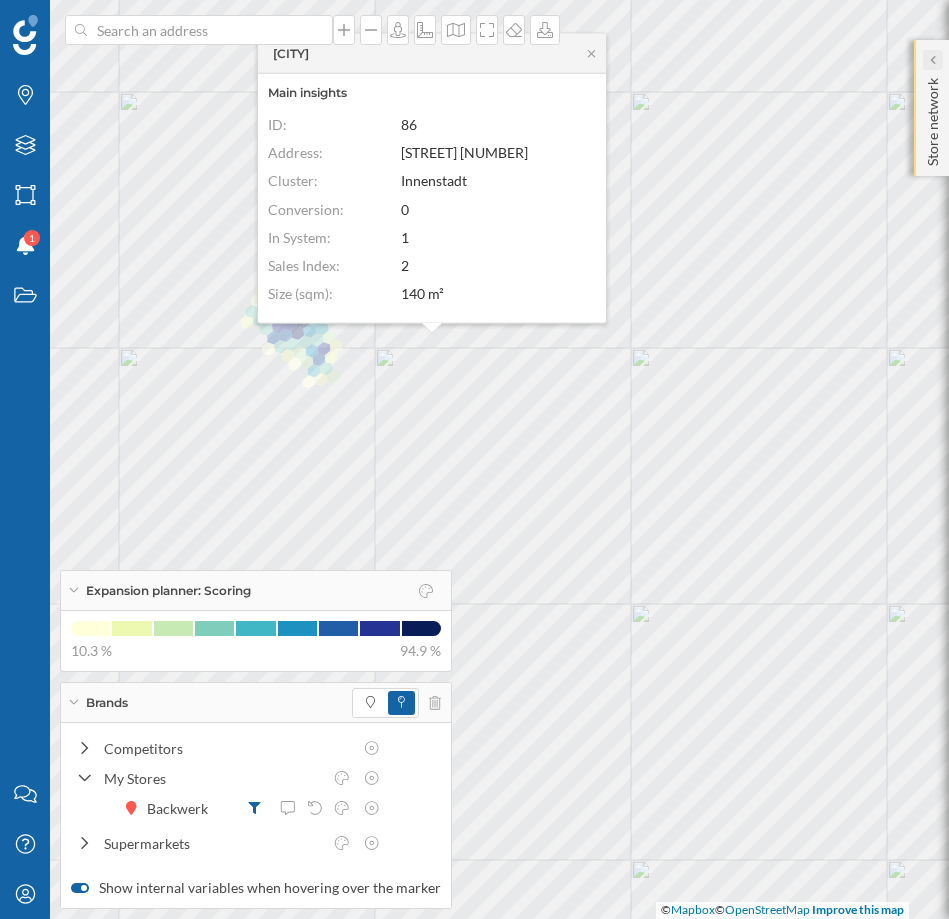 click 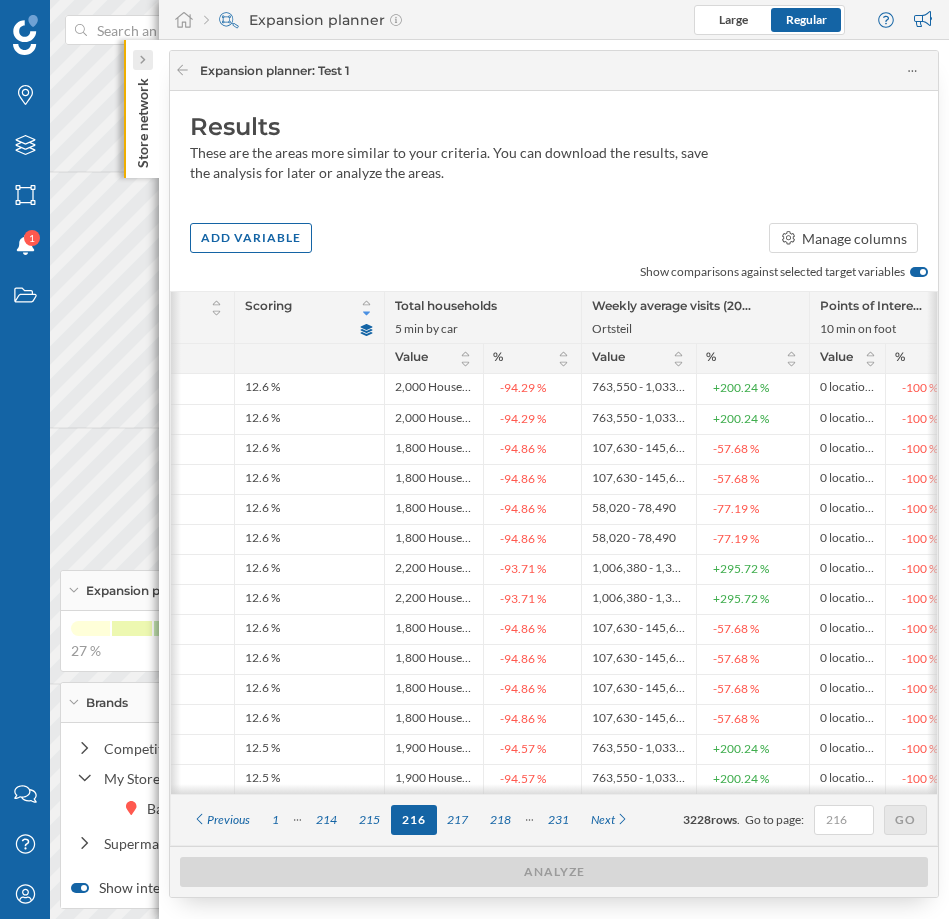 click 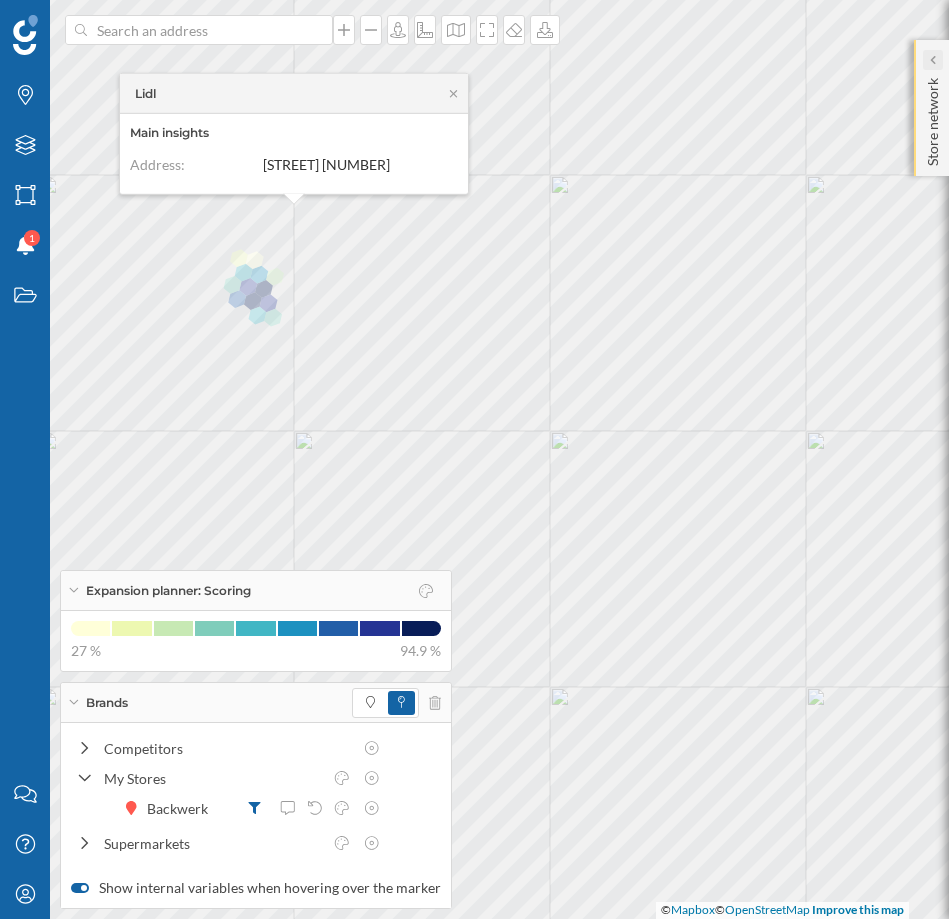 click 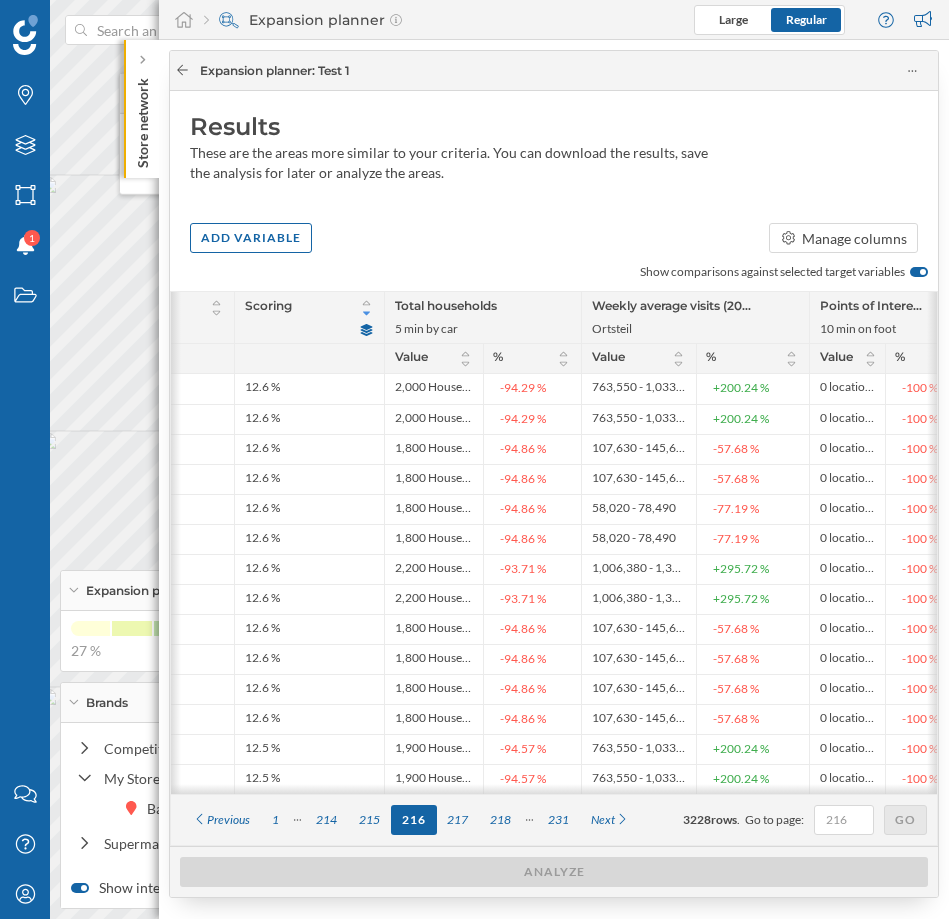 click 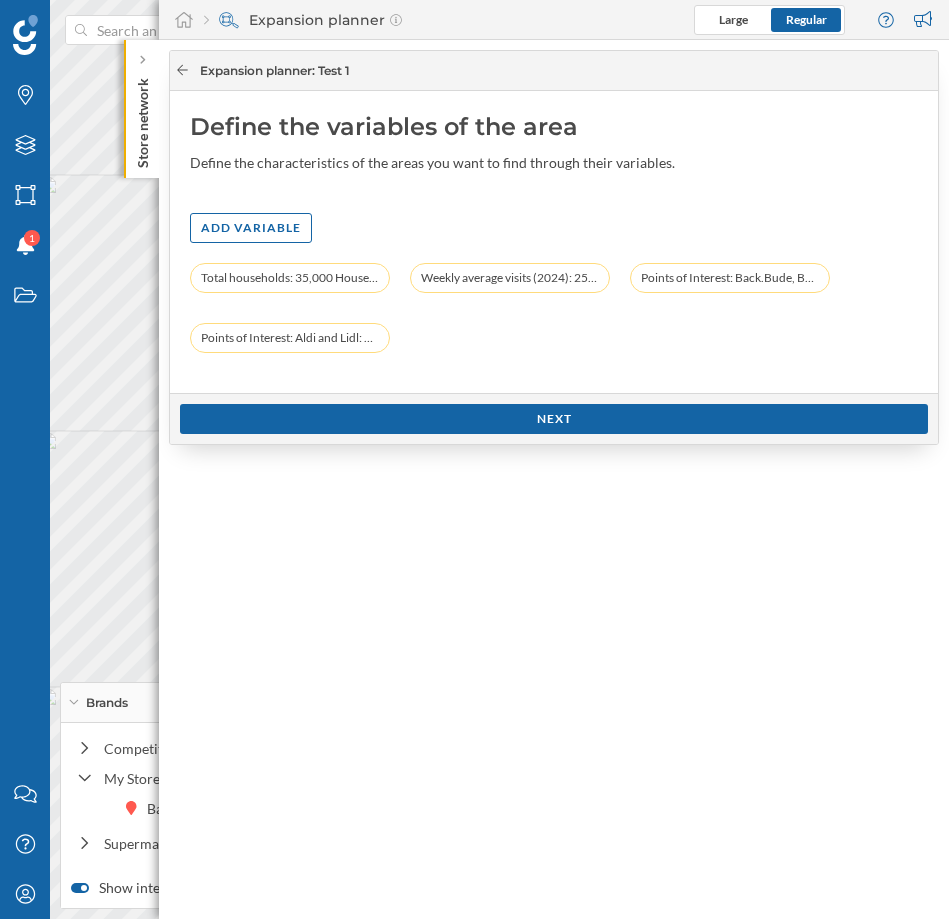 click 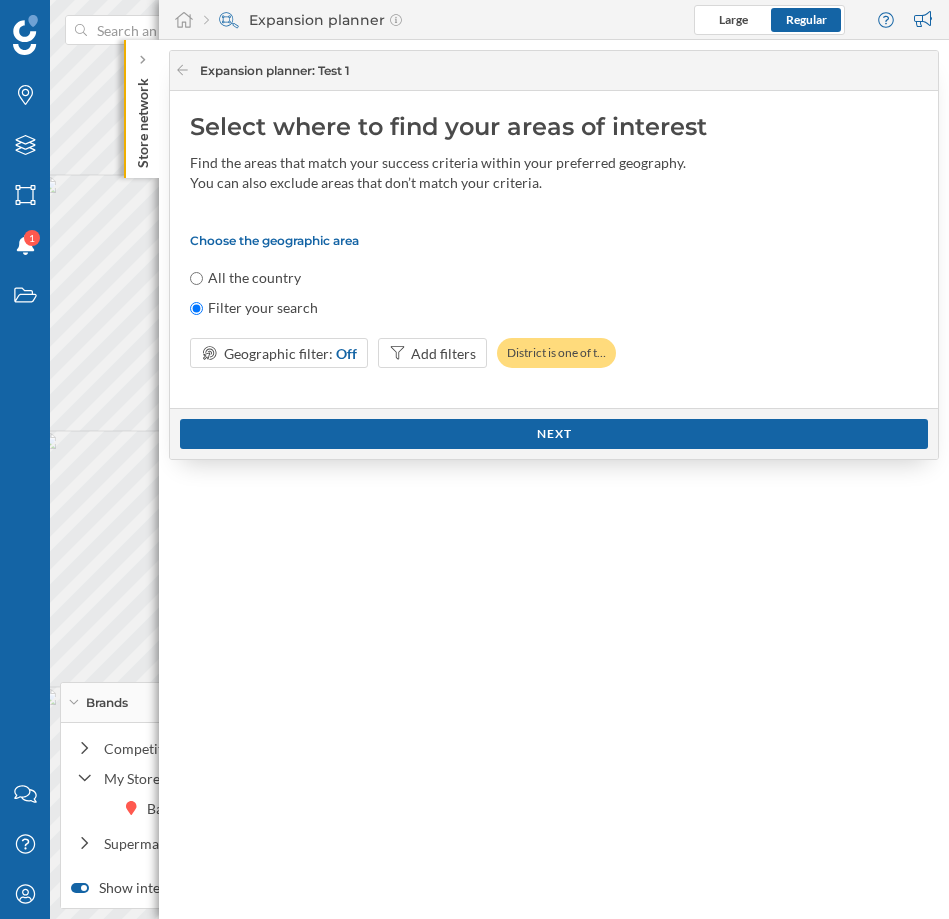 click on "All the country" at bounding box center (254, 278) 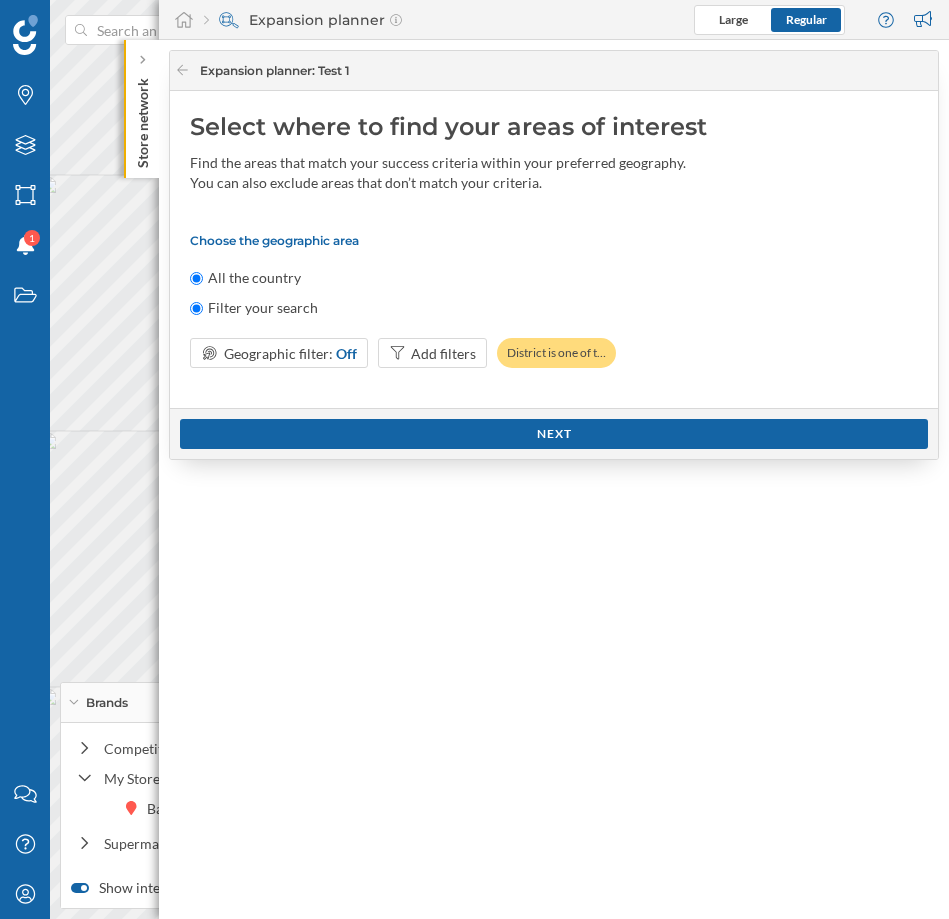 radio on "false" 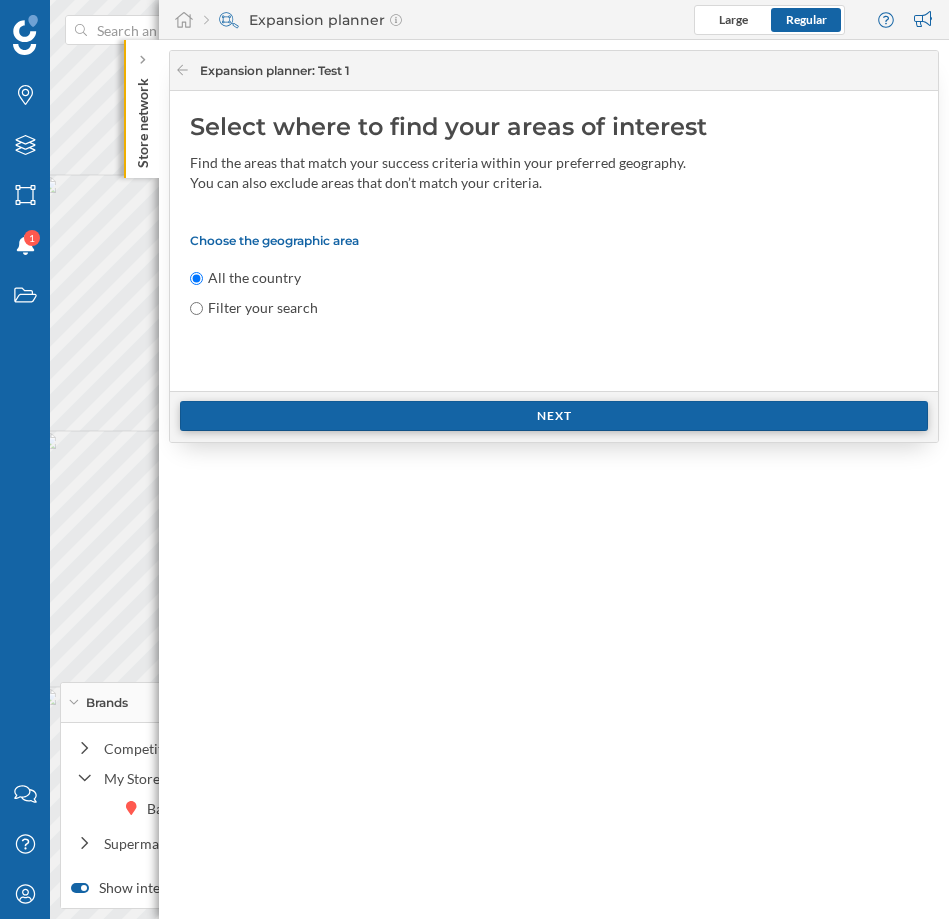 click on "Next" at bounding box center (554, 416) 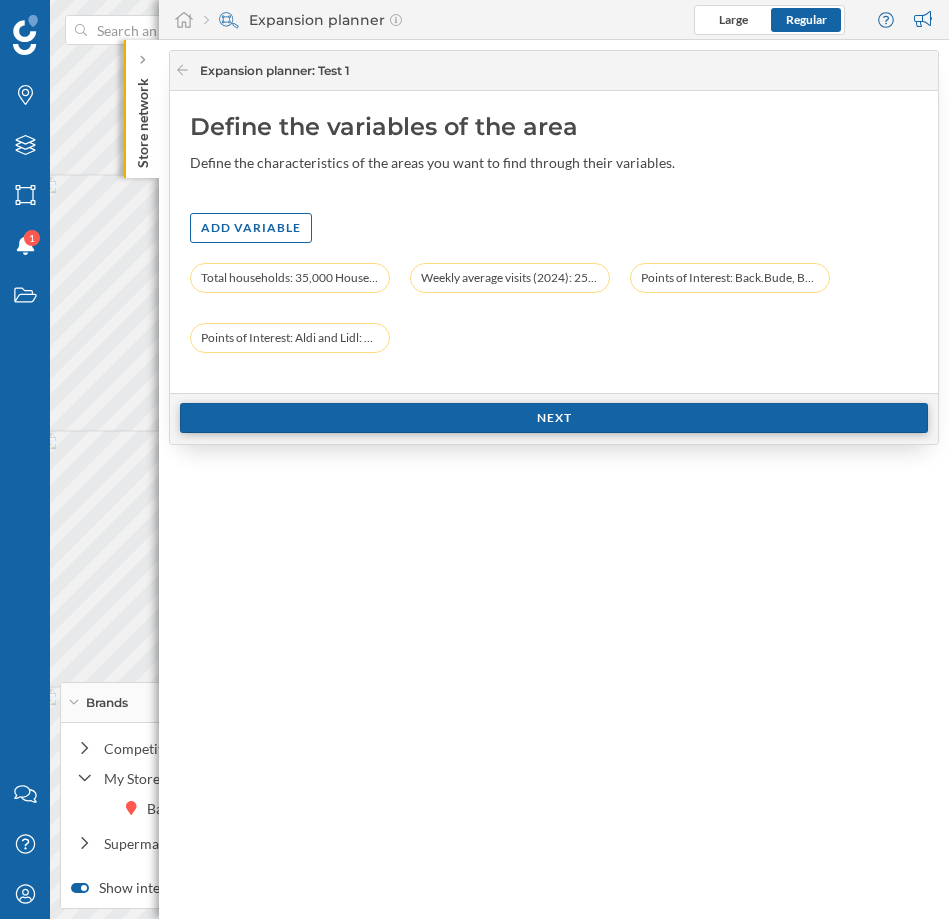 click on "Next" at bounding box center (554, 418) 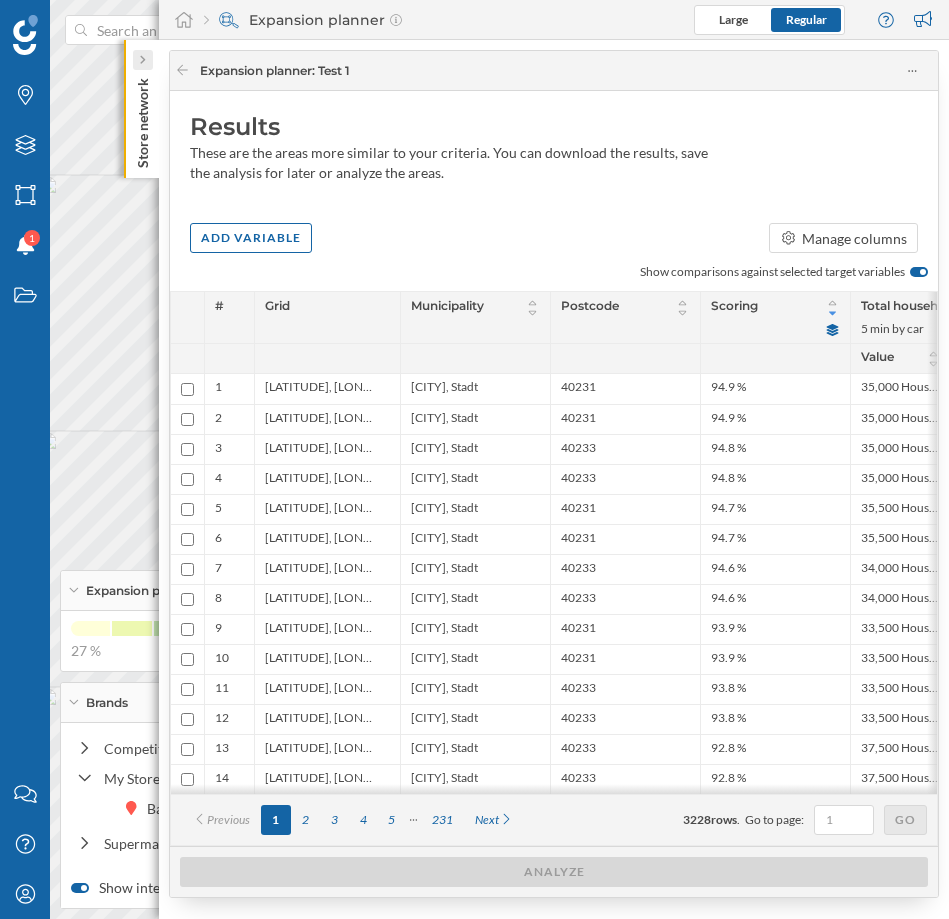 click 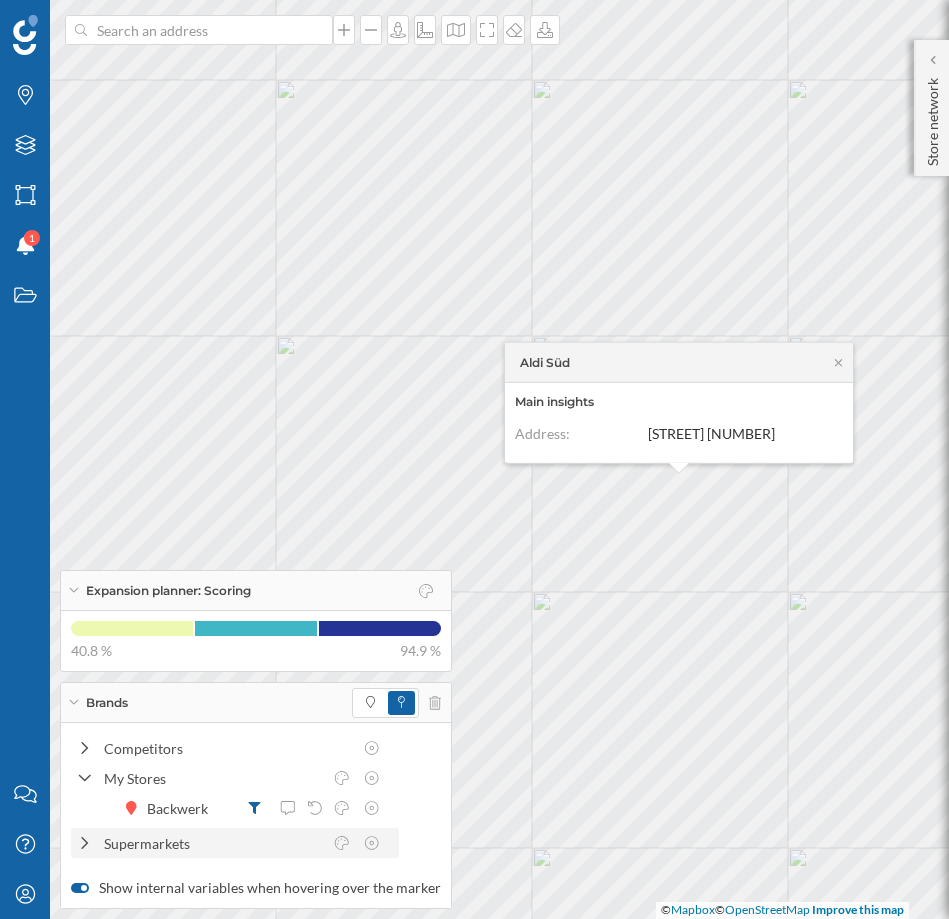 click 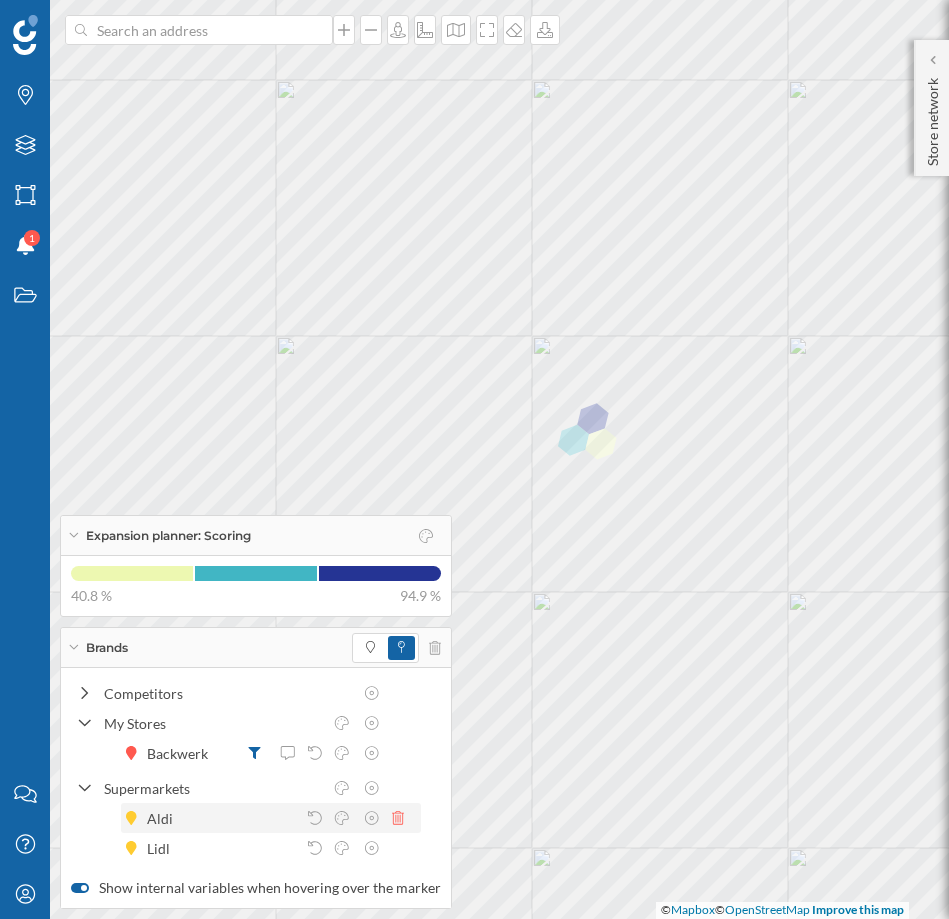 click 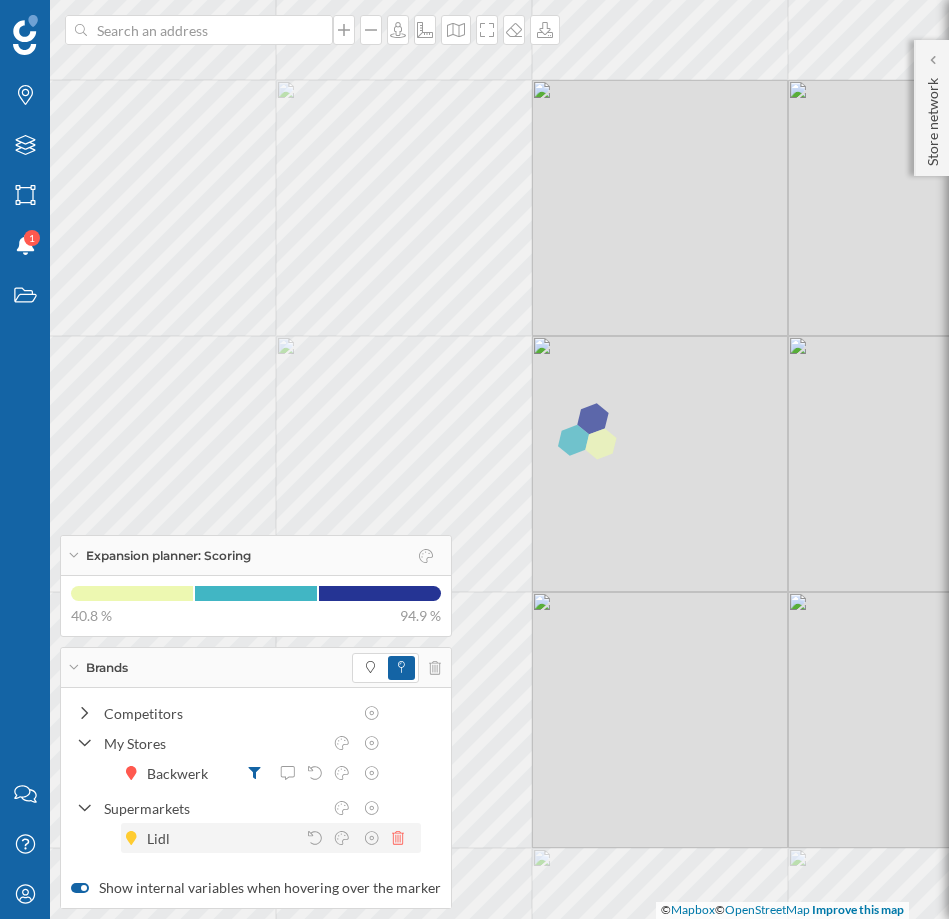 click 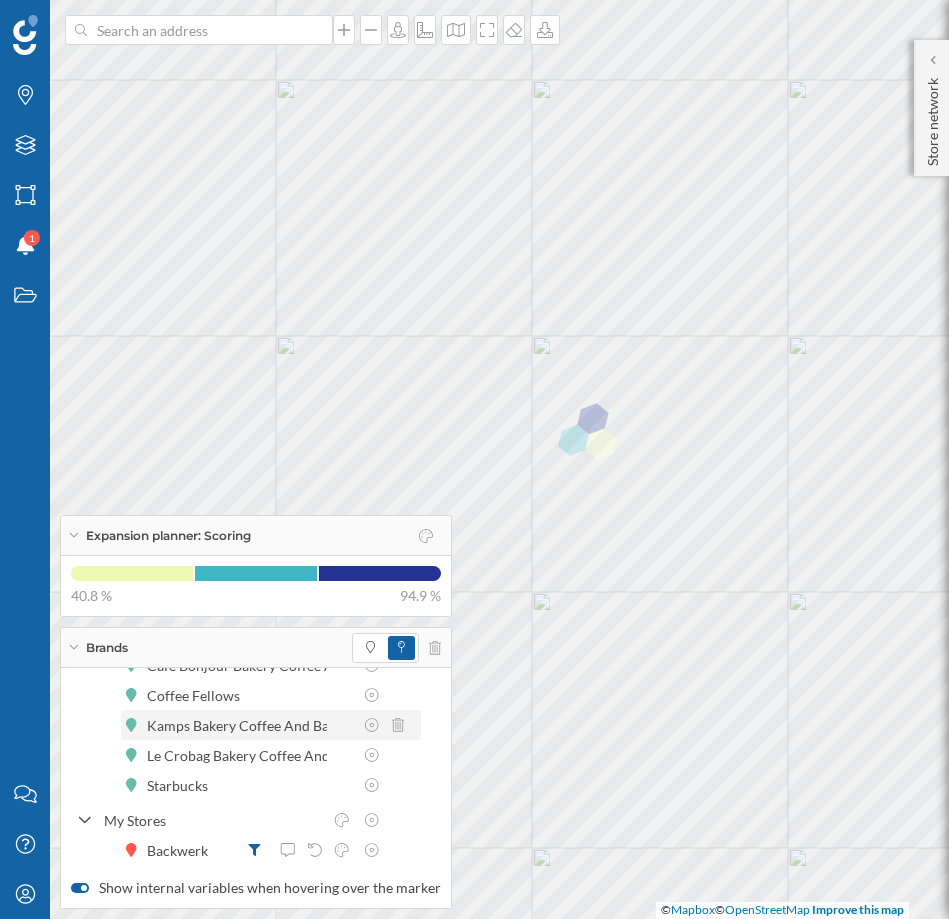 scroll, scrollTop: 0, scrollLeft: 0, axis: both 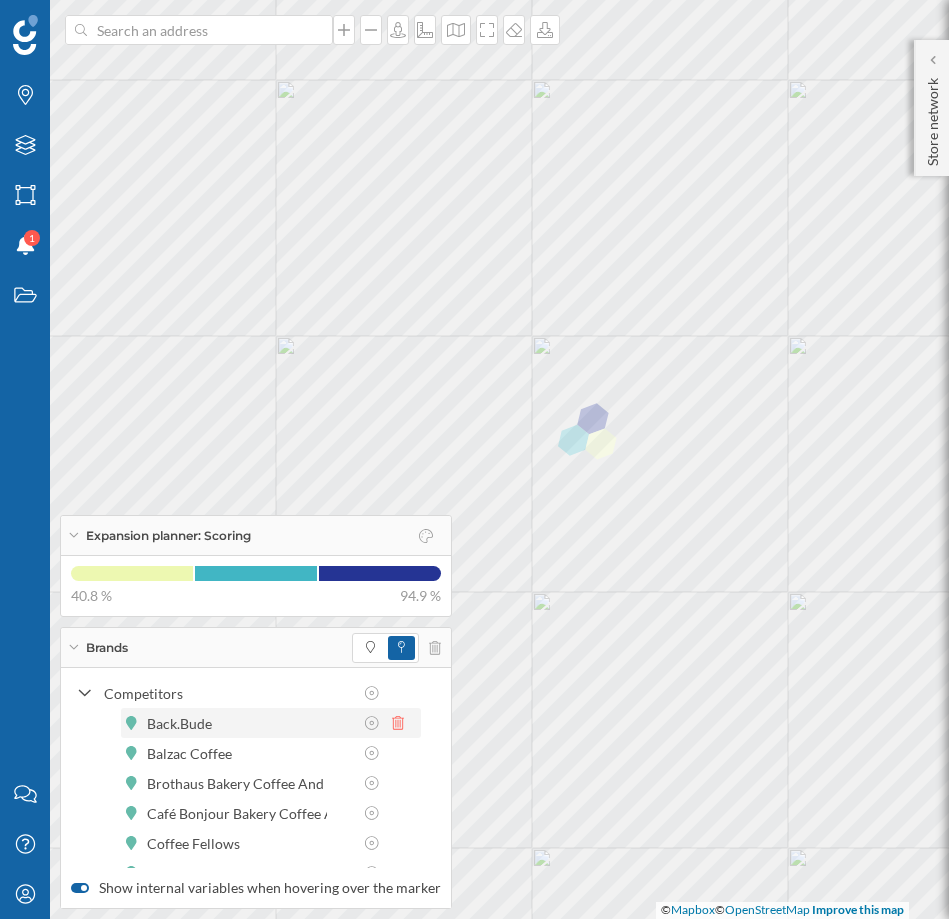 click 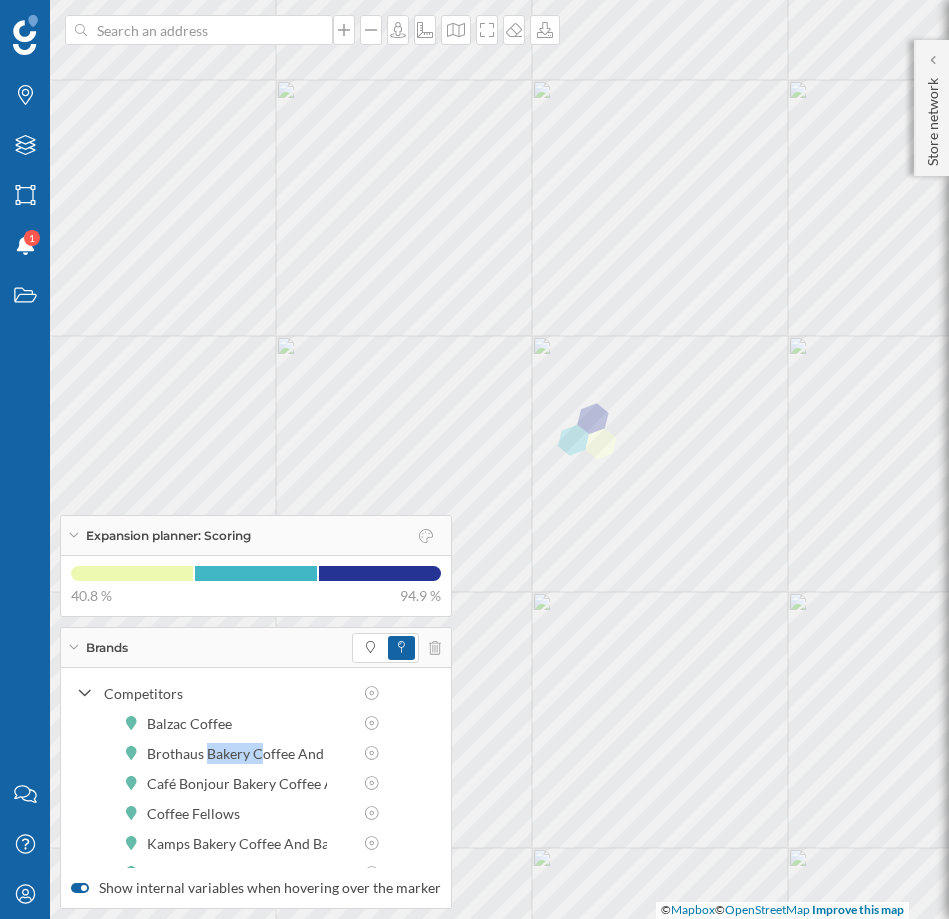 click 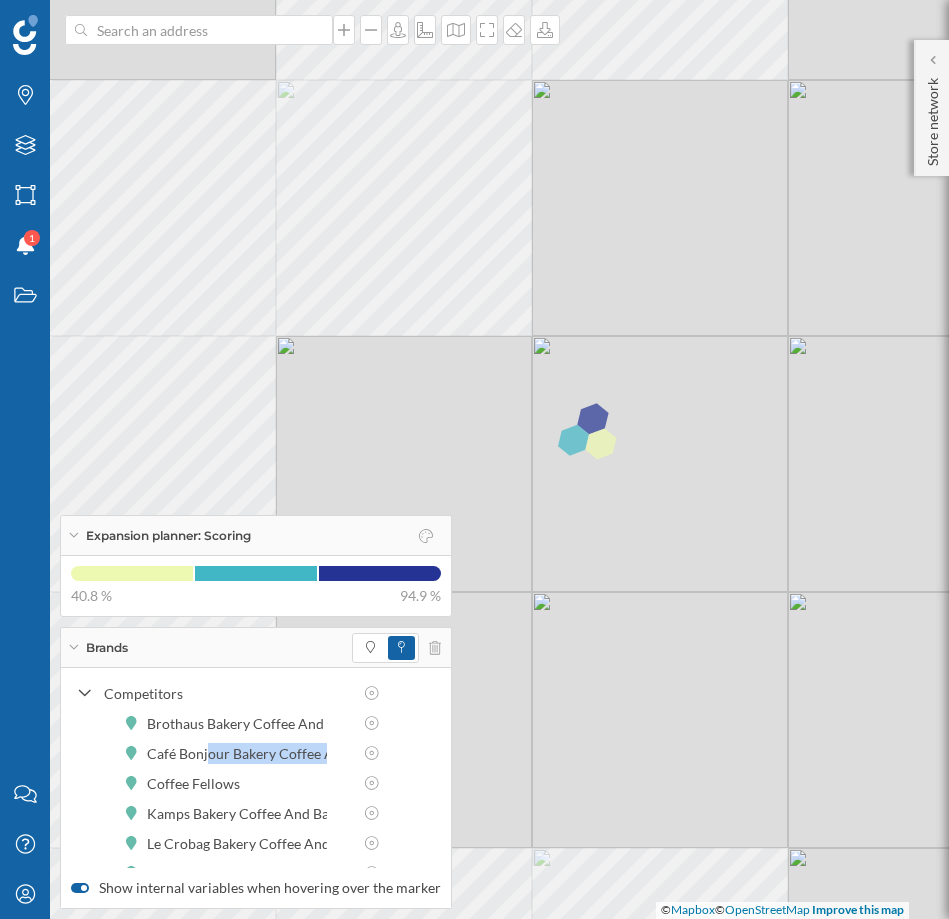 click 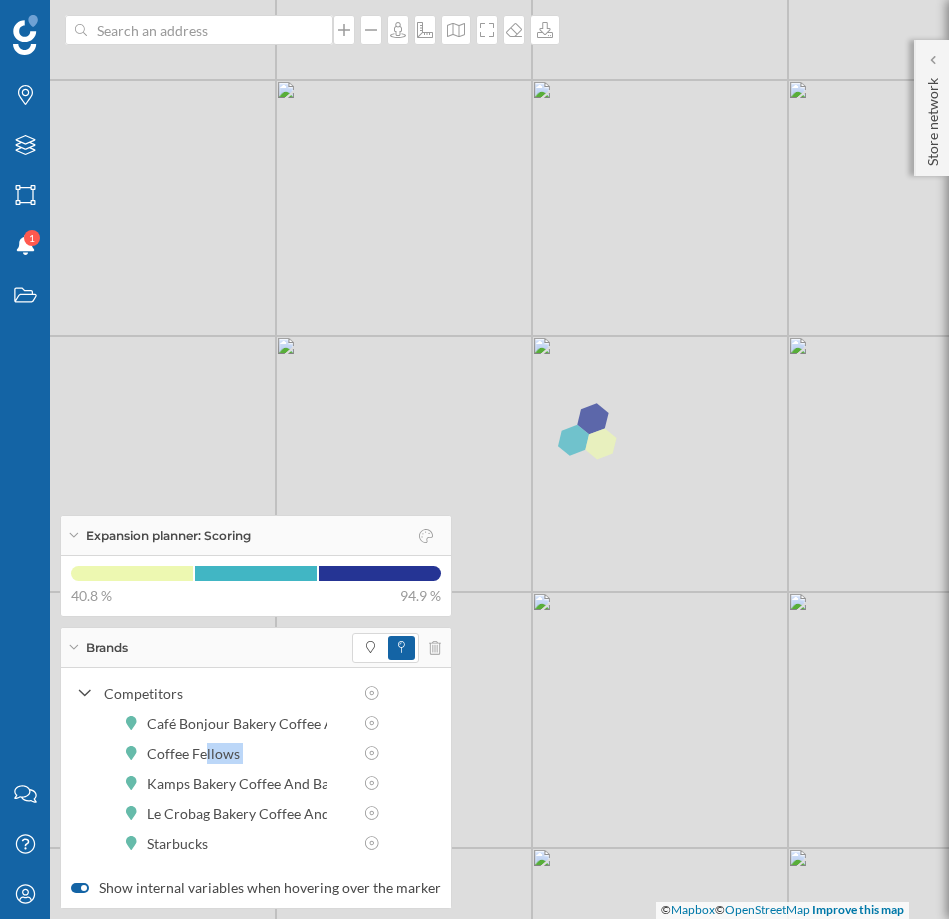 click 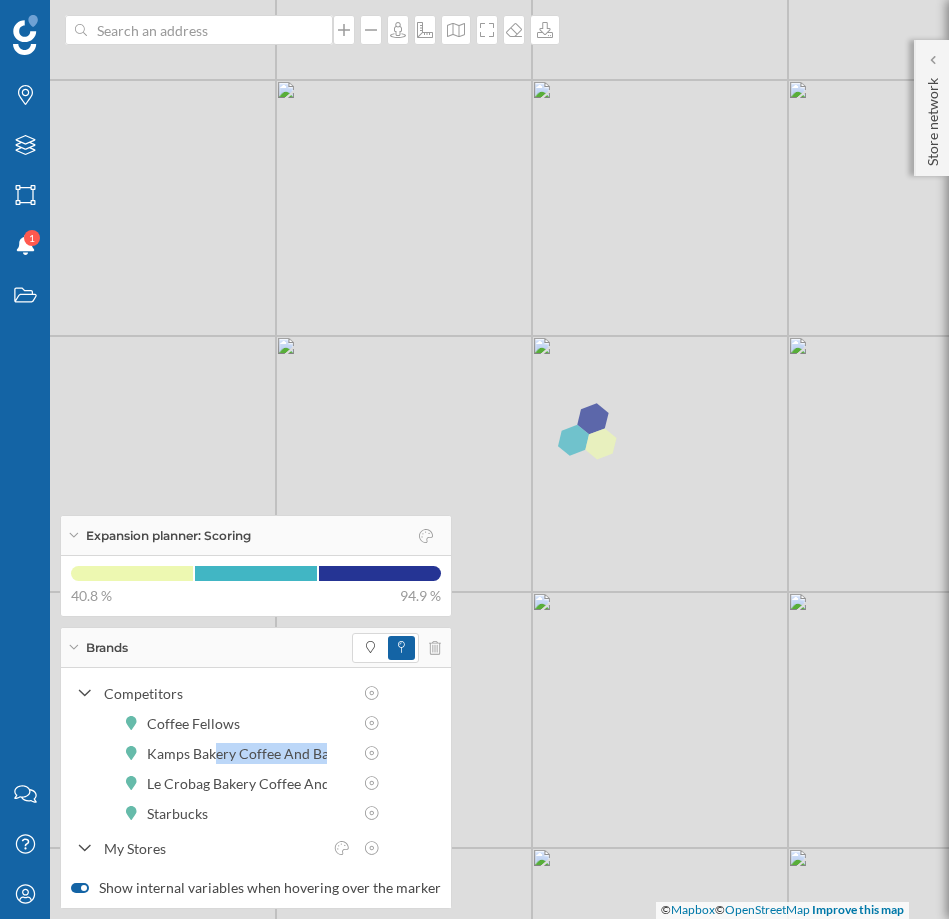 click 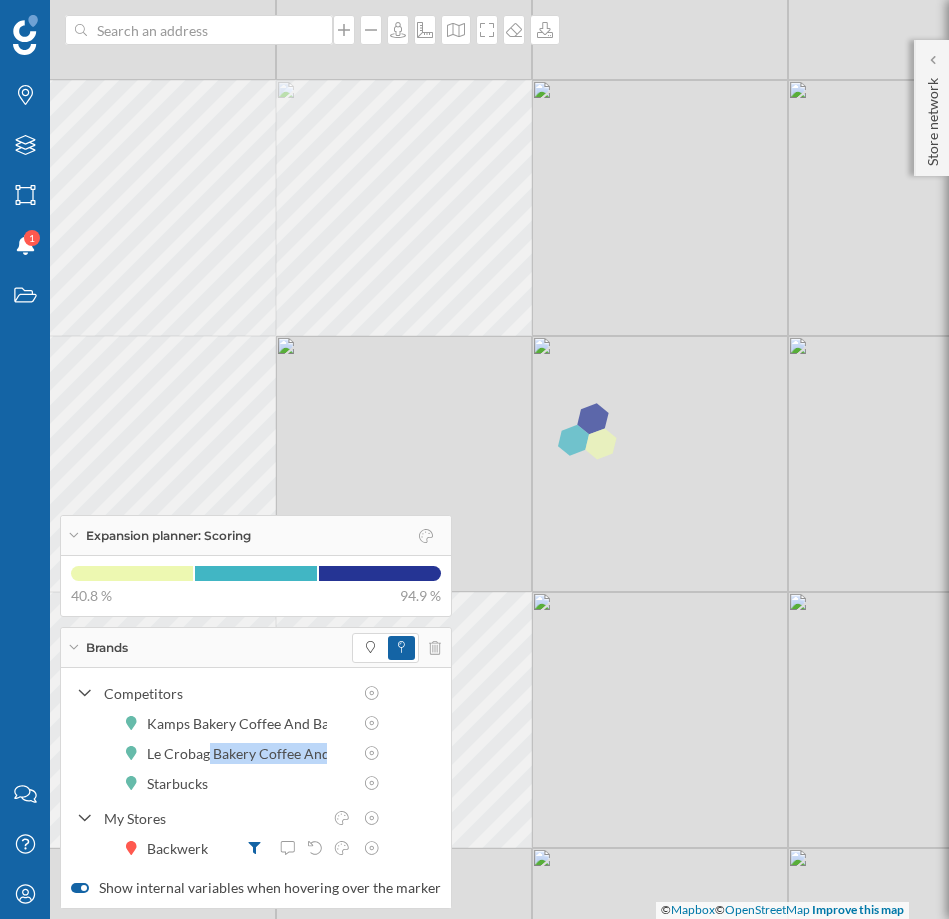 click 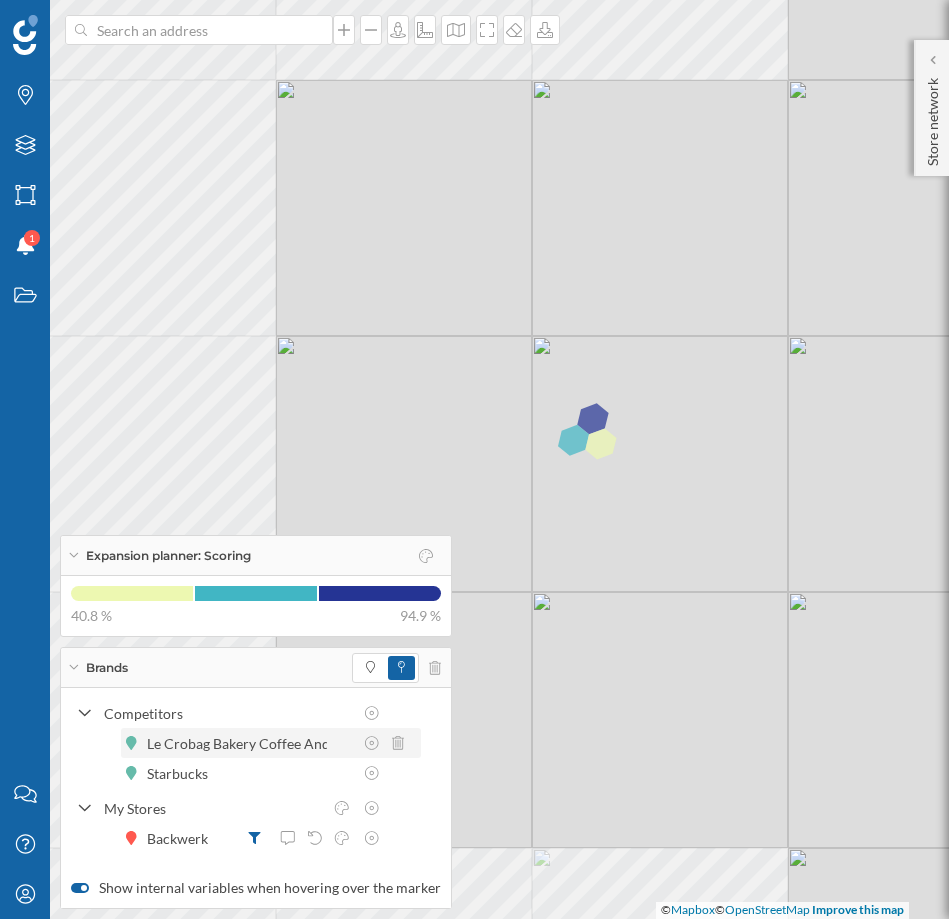 click at bounding box center (375, 743) 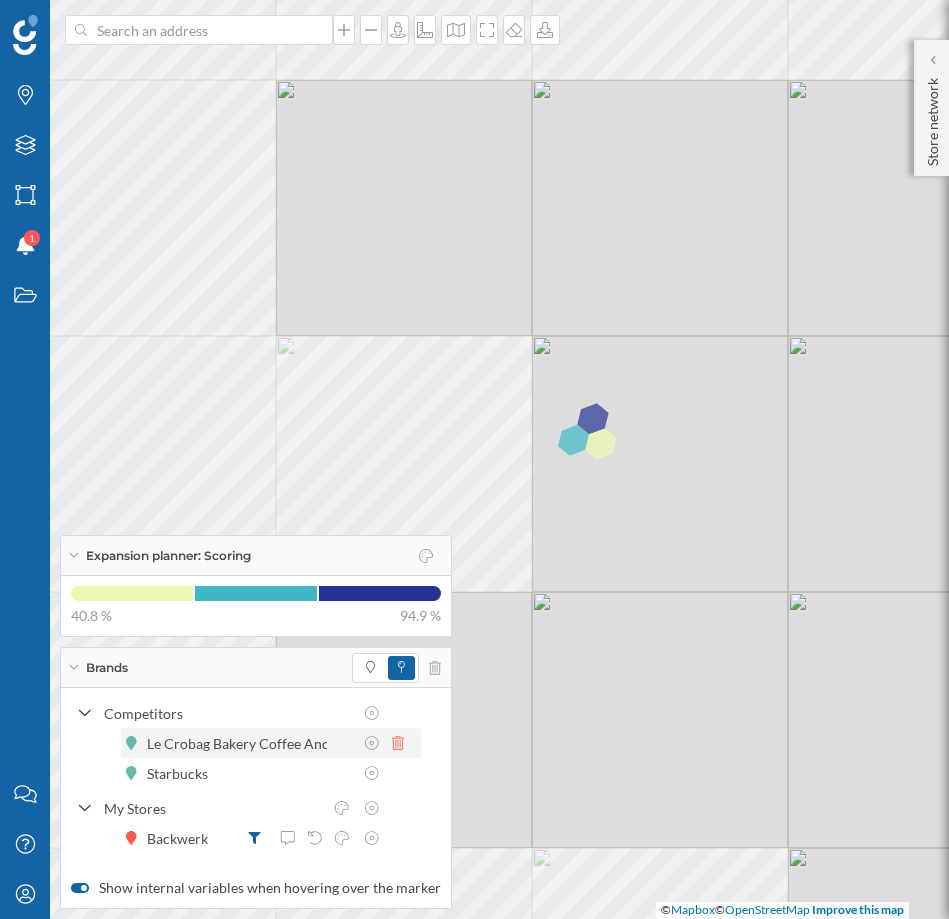 click 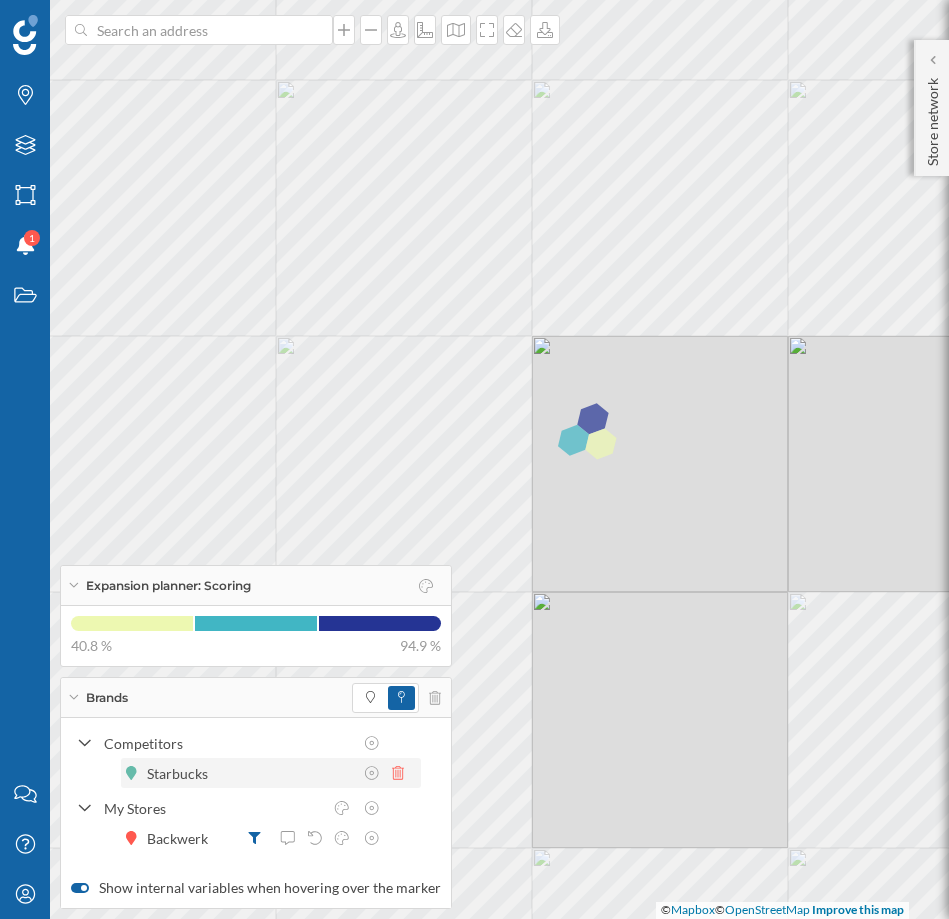 click 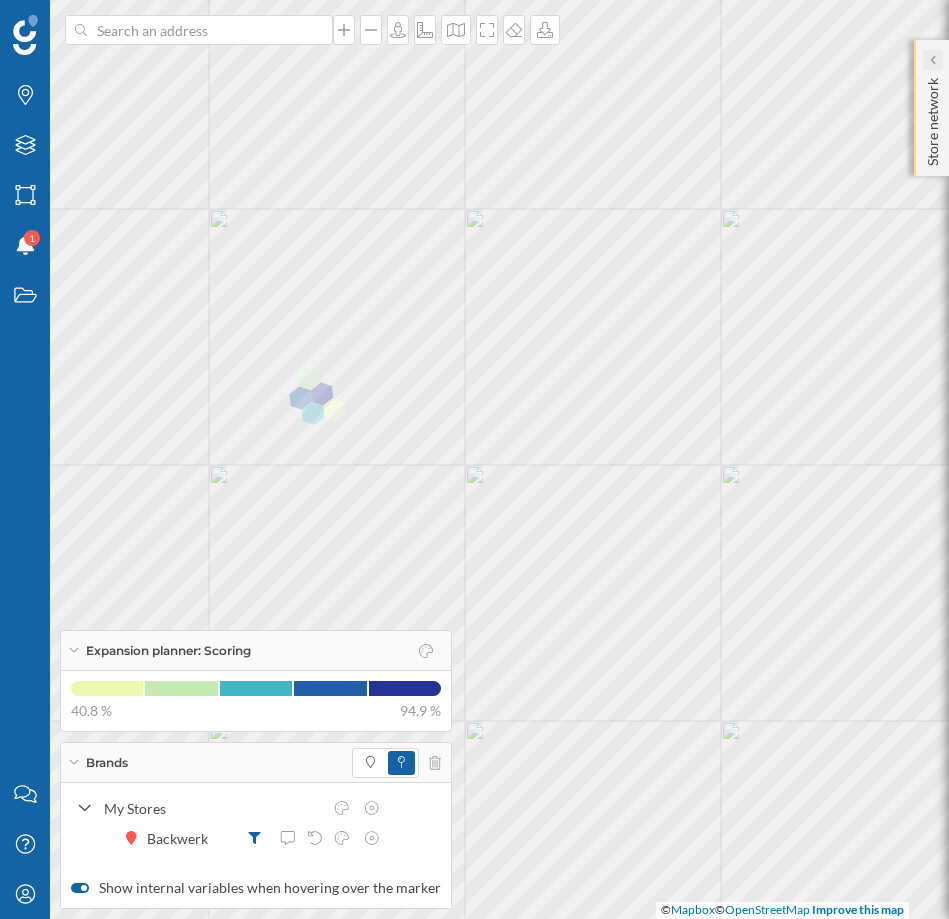 click 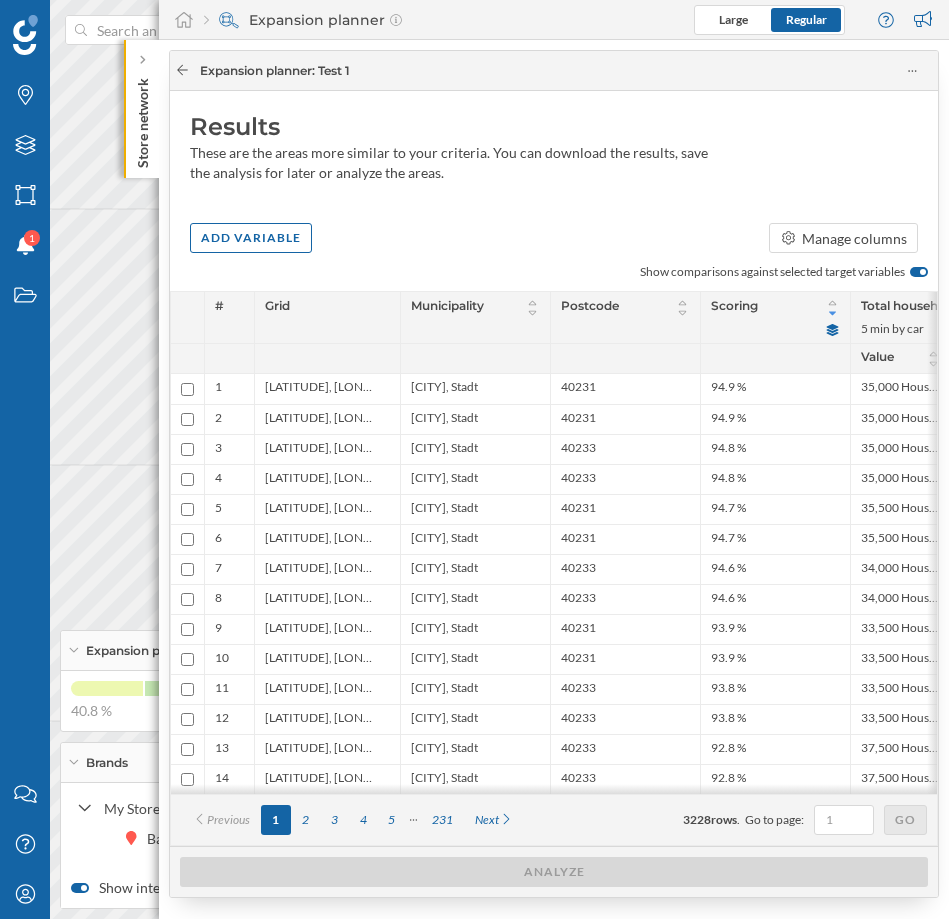 click 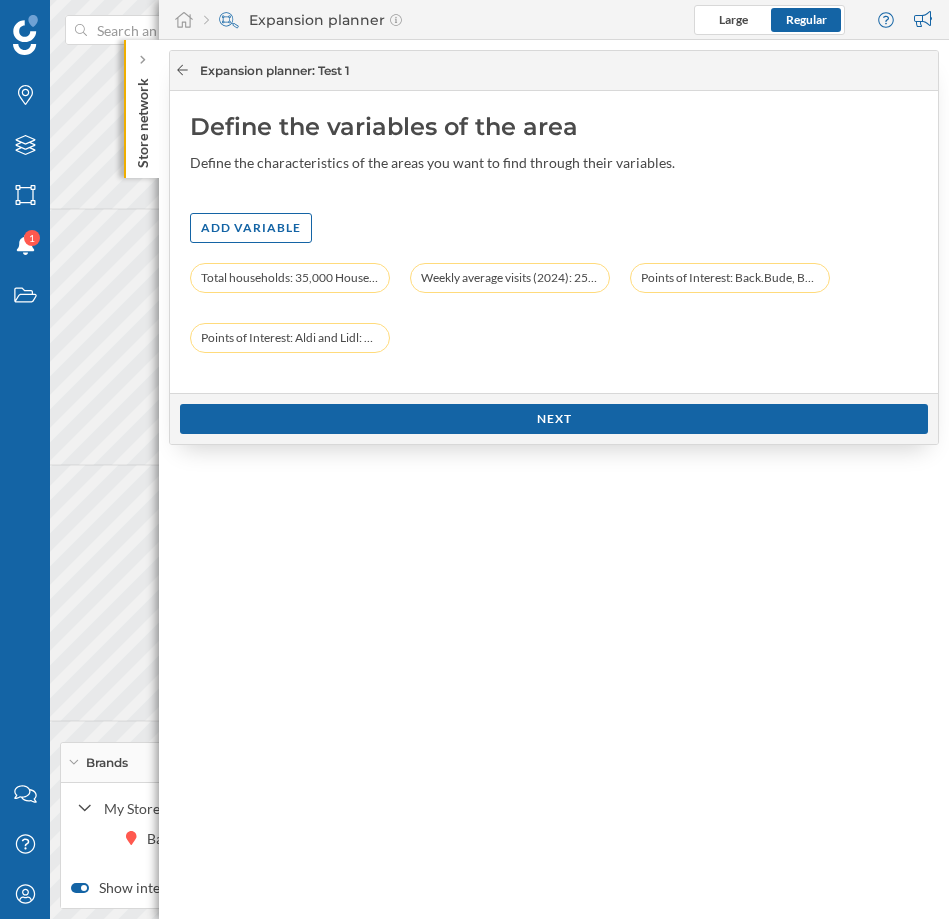 click 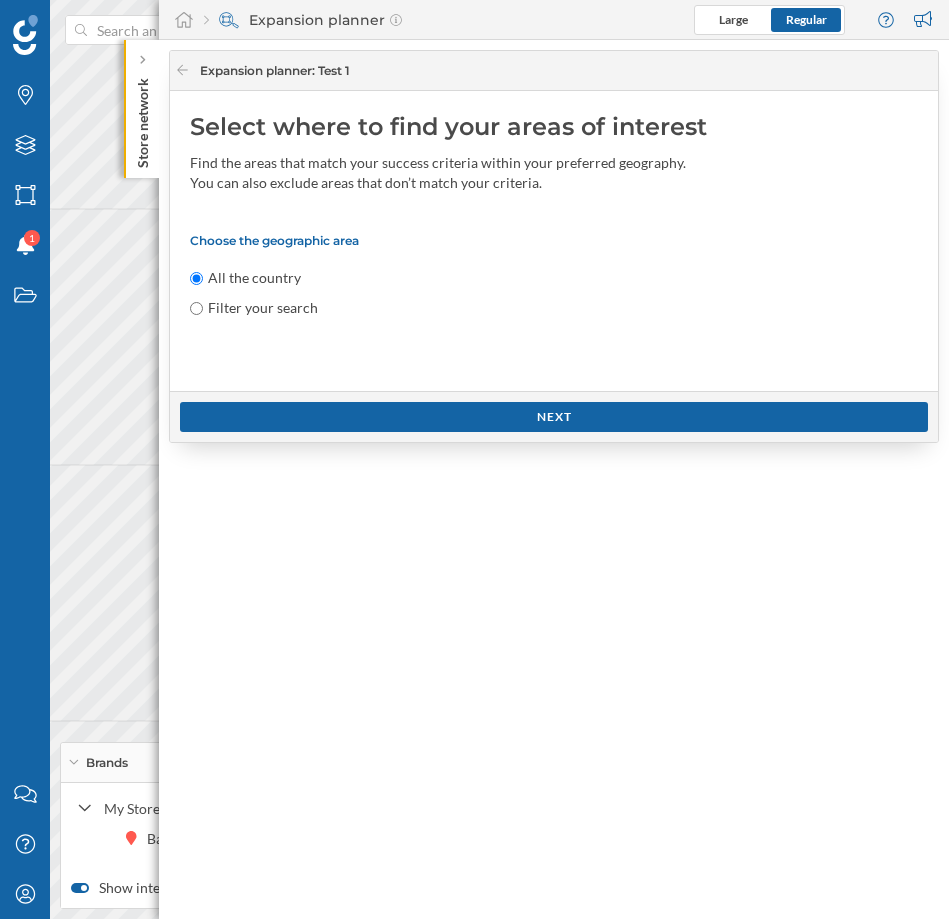 click on "Choose the geographic area" at bounding box center [554, 240] 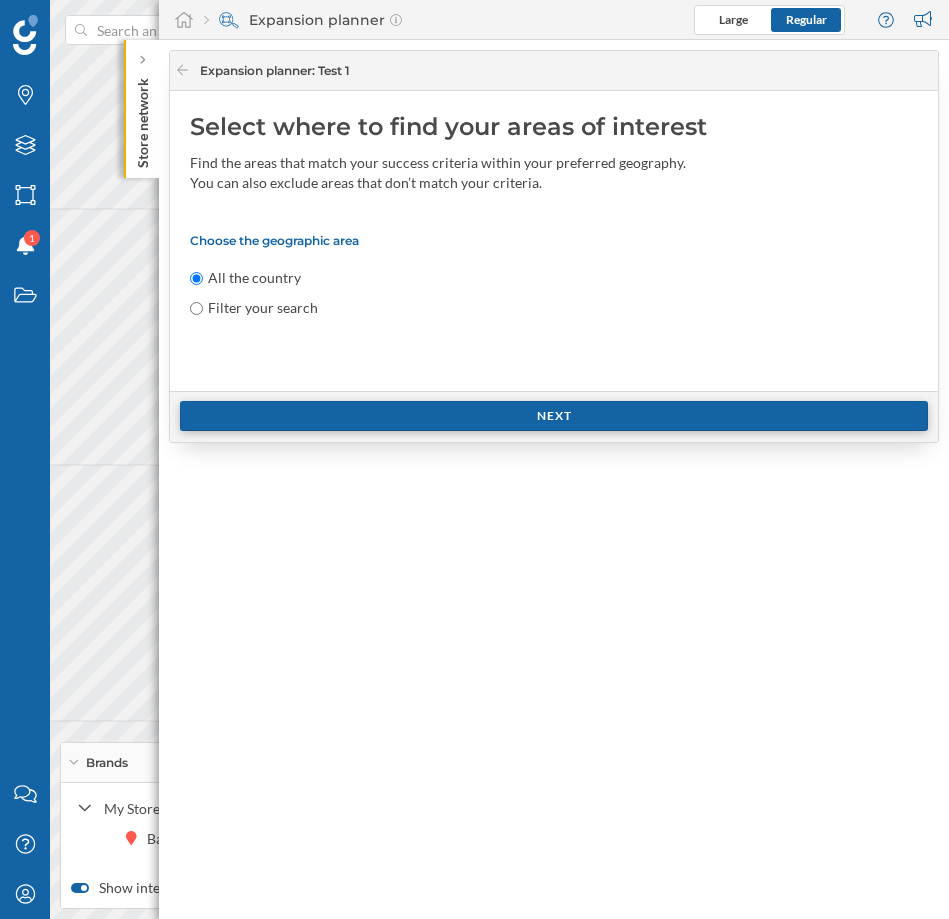 click on "Next" at bounding box center [554, 416] 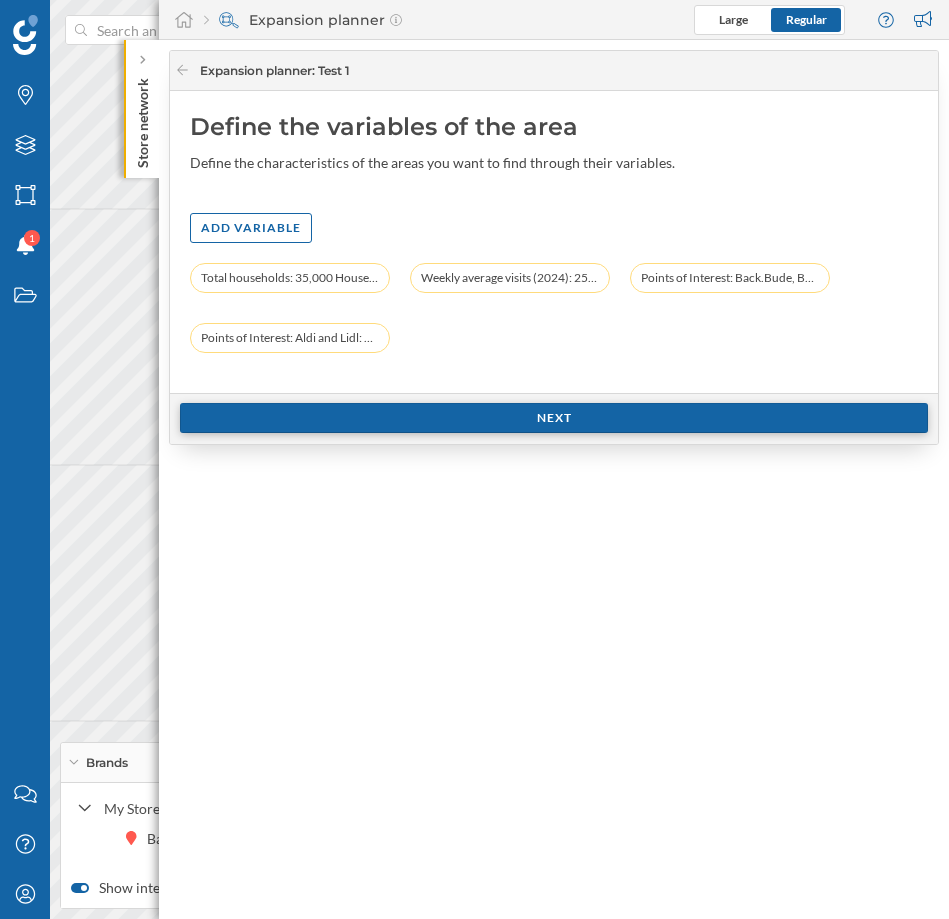 click on "Next" at bounding box center [554, 418] 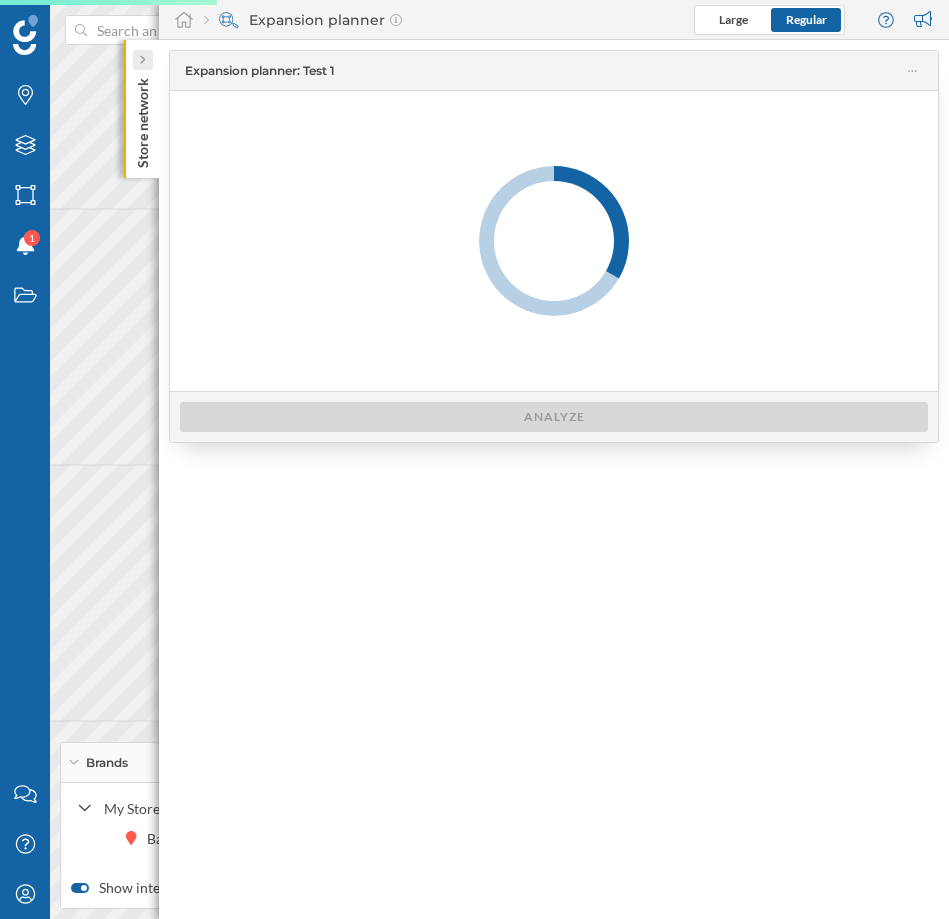 click 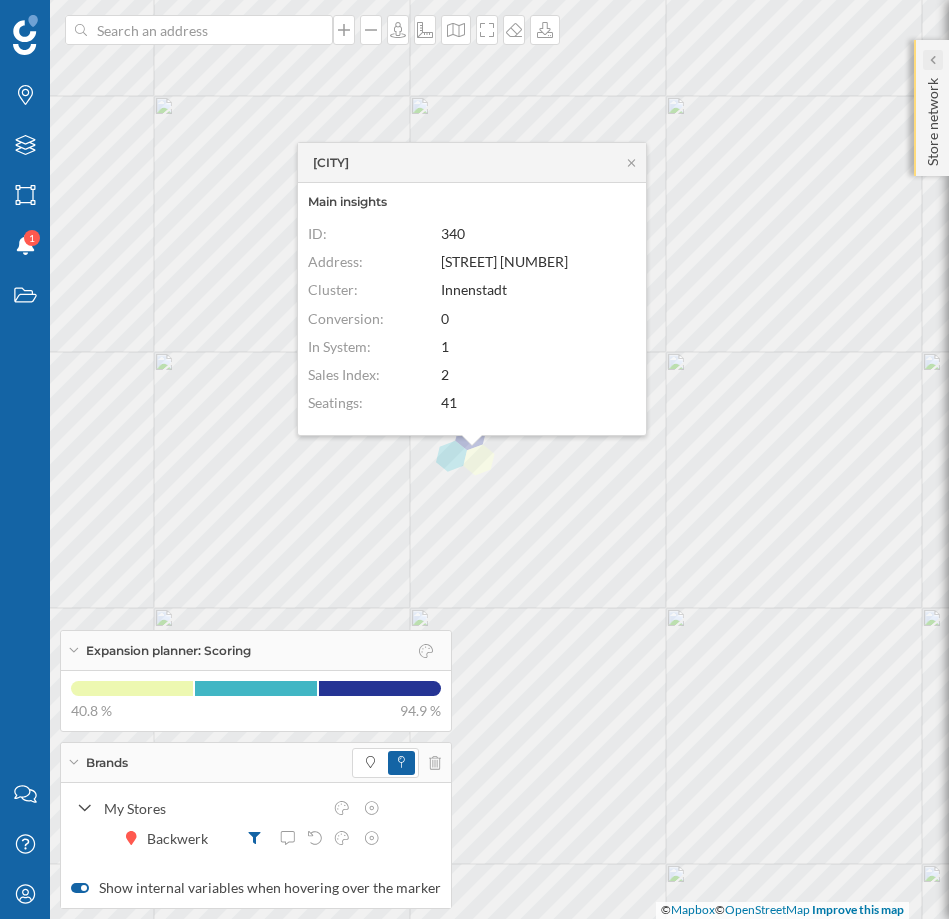 click 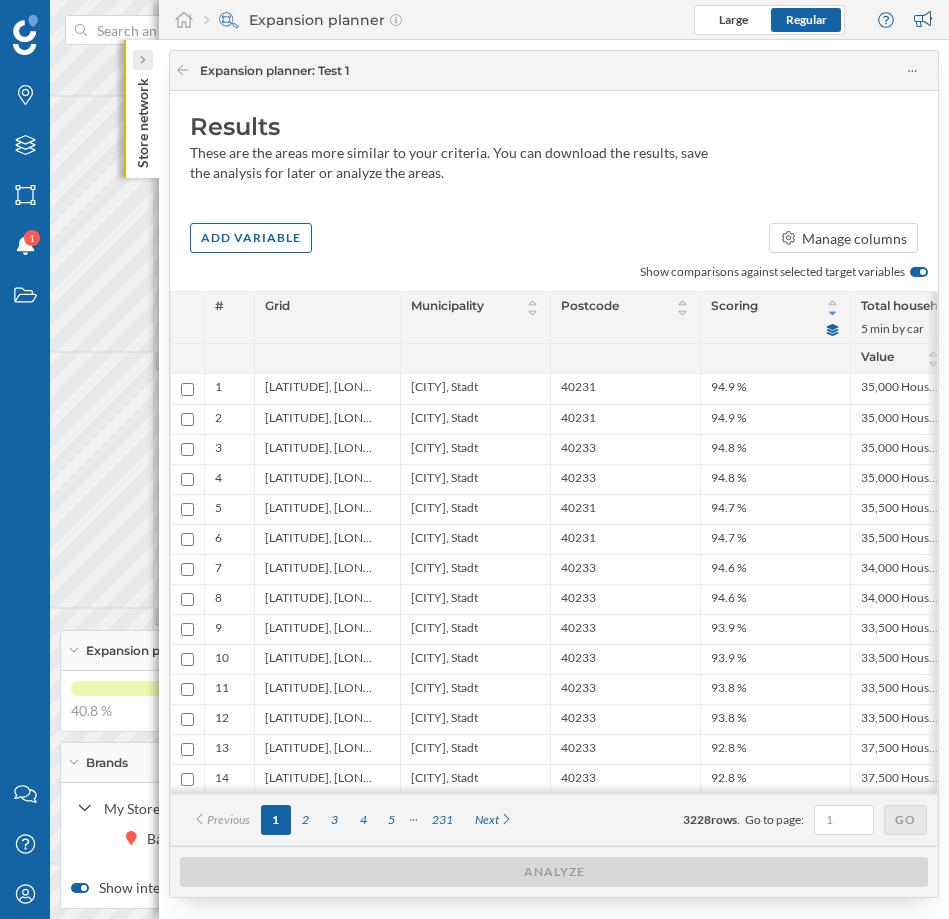 click 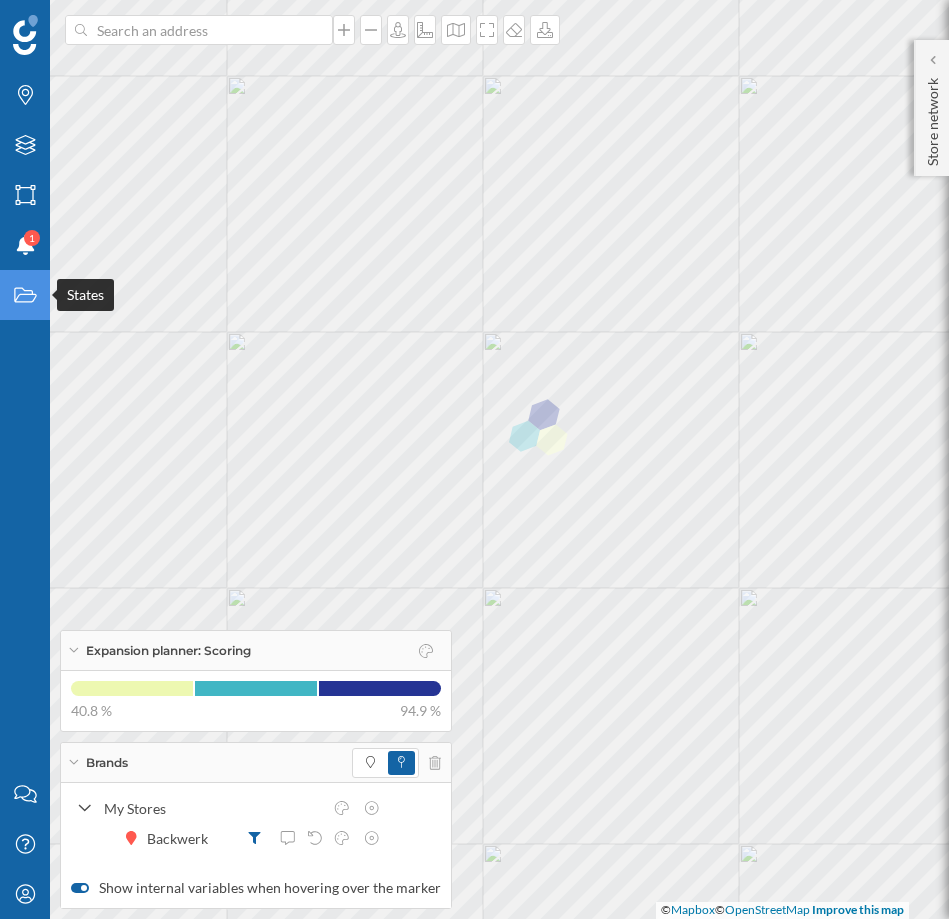 click on "States" 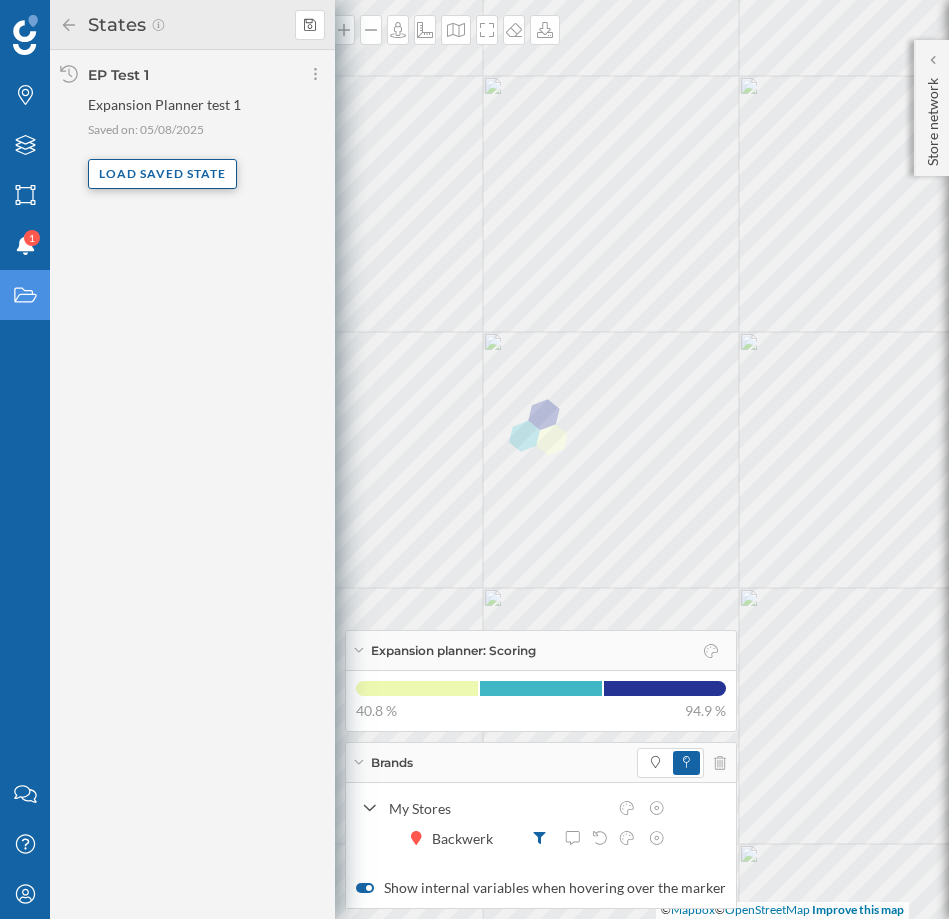 click on "Load saved state" at bounding box center (162, 174) 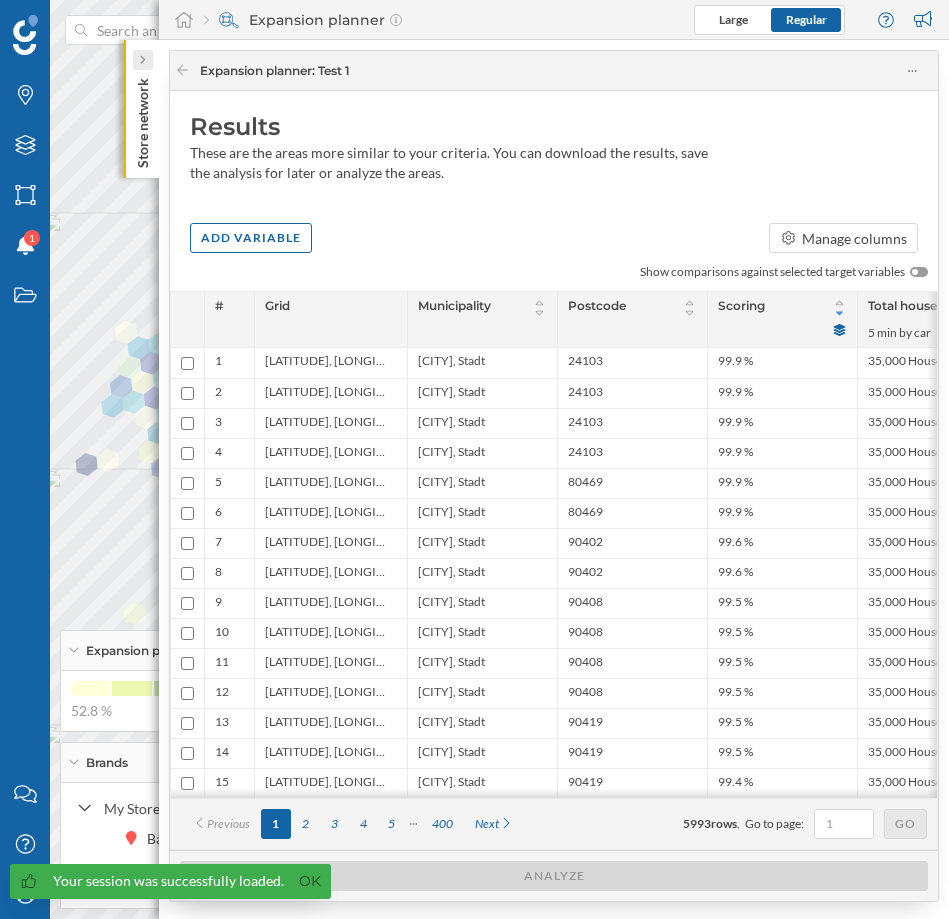 click 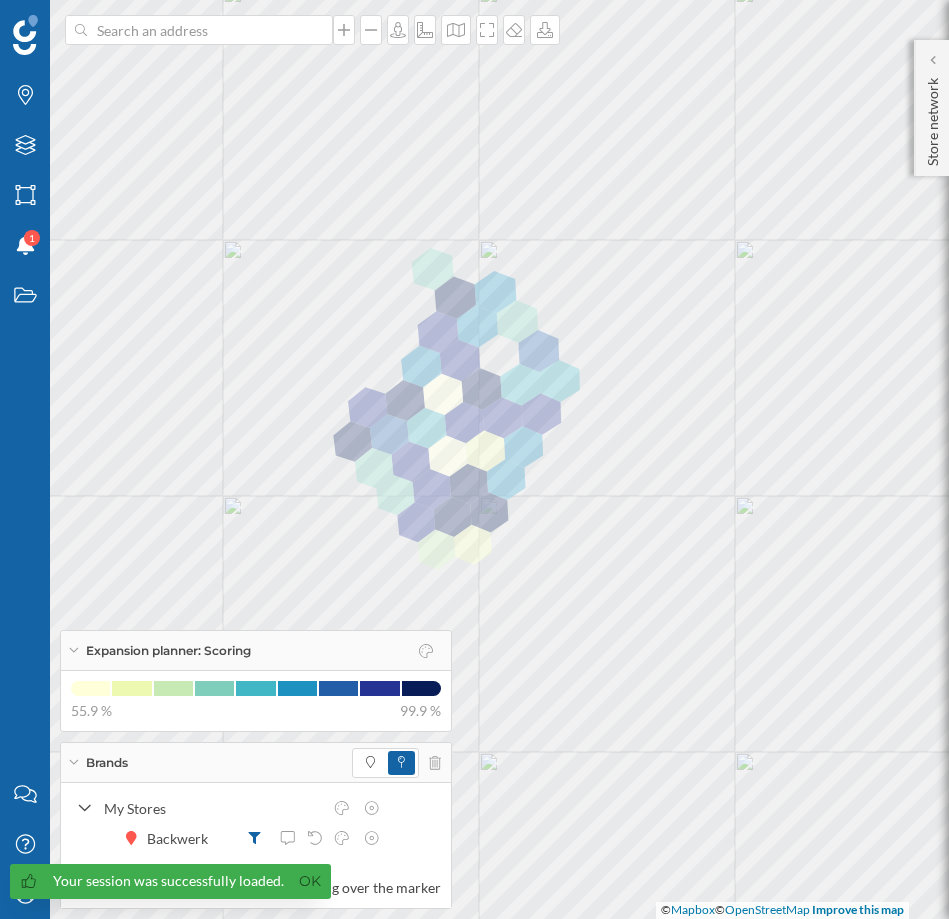 click 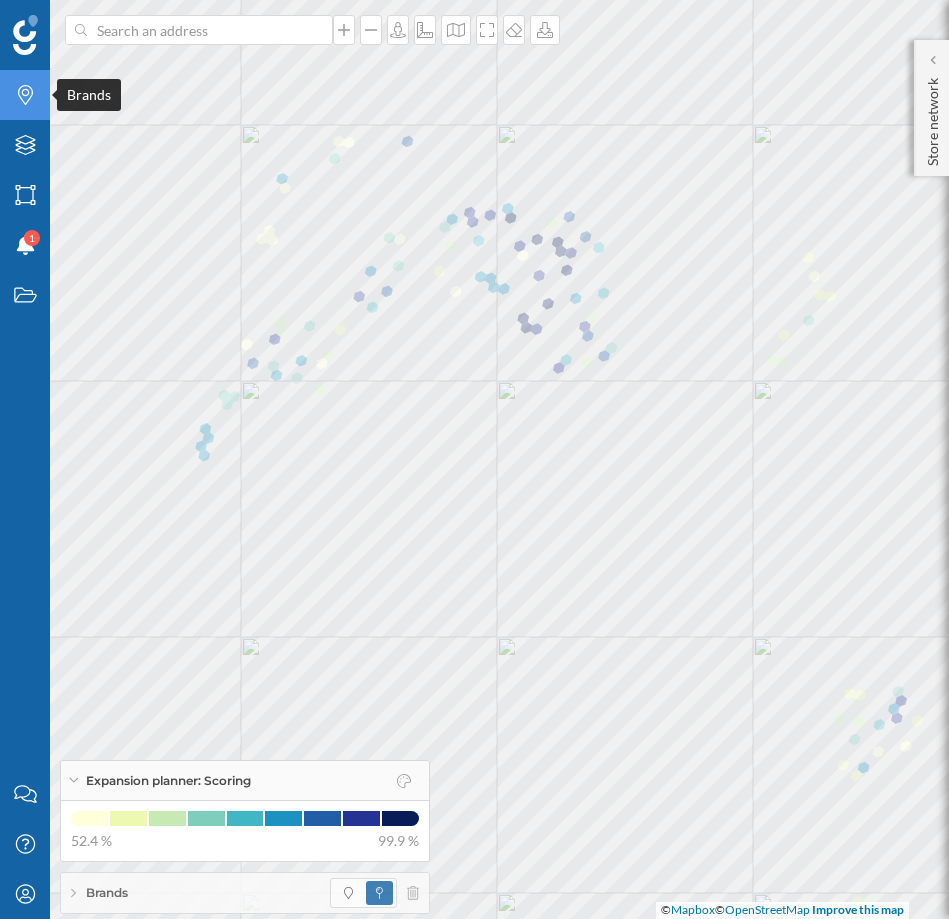 click on "Brands" 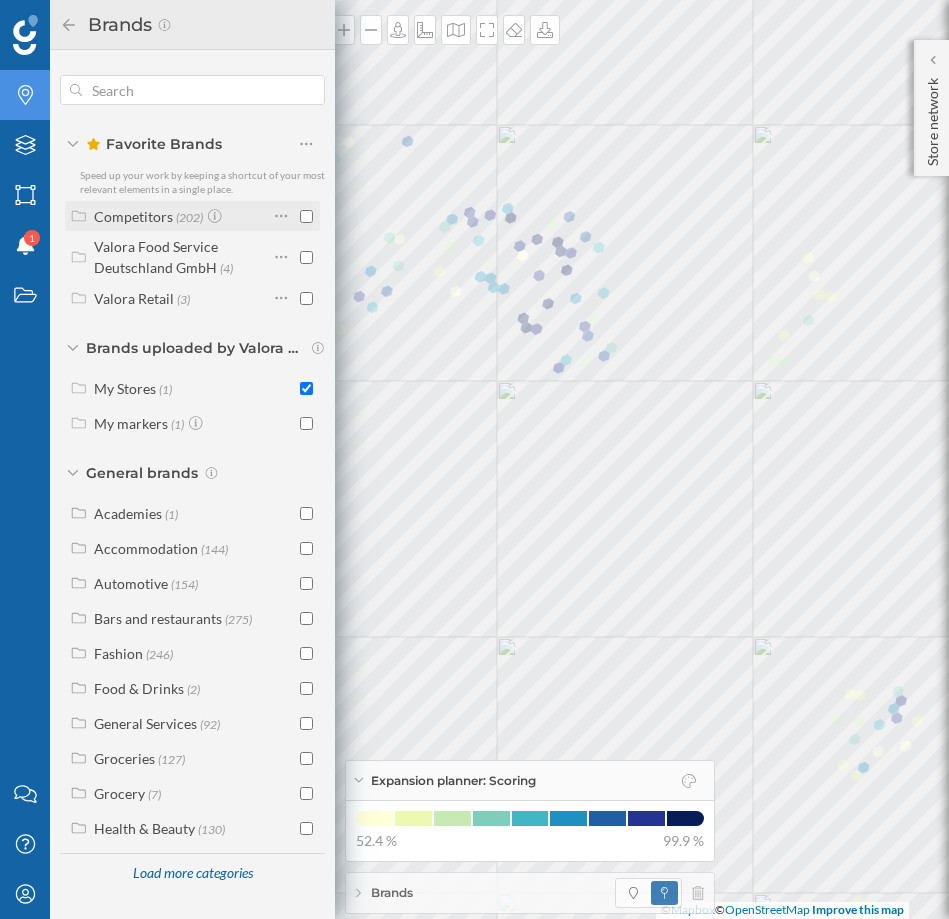 click at bounding box center (306, 216) 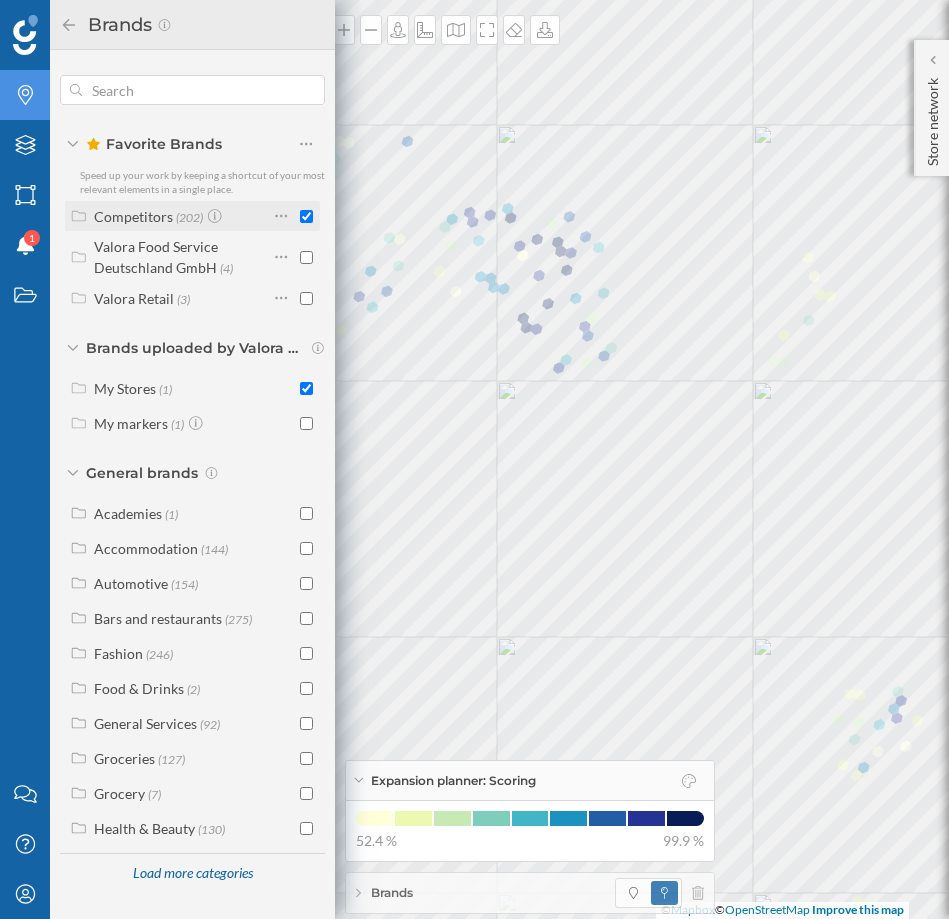 checkbox on "true" 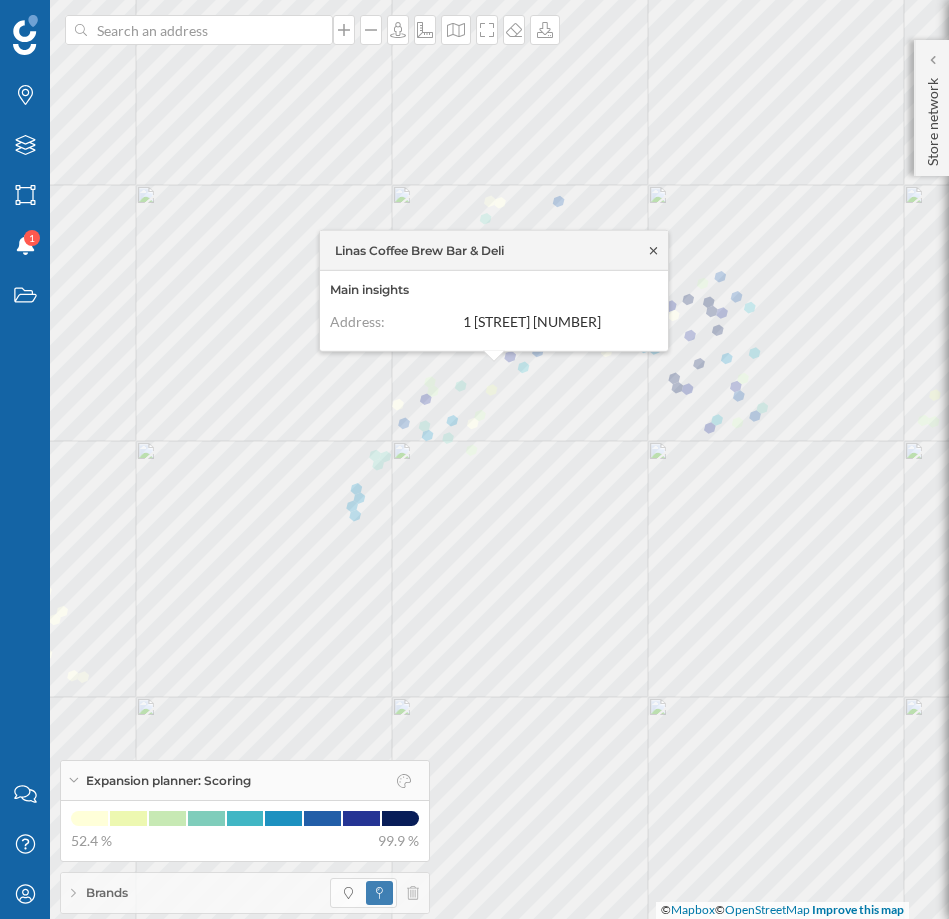 click 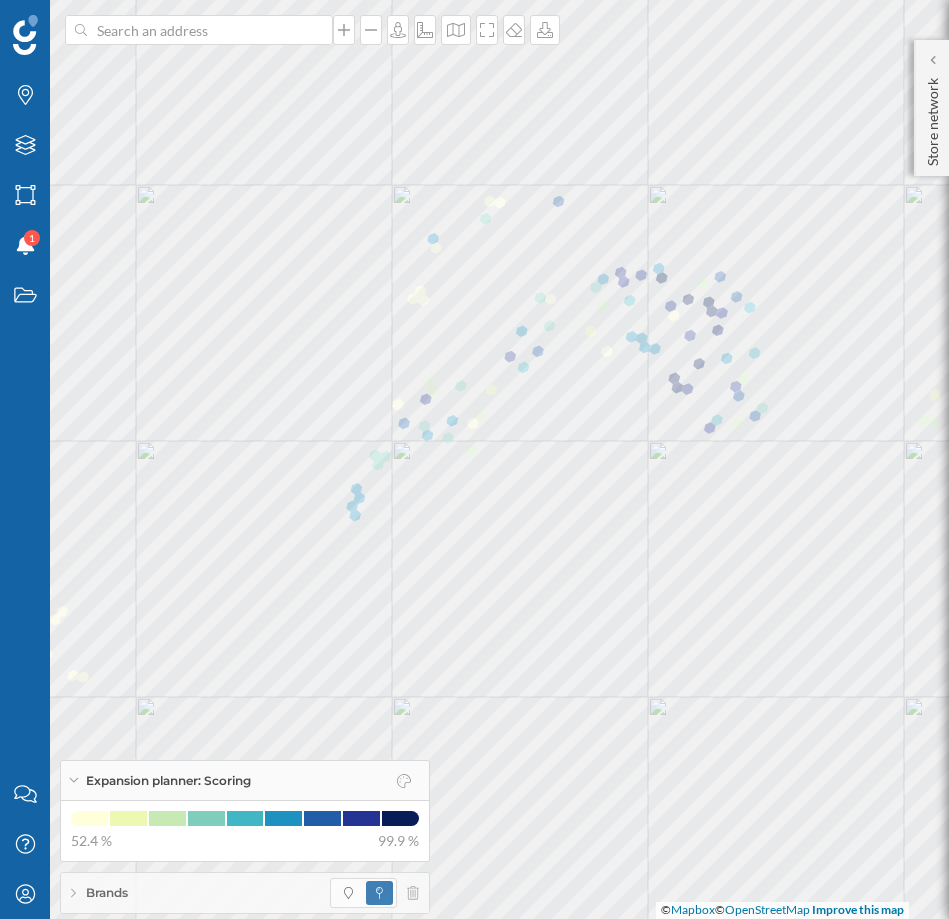 click 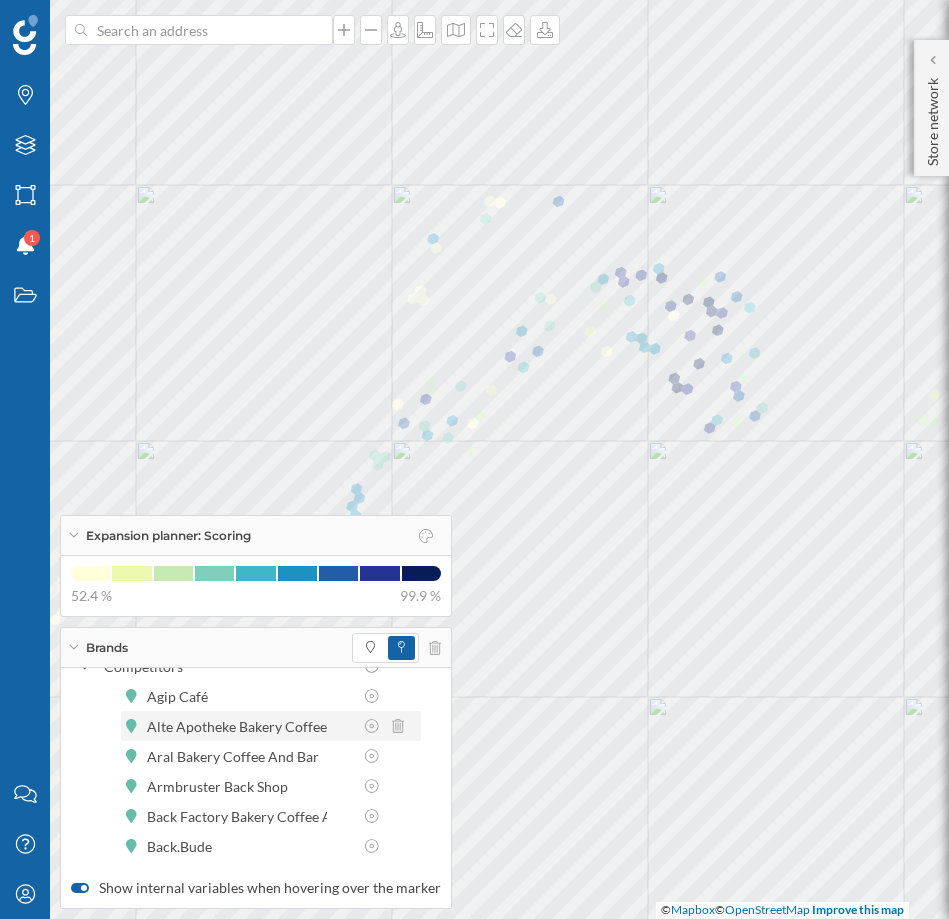scroll, scrollTop: 0, scrollLeft: 0, axis: both 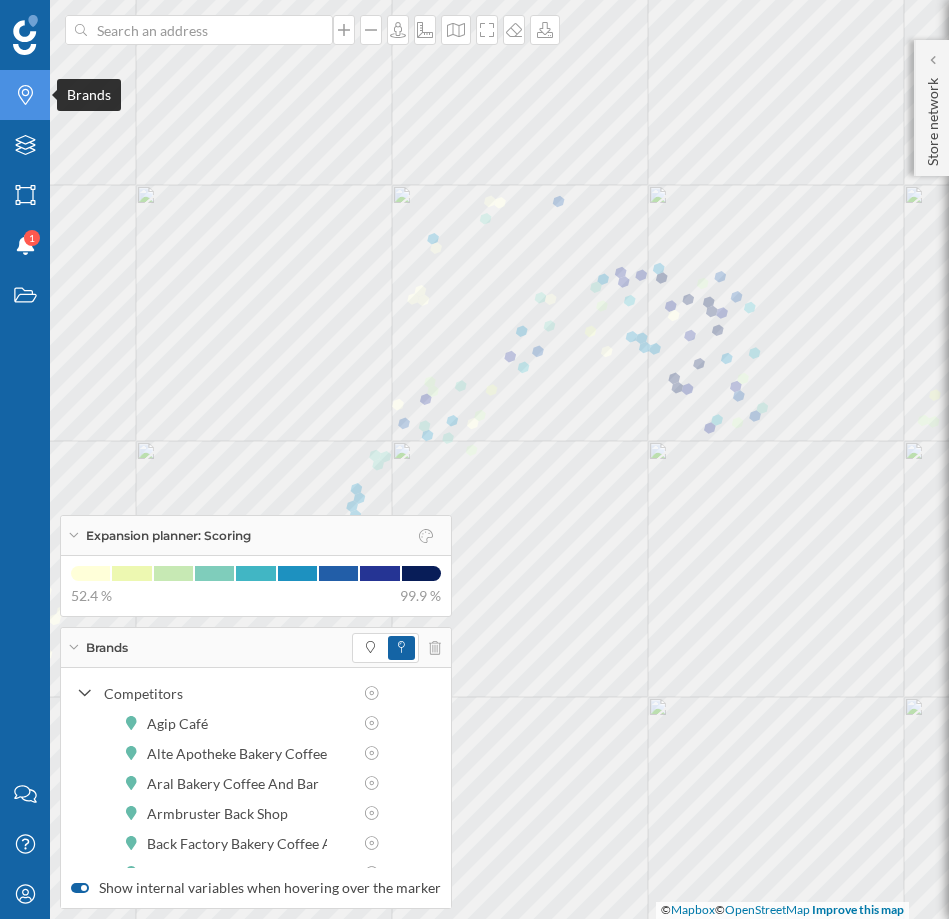 click on "Brands" 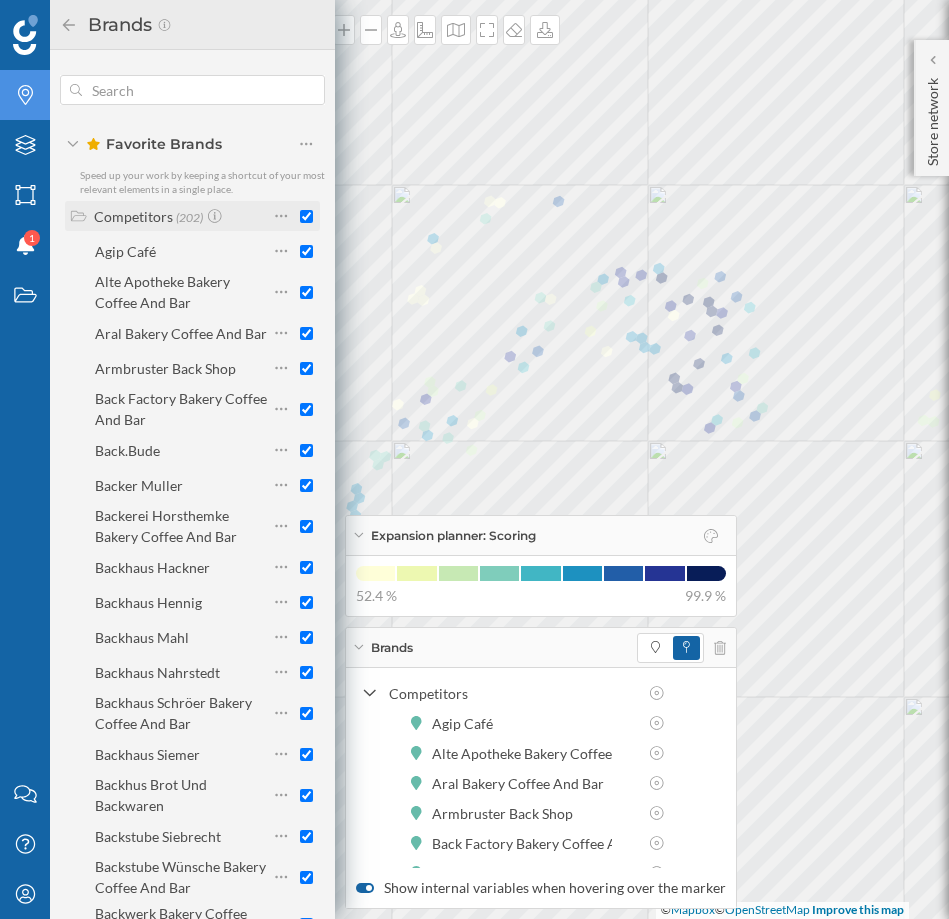 click at bounding box center (306, 216) 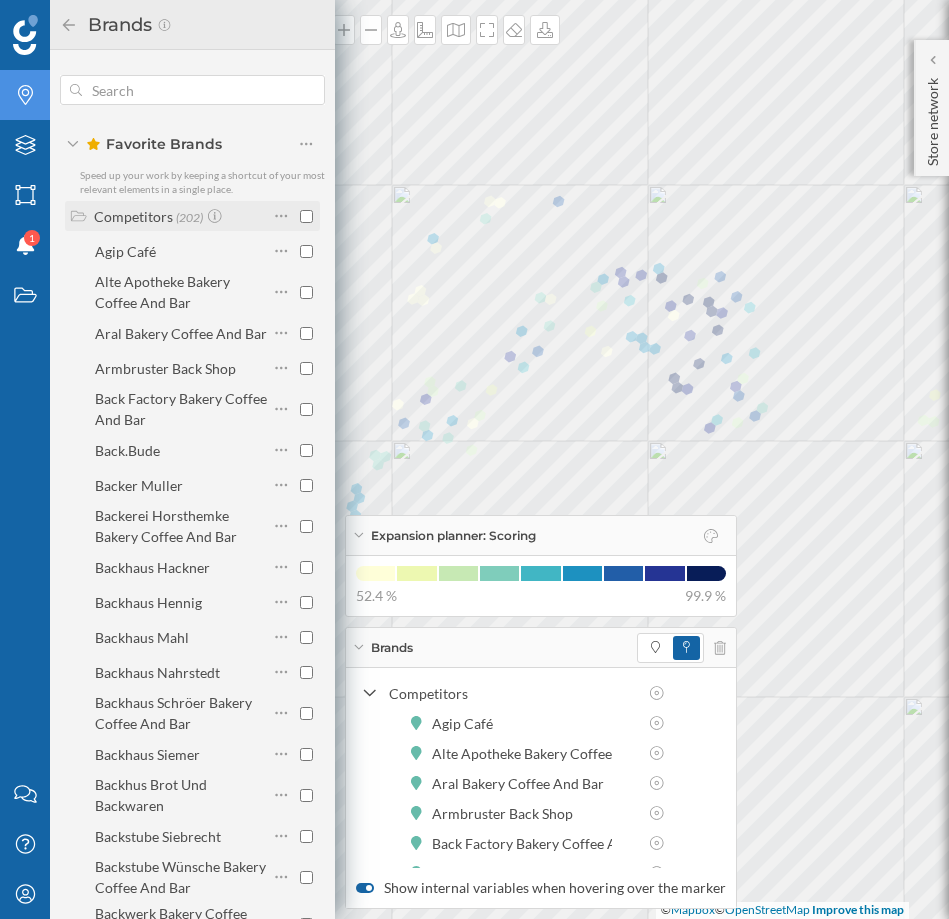checkbox on "false" 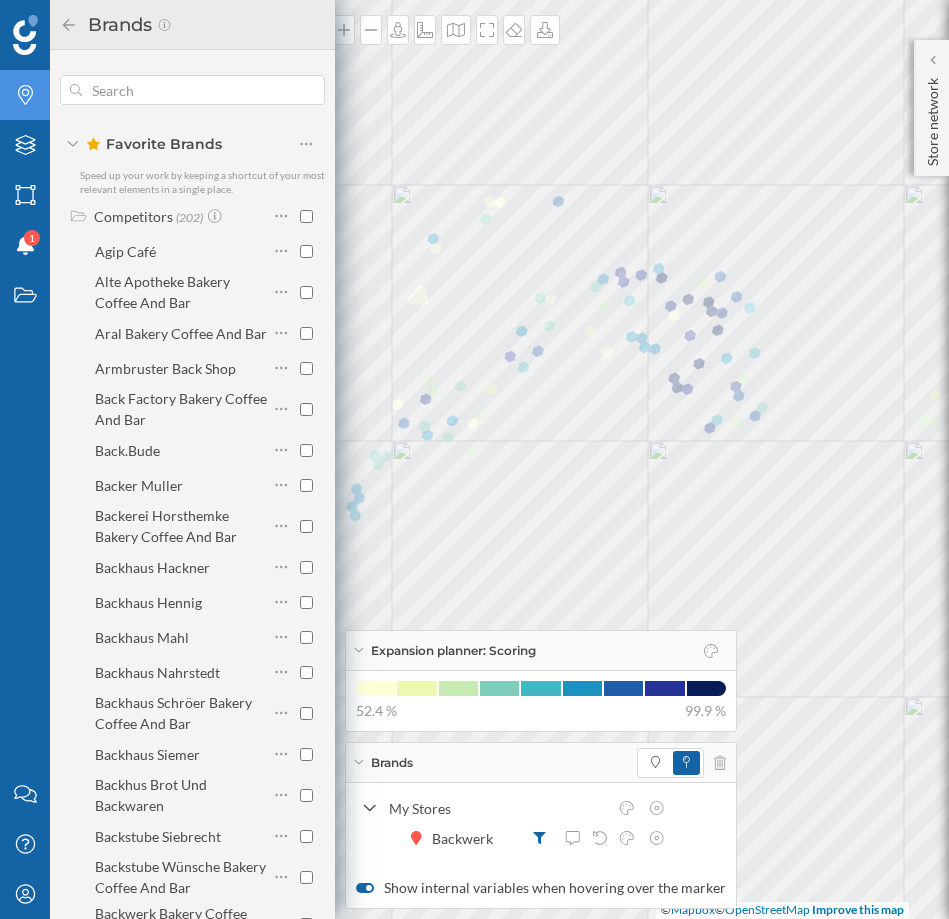 click 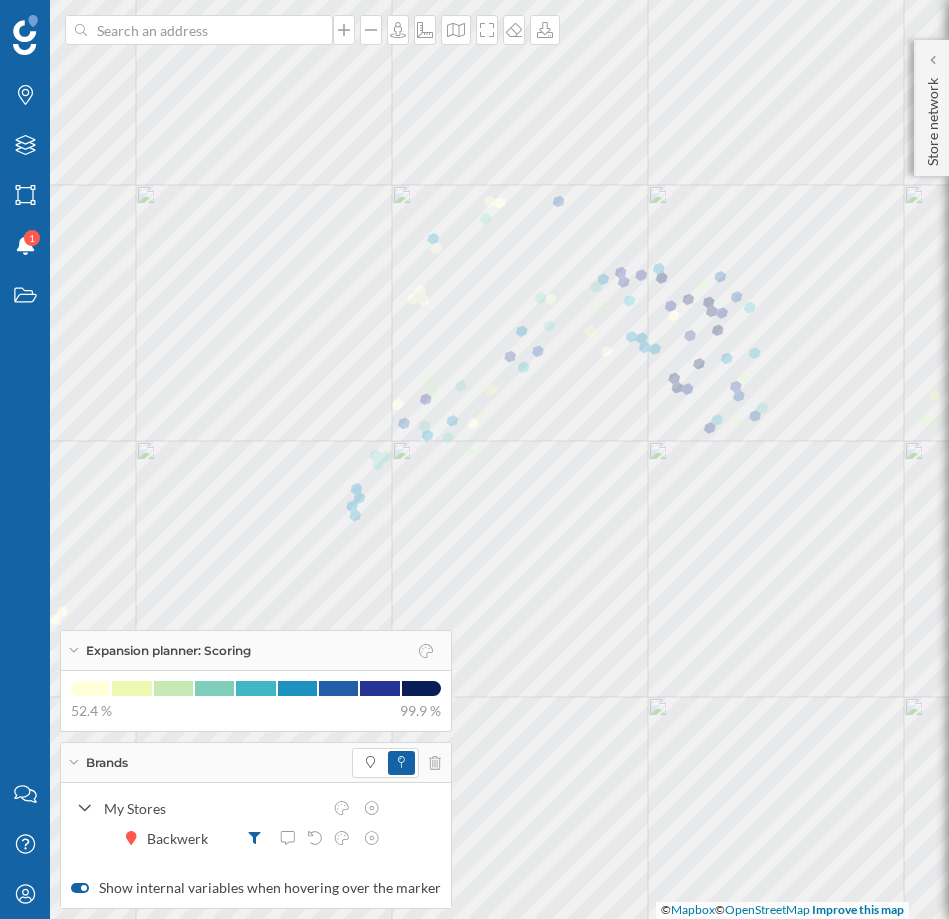 click 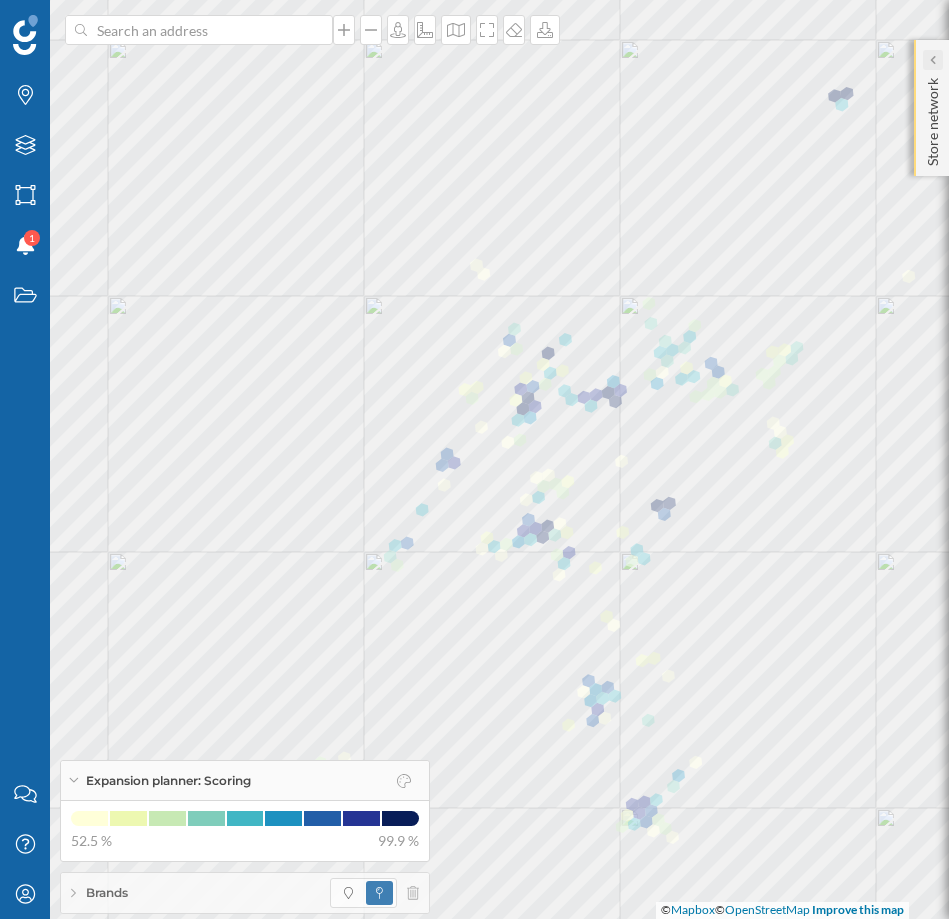 click 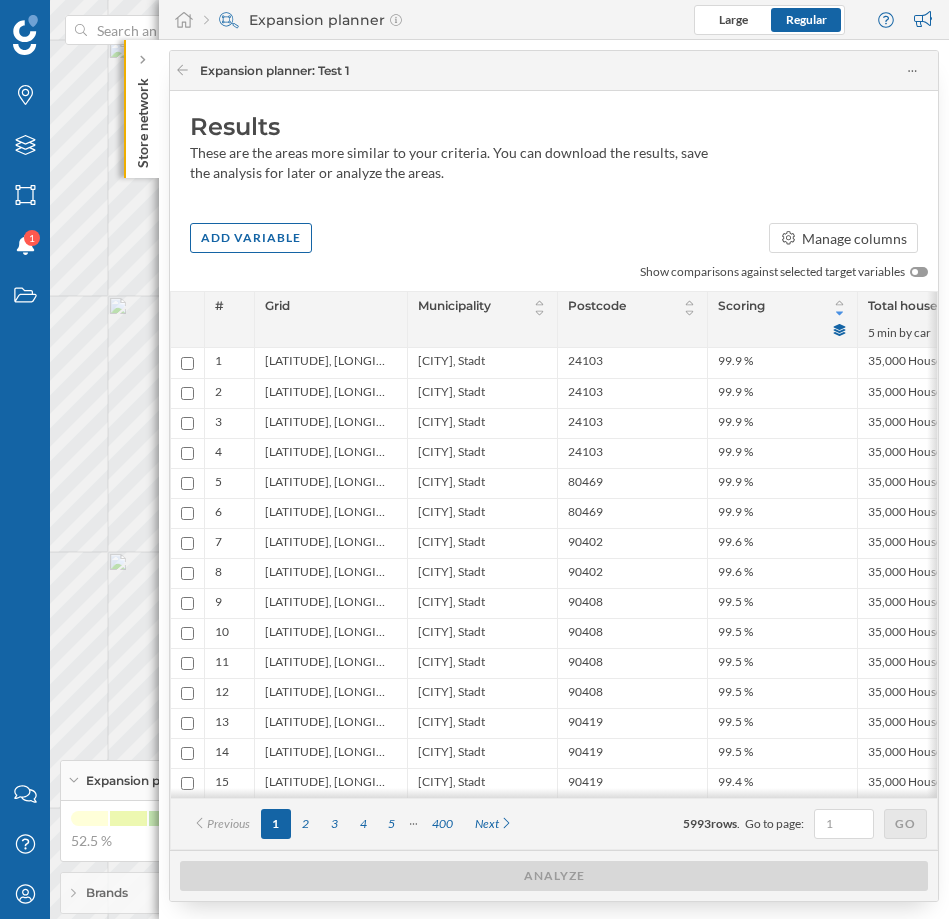 click at bounding box center [229, 20] 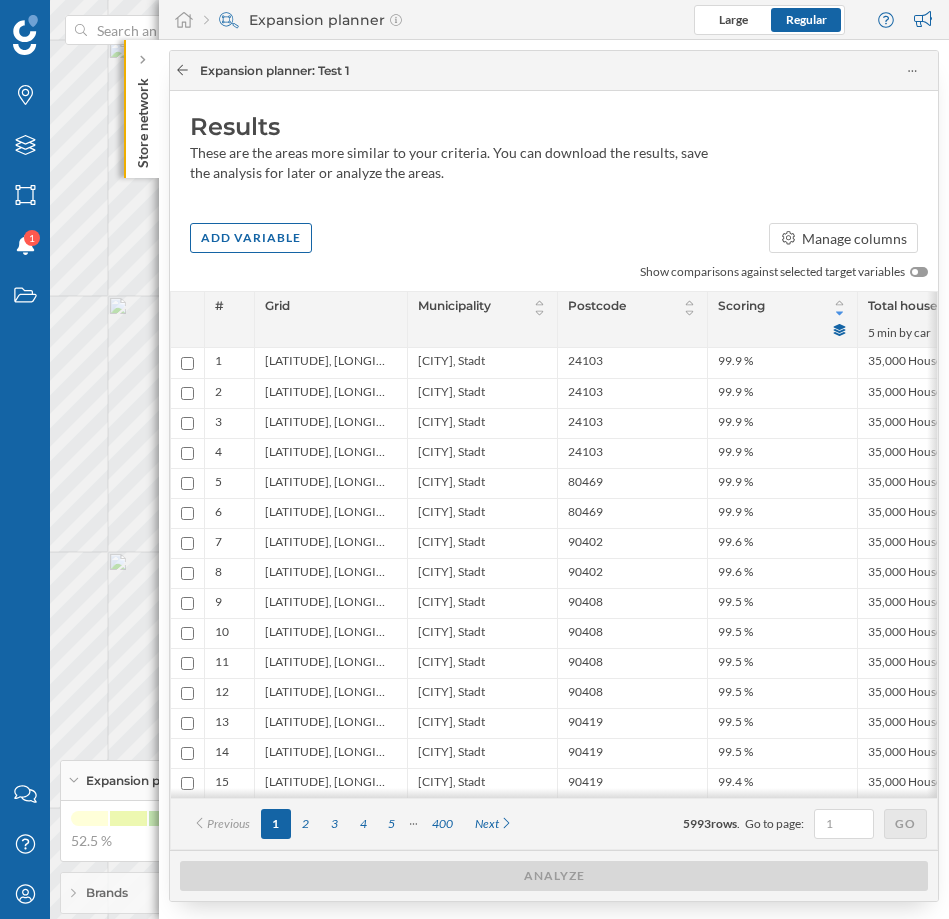 click 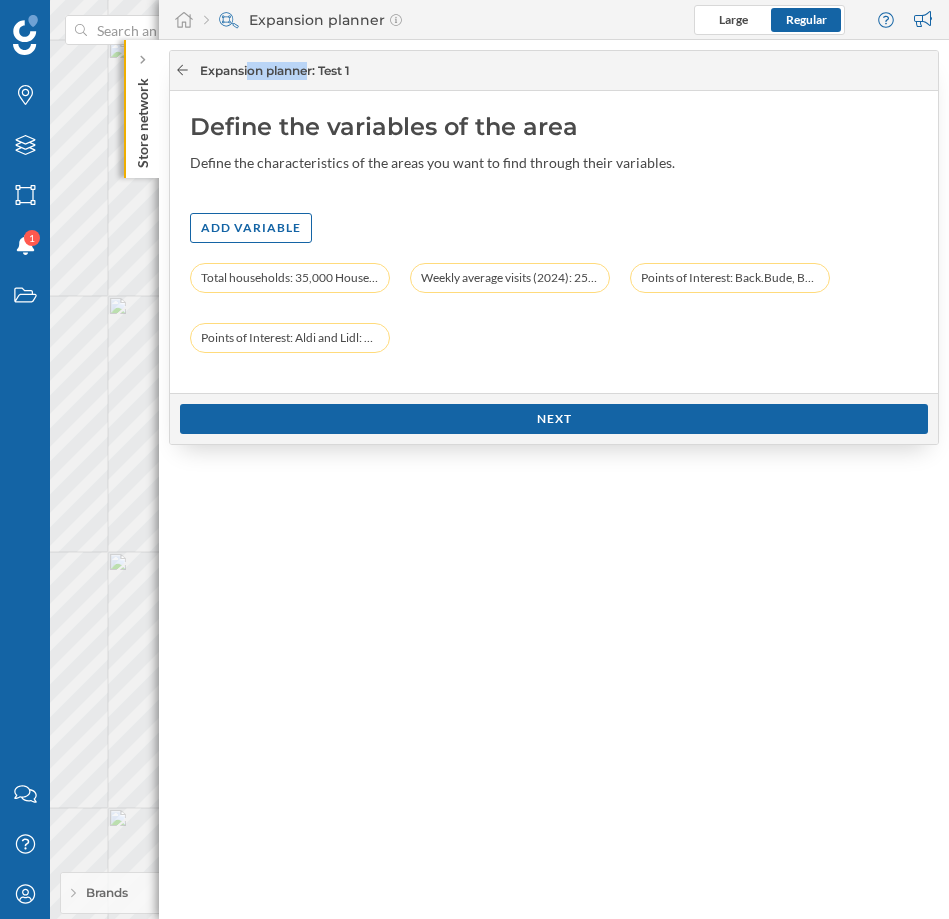 click 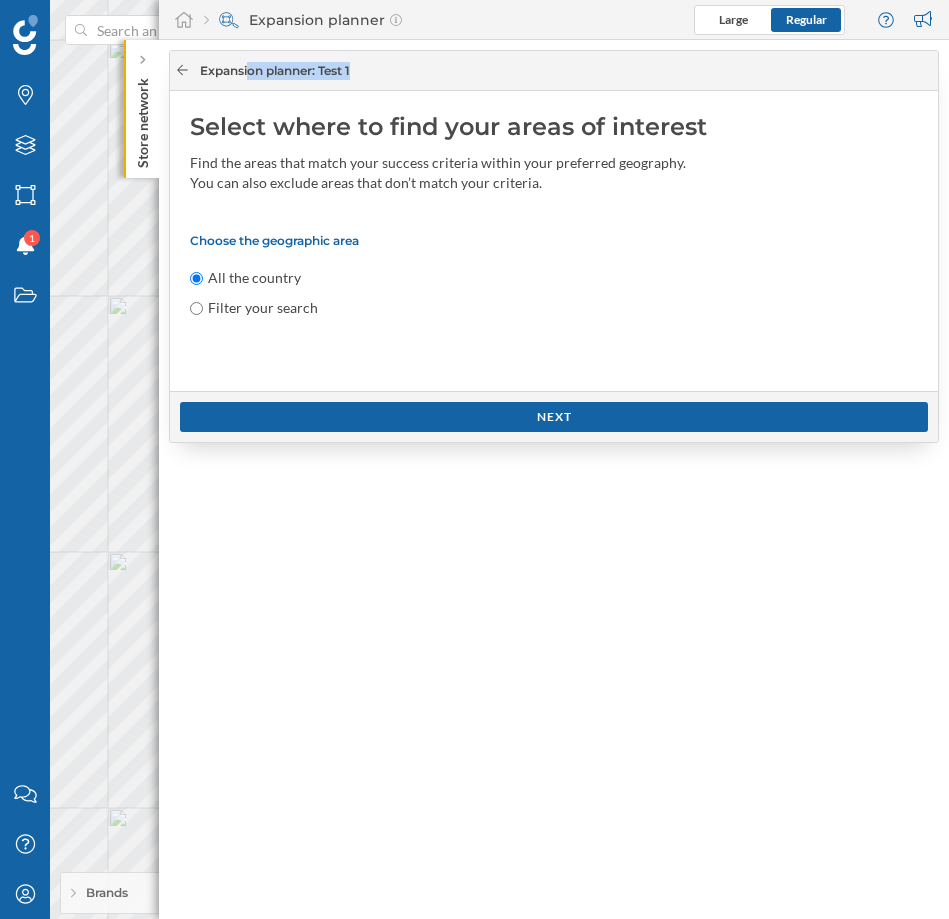 click 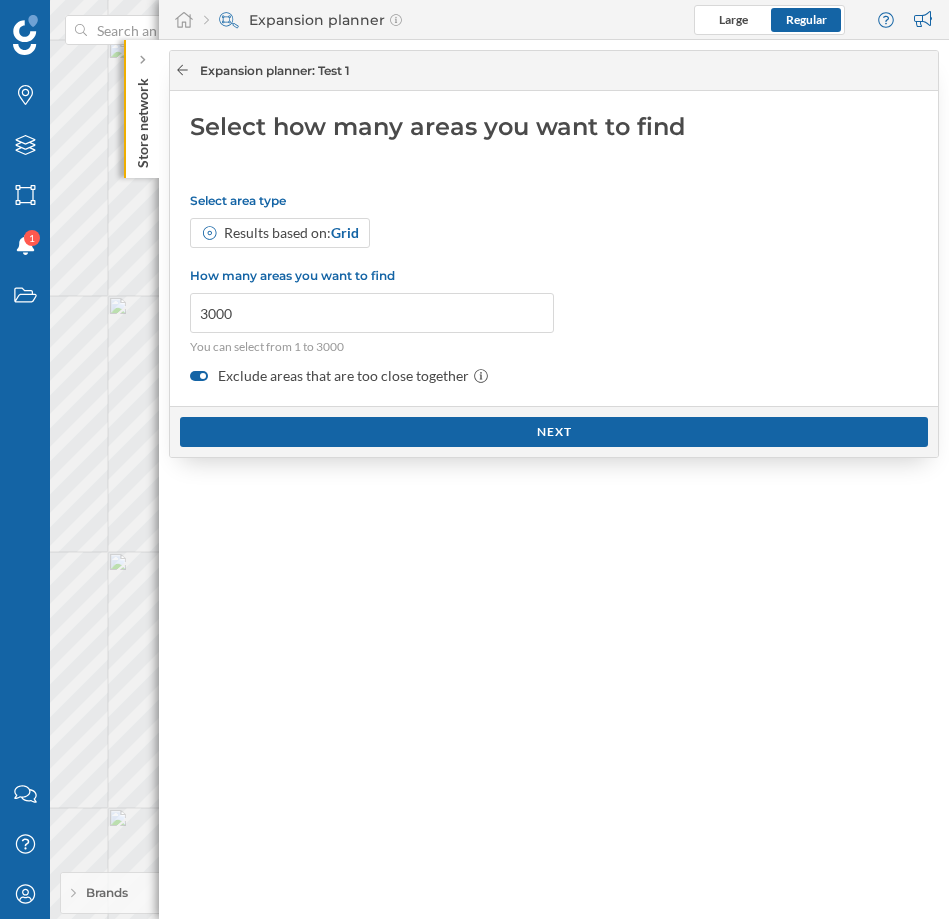 click 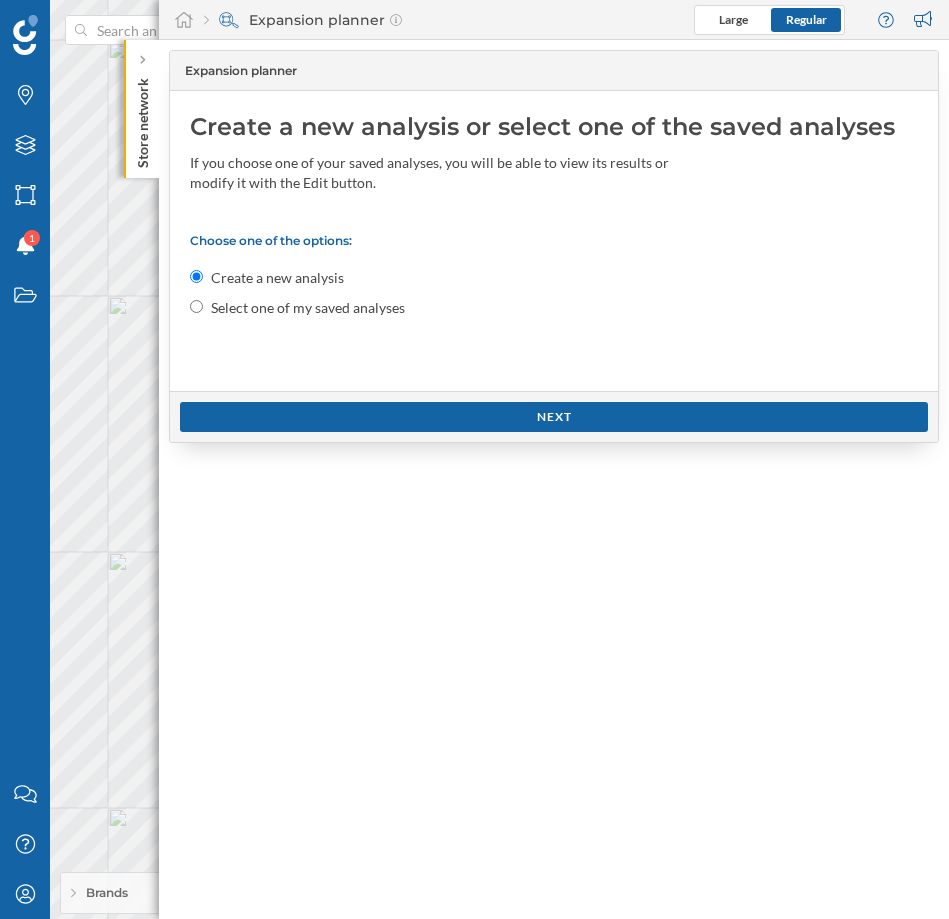 click on "Expansion planner" at bounding box center [241, 71] 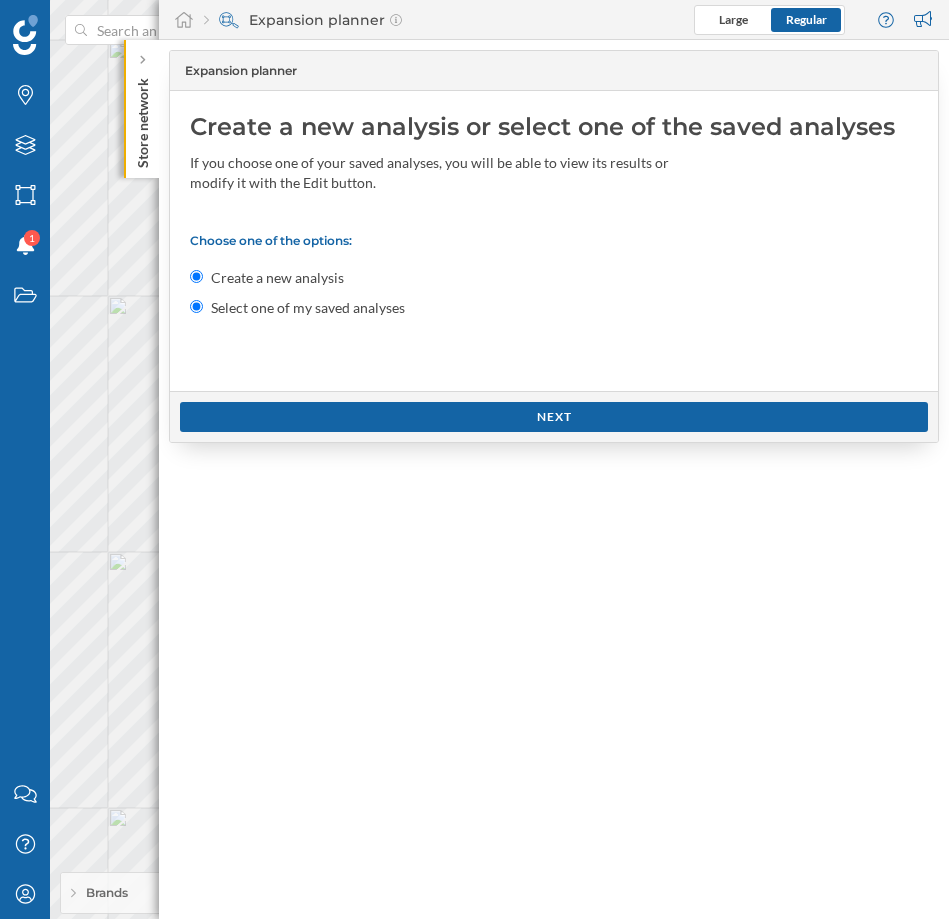 radio on "false" 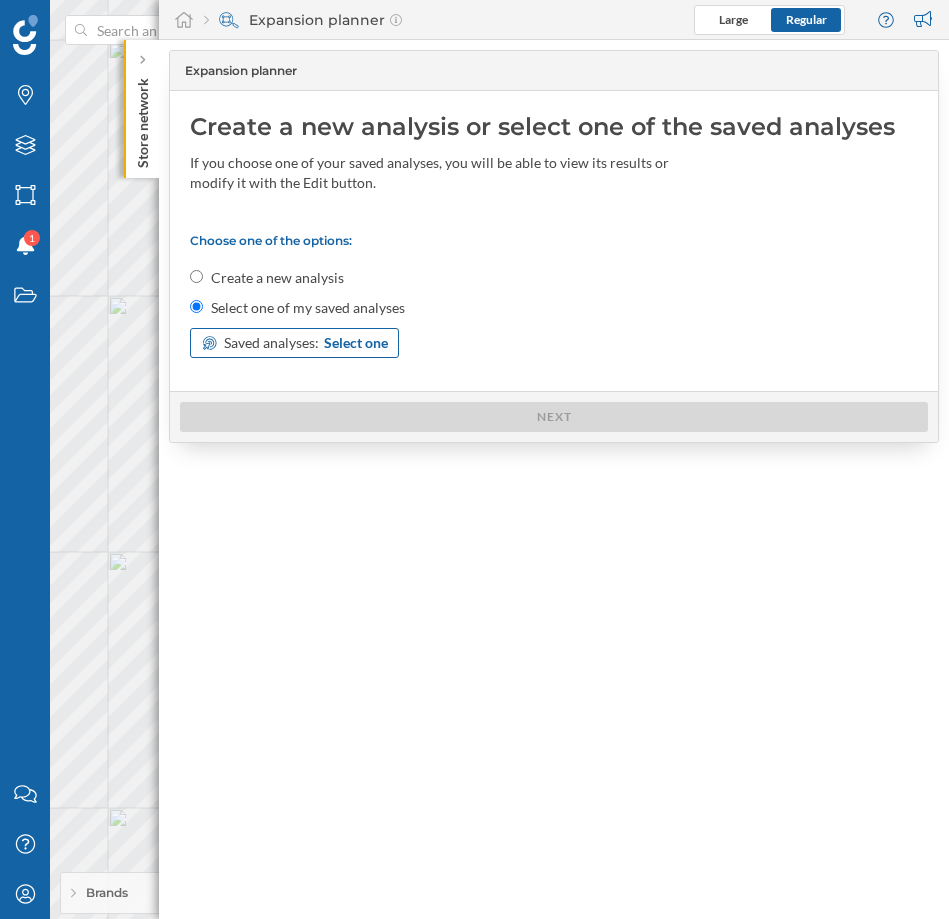 click on "Saved analyses:" at bounding box center [271, 343] 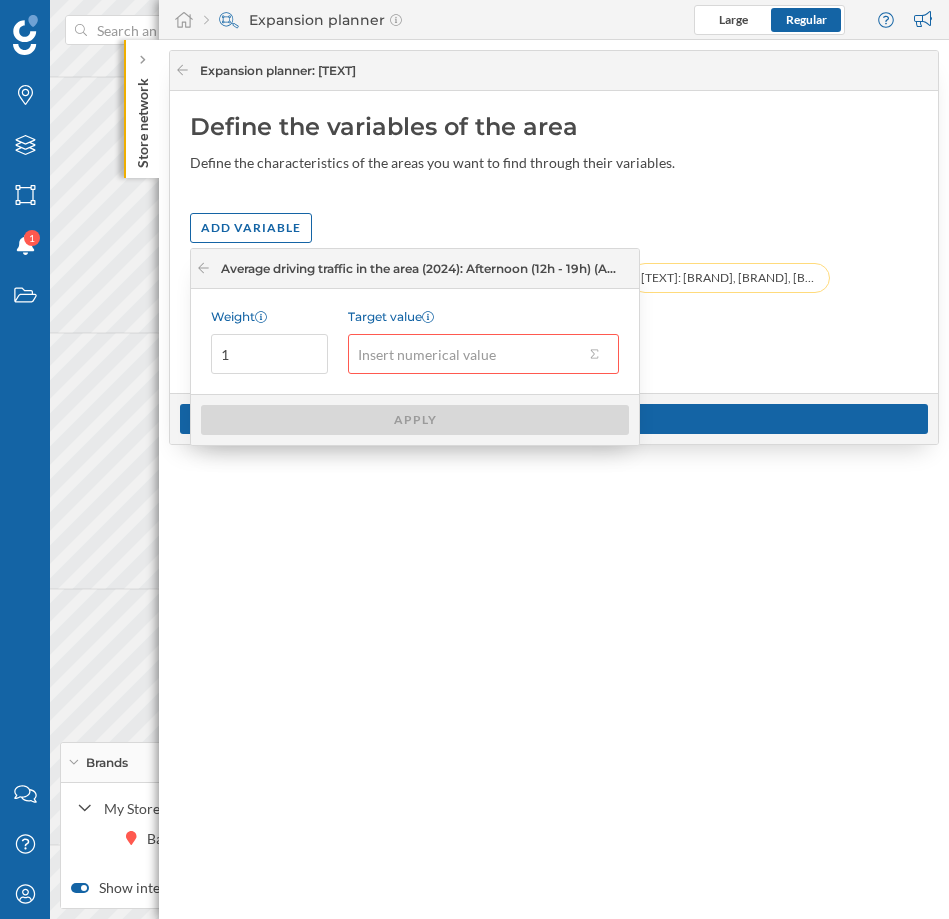 scroll, scrollTop: 0, scrollLeft: 0, axis: both 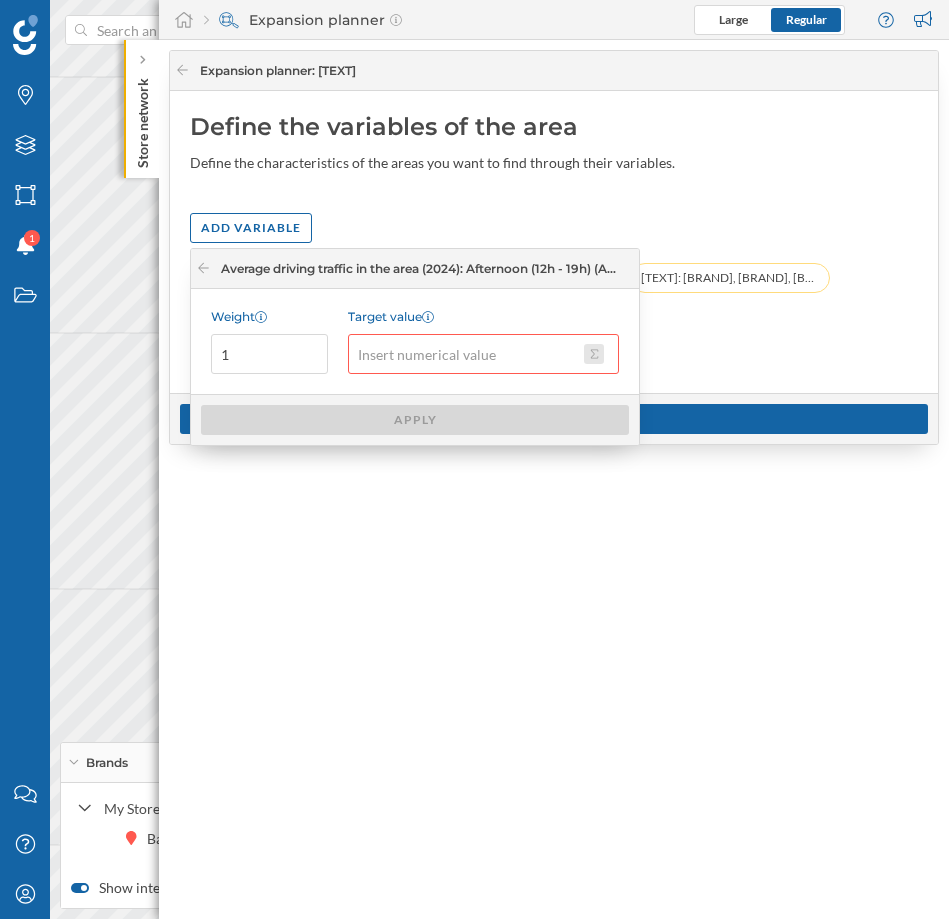 click on "Target value" at bounding box center [594, 354] 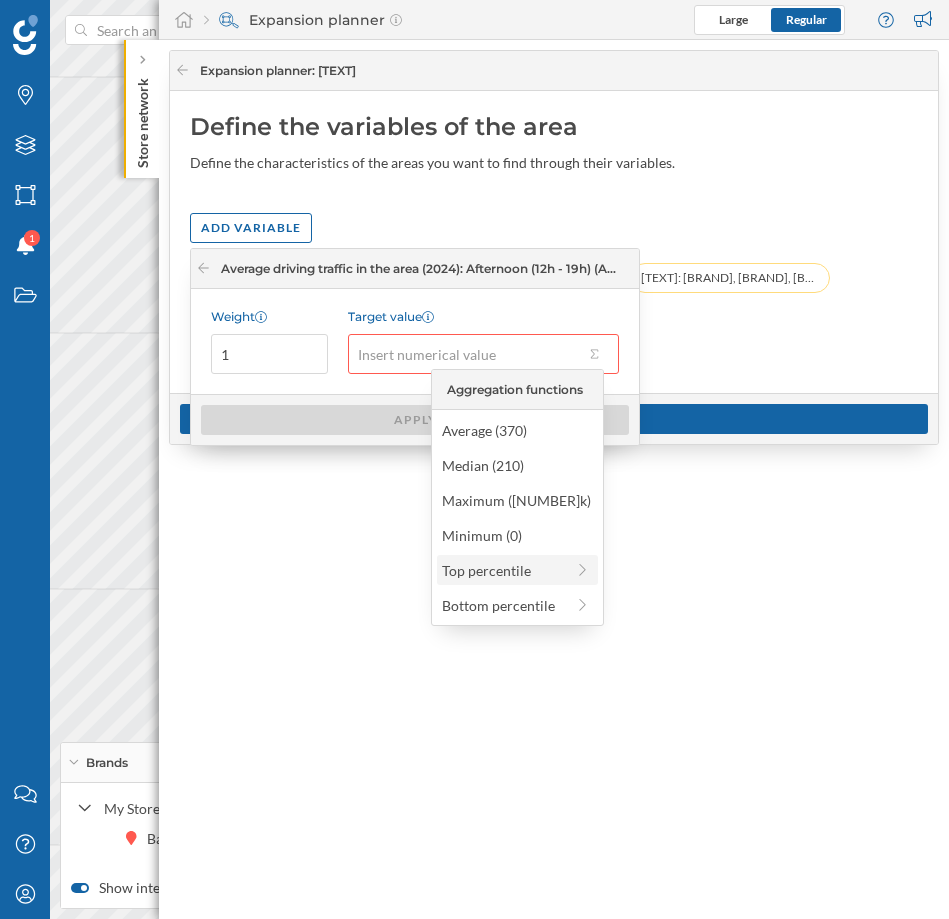 click on "Top percentile" at bounding box center (503, 570) 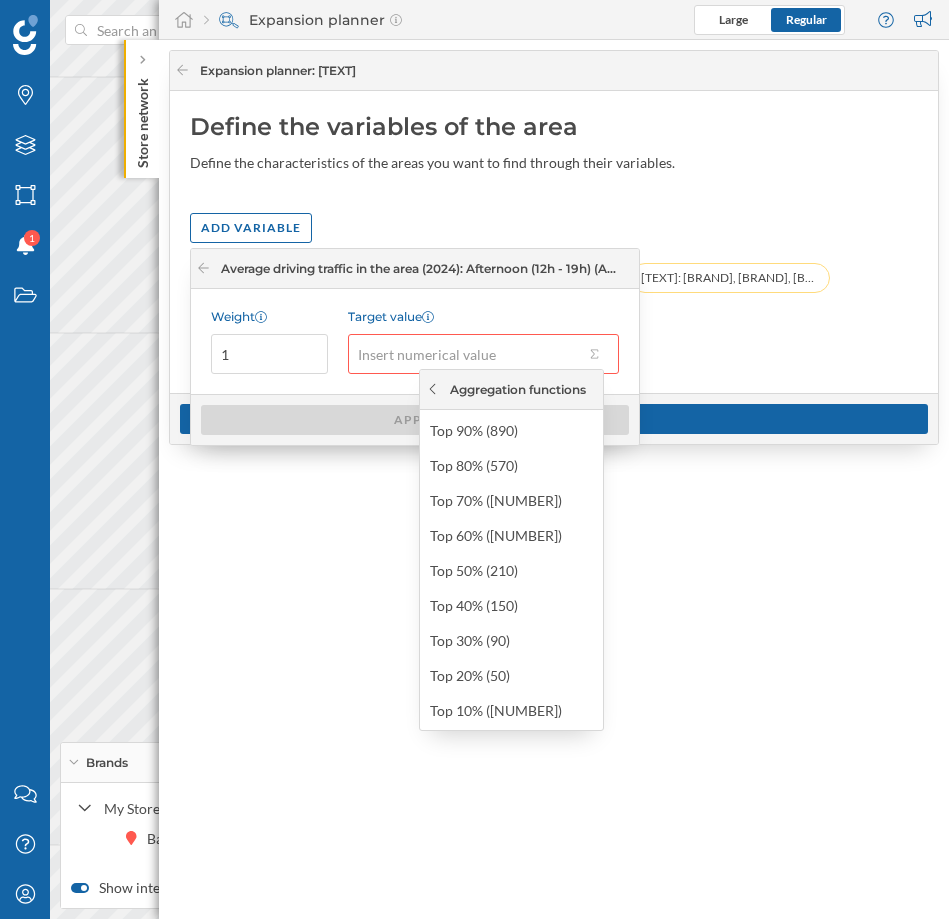 click 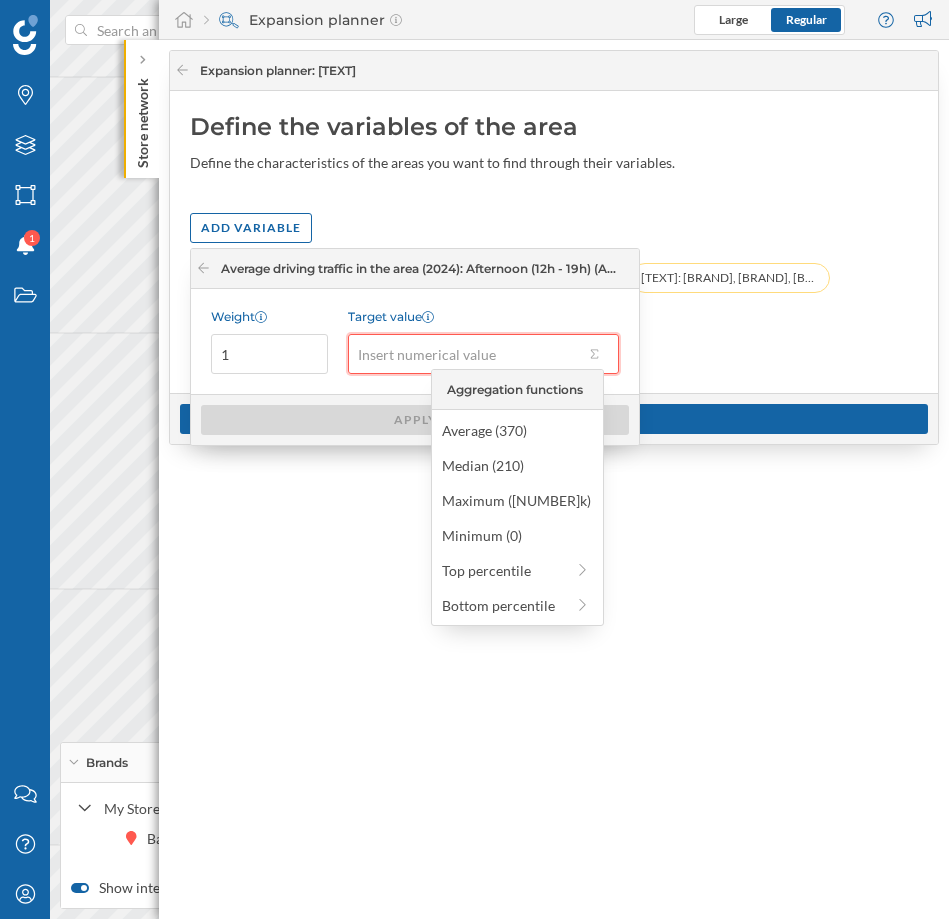 click on "Target value" at bounding box center [466, 354] 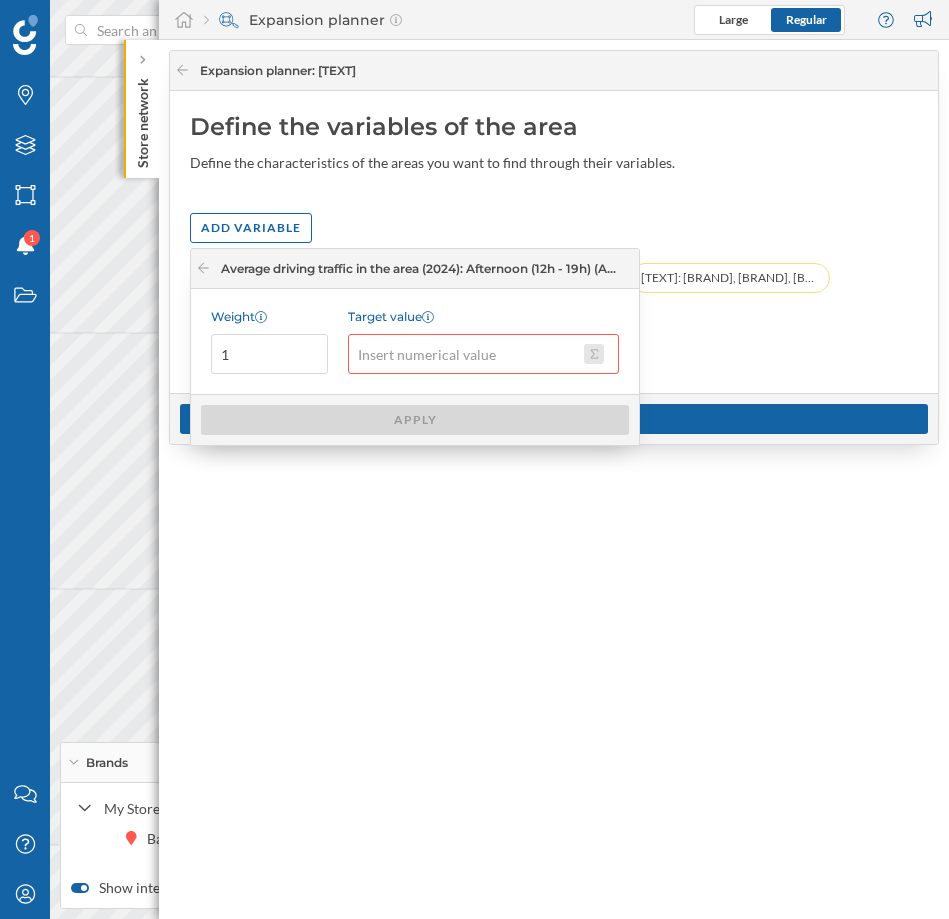 click on "Target value" at bounding box center (594, 354) 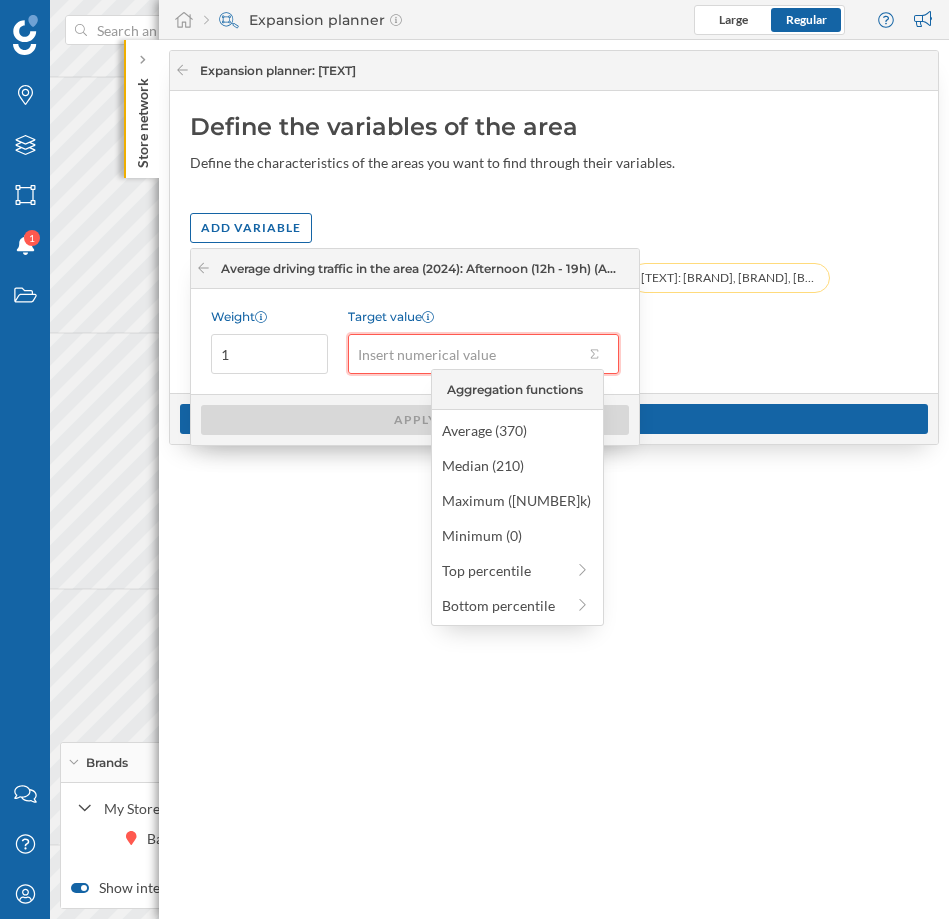 click on "Target value" at bounding box center [466, 354] 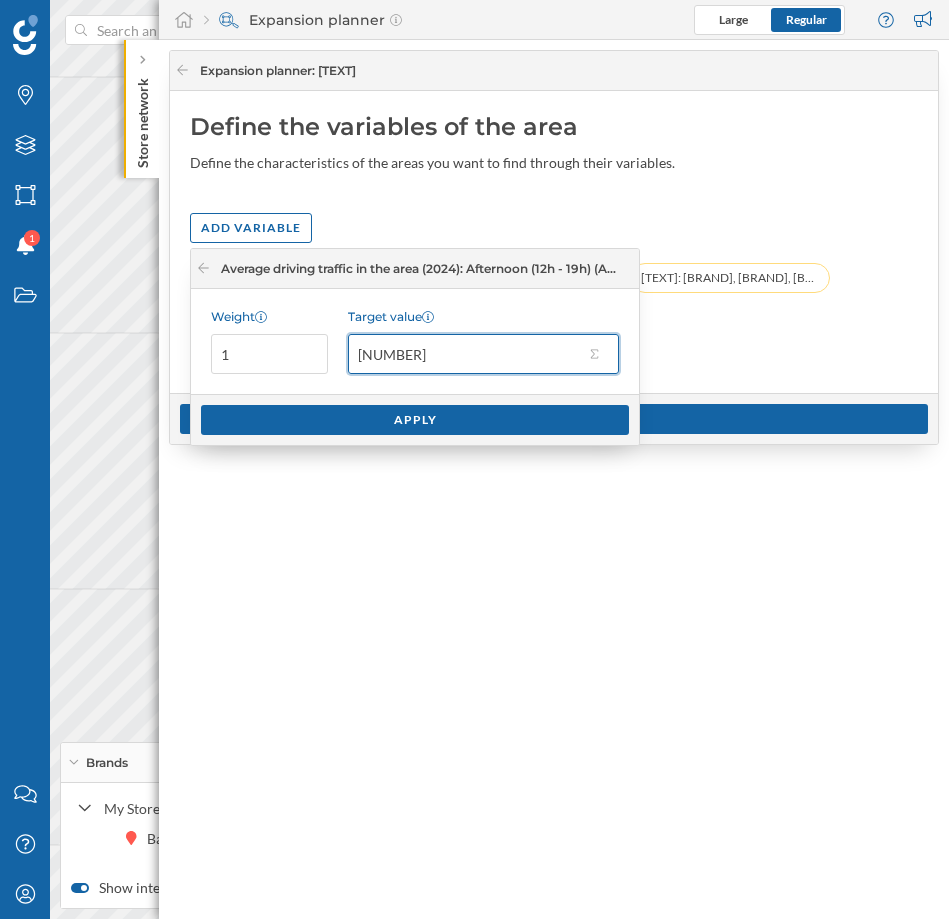 type on "[NUMBER]" 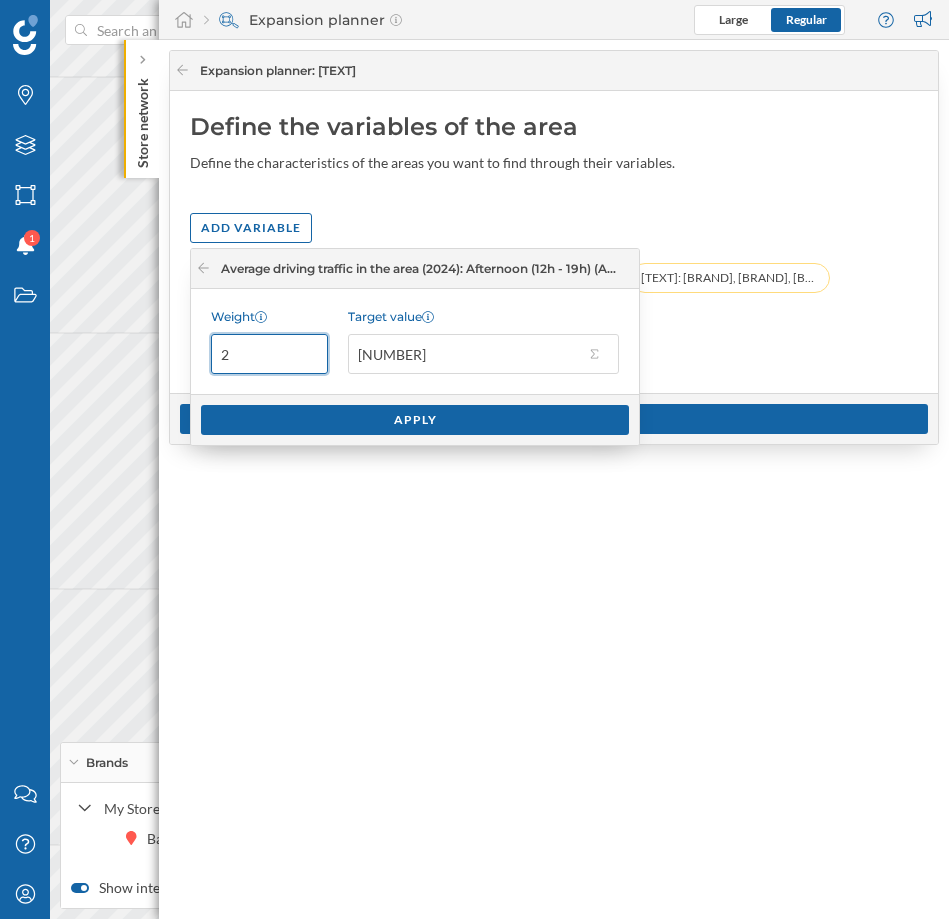 type on "2" 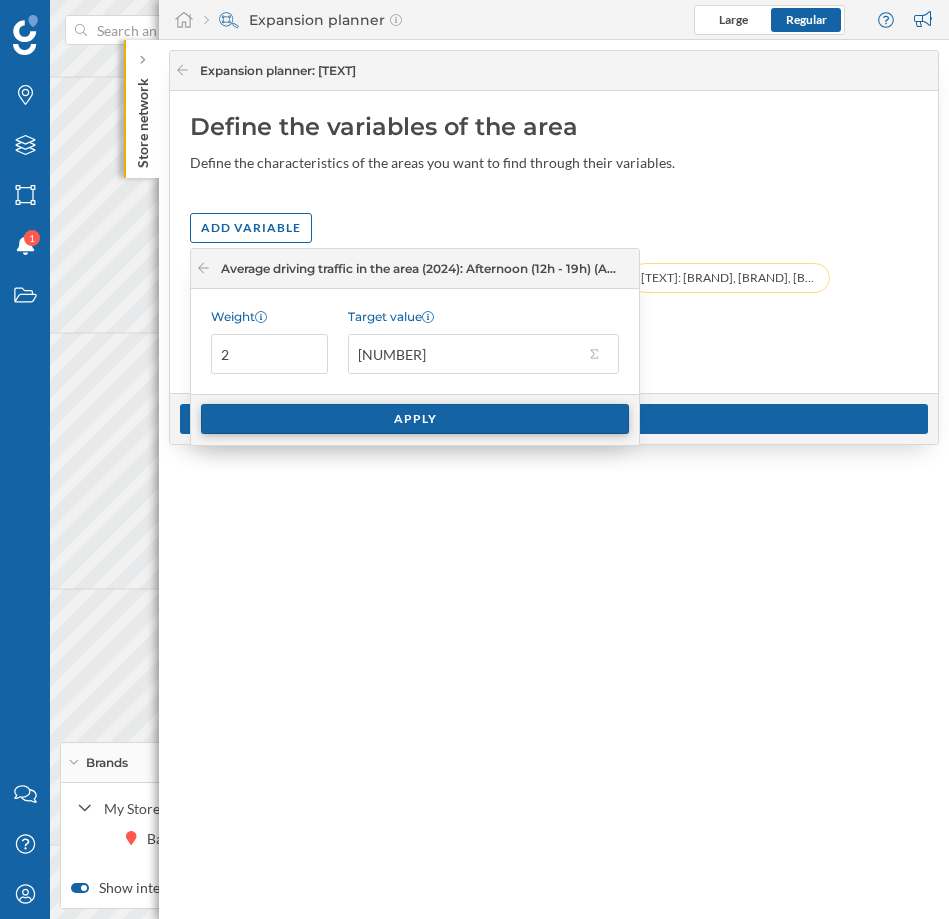 click on "Apply" at bounding box center (415, 419) 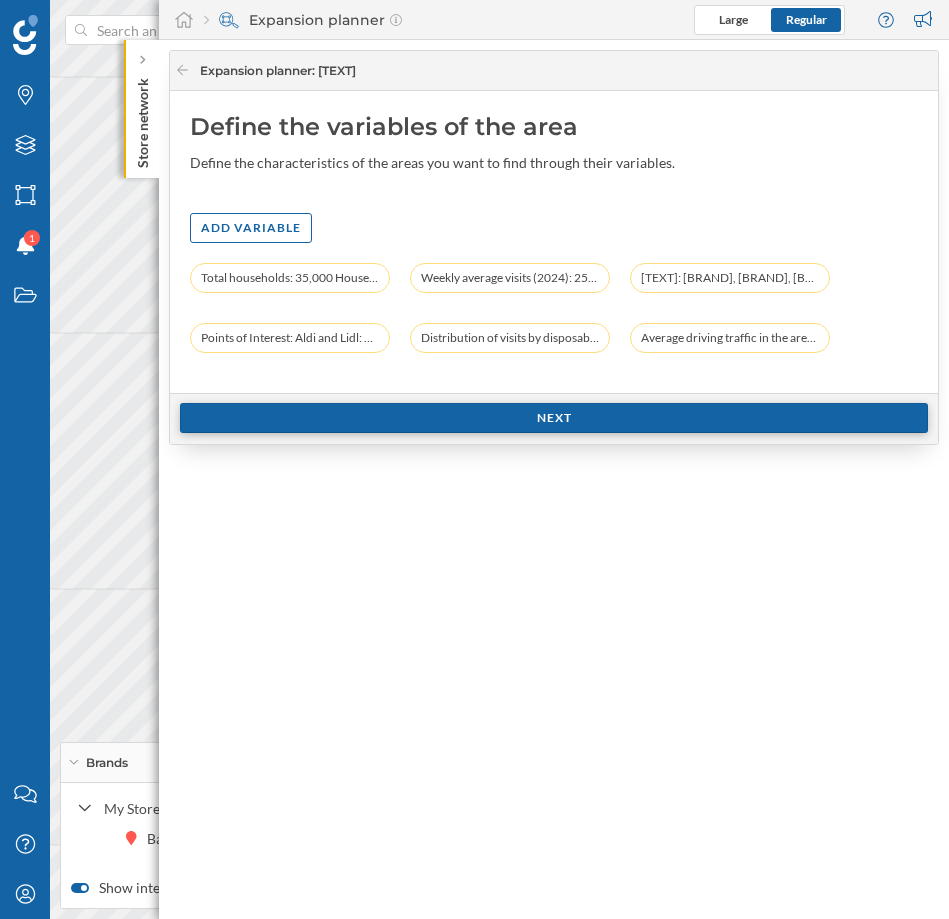 click on "Next" at bounding box center (554, 418) 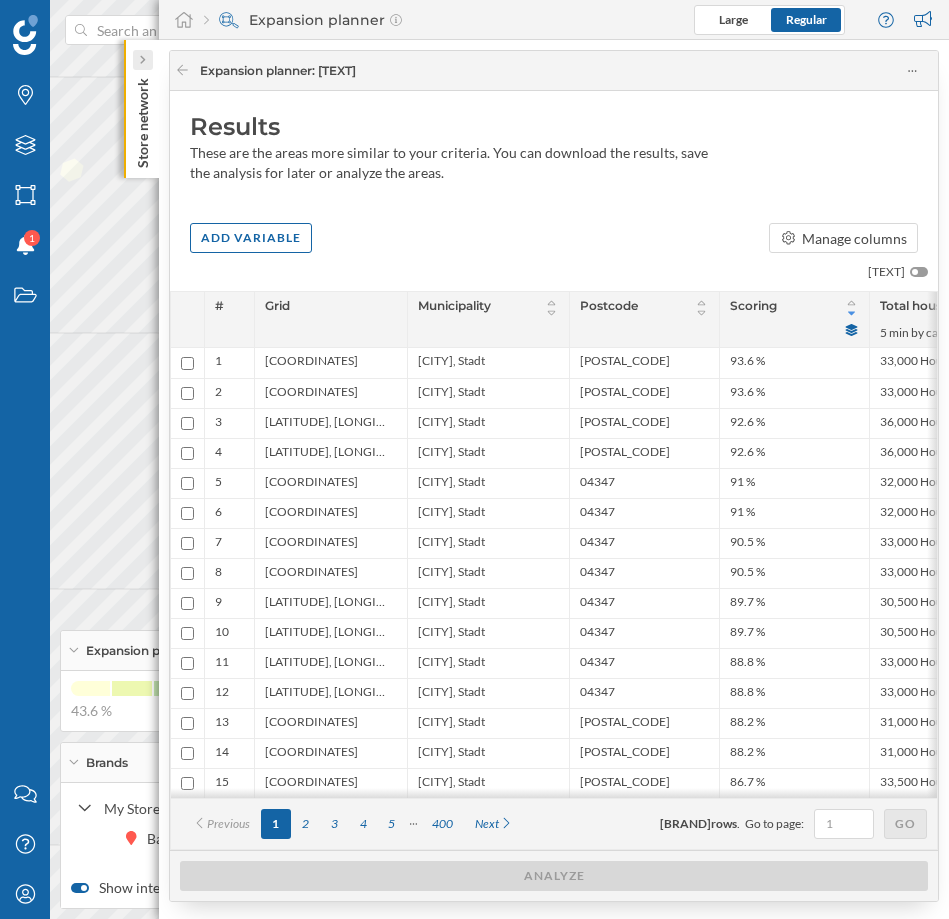 click 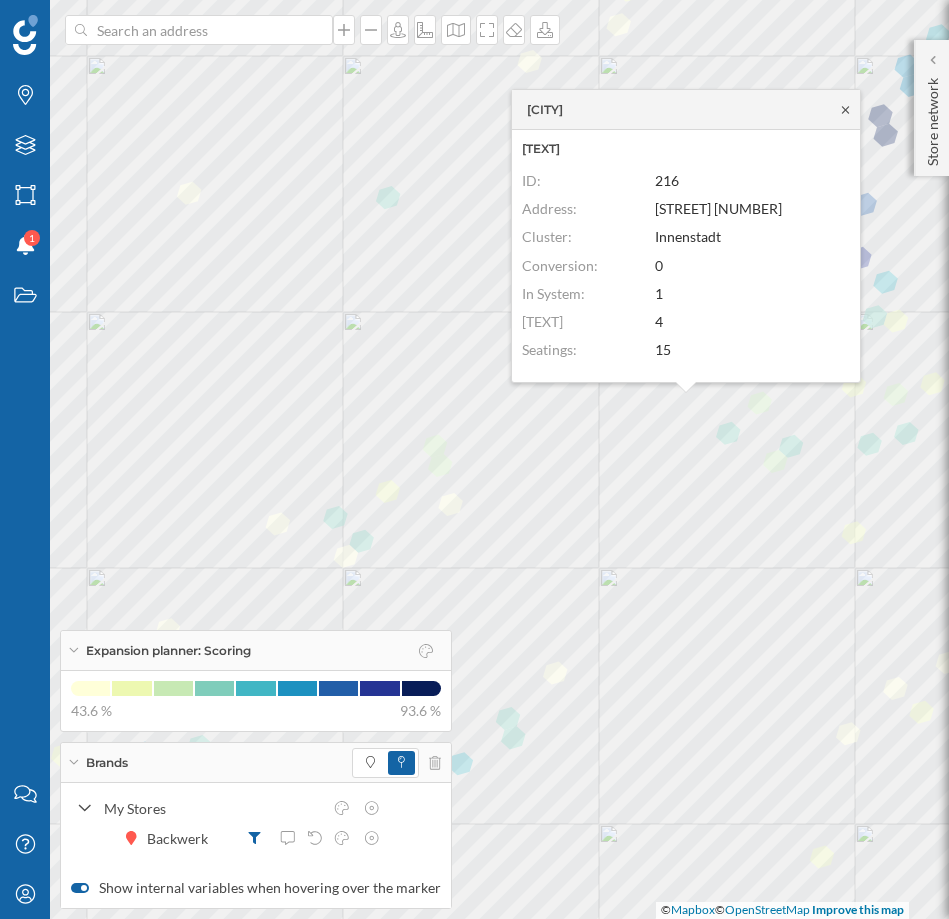 click 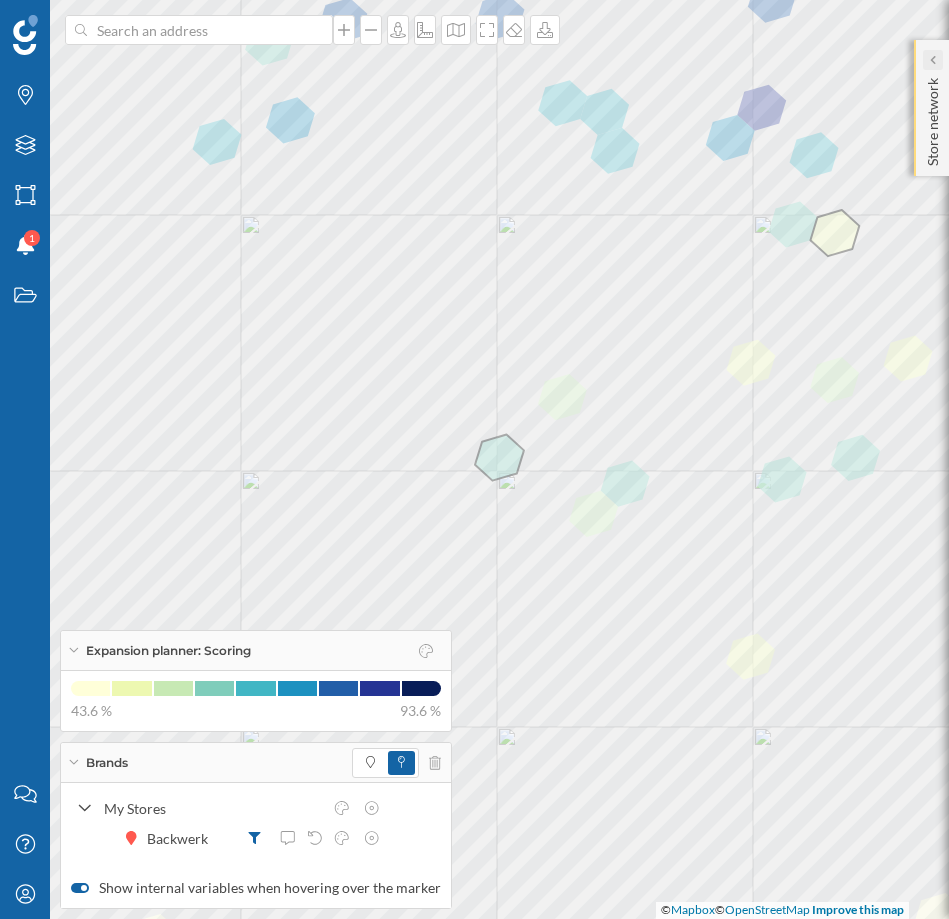 click 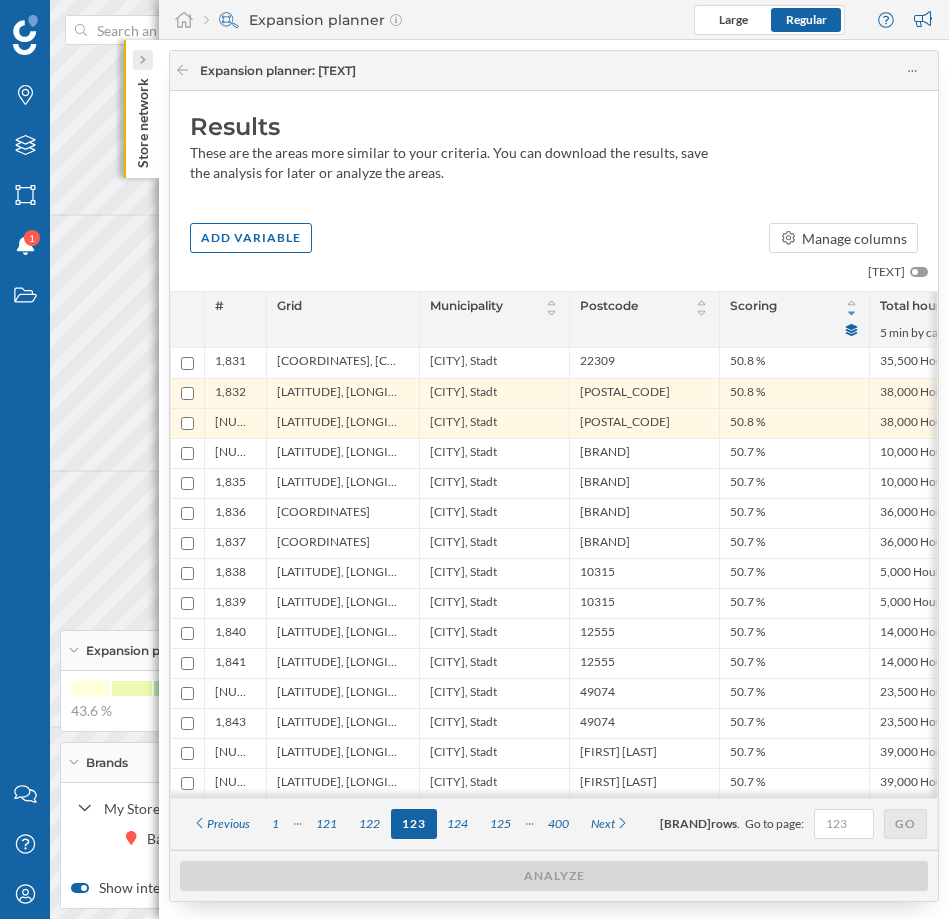 click 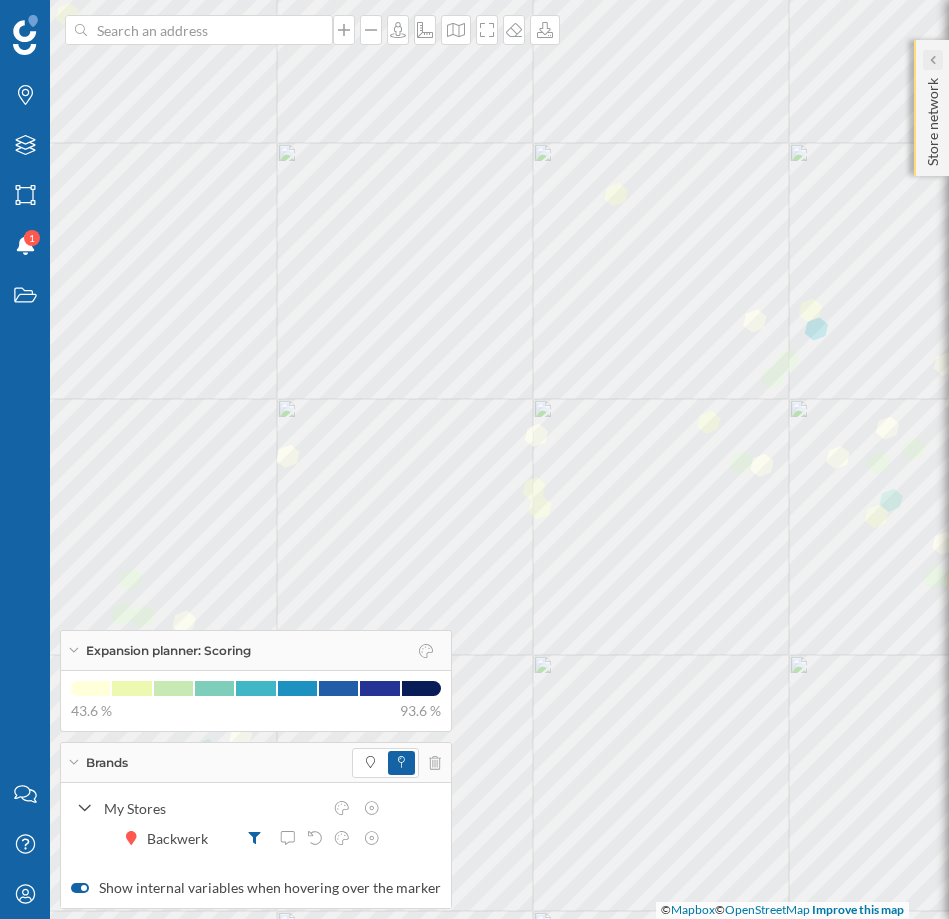 click 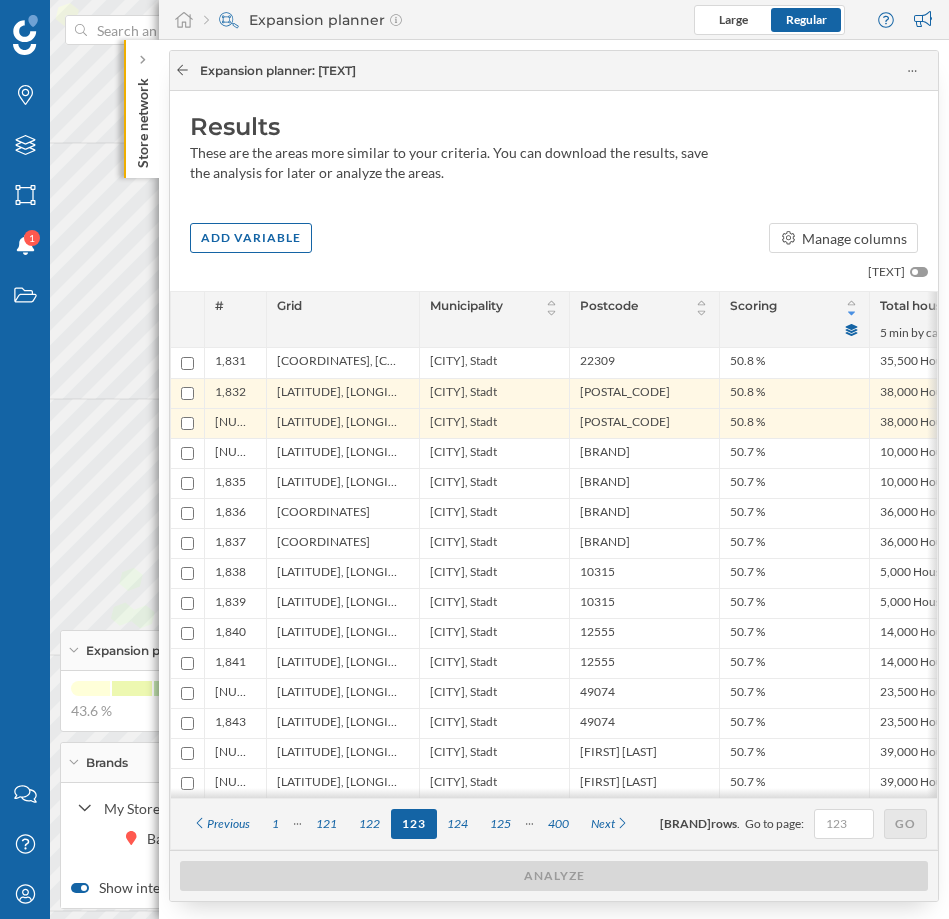 click 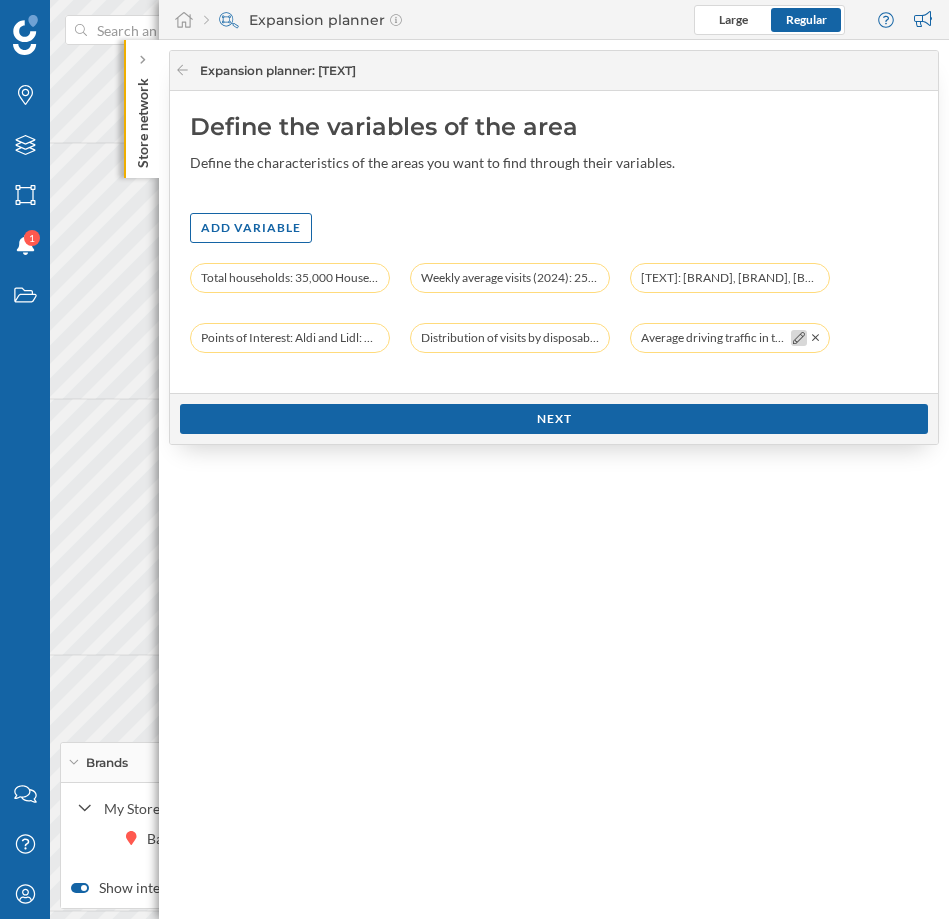 click 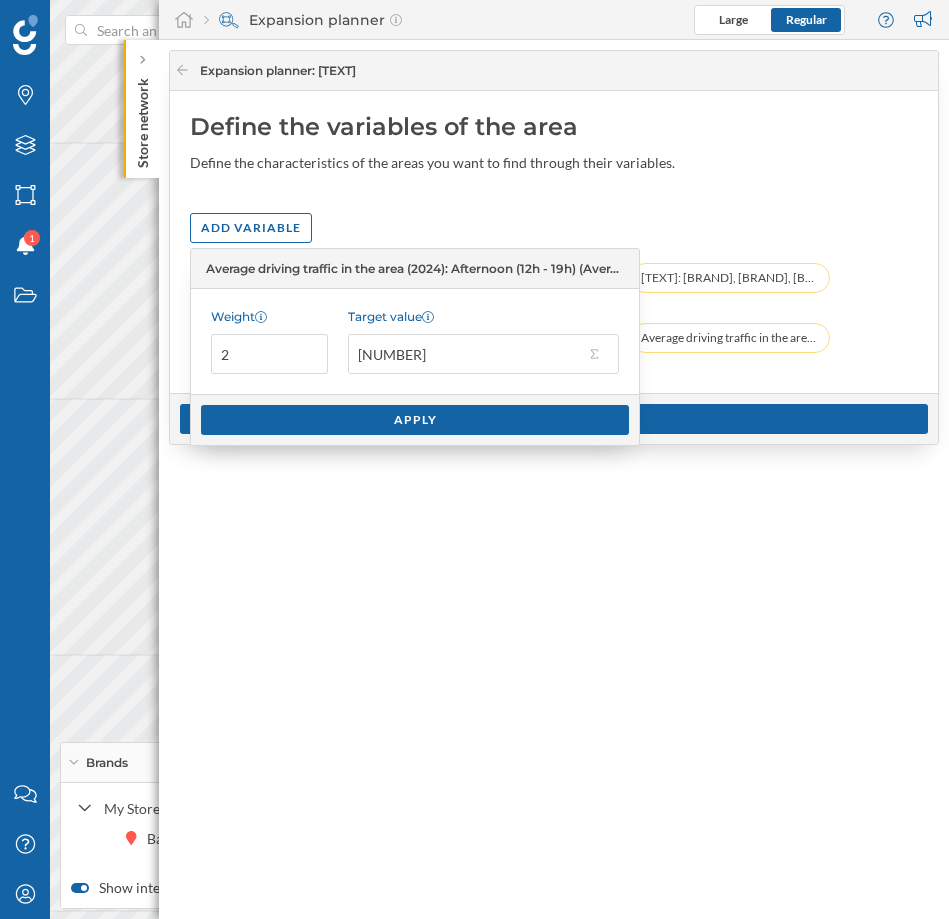 click on "Total households: 35,000 Households (5 min by car)
Weekly average visits (2024): 254,320 - 344,080 (Ortsteil)
Points of Interest: Back.Bude, Balzac Coffee, Brothaus Bakery Coffee And Bar, Café Bonjour Bakery Coffee And Bar, Coffee Fellows and 3 more: 1 locations (10 min on foot)
Points of Interest: Aldi and Lidl: 0 locations (10 min on foot)
Distribution of visits by disposable income (2024): 35.6 % (Ortsteil)
Average driving traffic in the area (2024): Afternoon (12h - 19h) (Average): 4,250 - 5,750 (5 min on foot)" at bounding box center (554, 318) 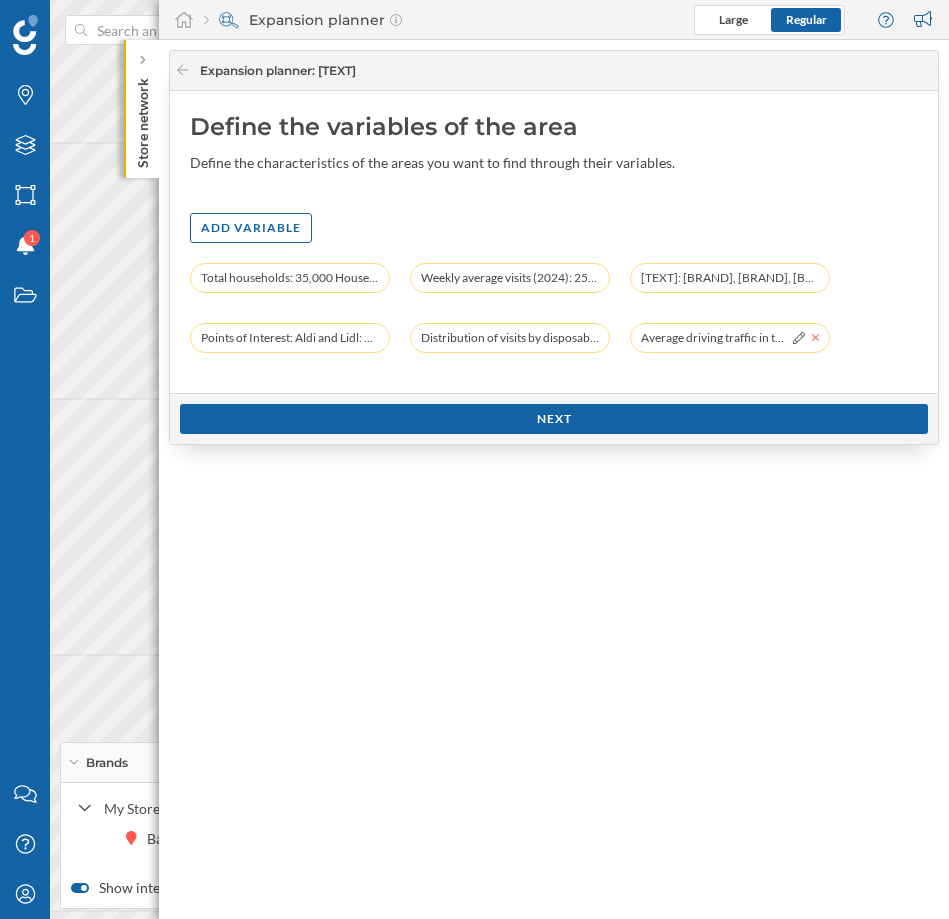 click 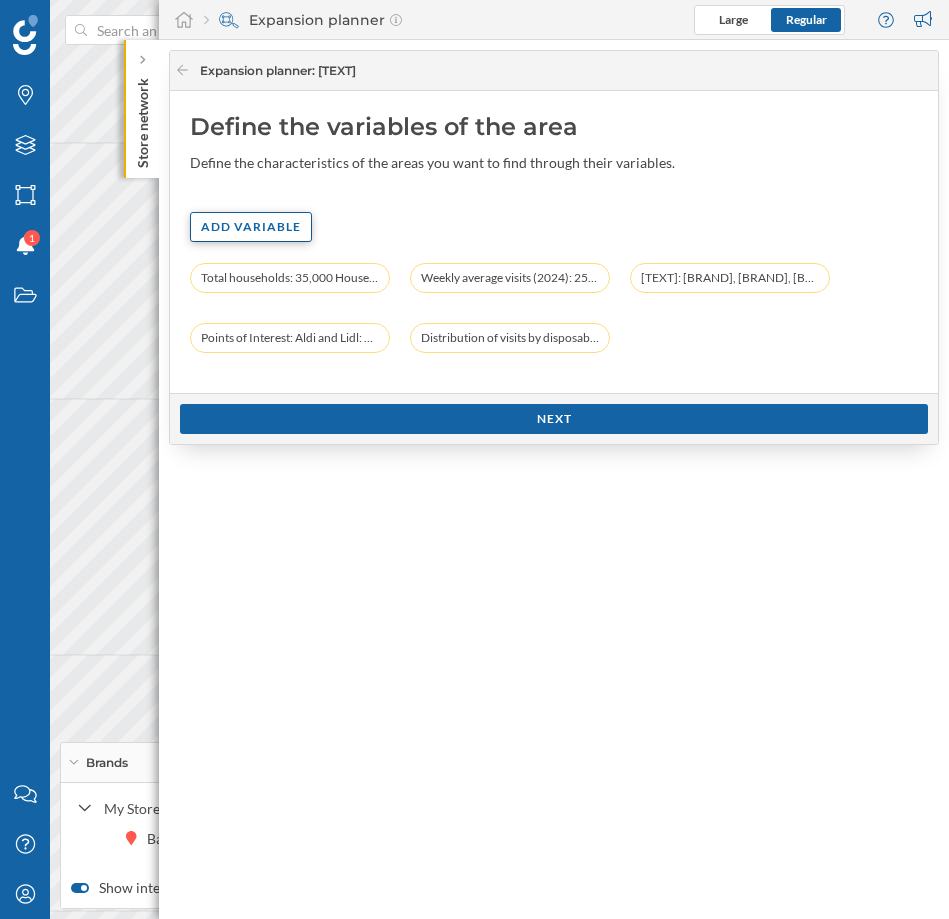 click on "Add variable" at bounding box center [251, 227] 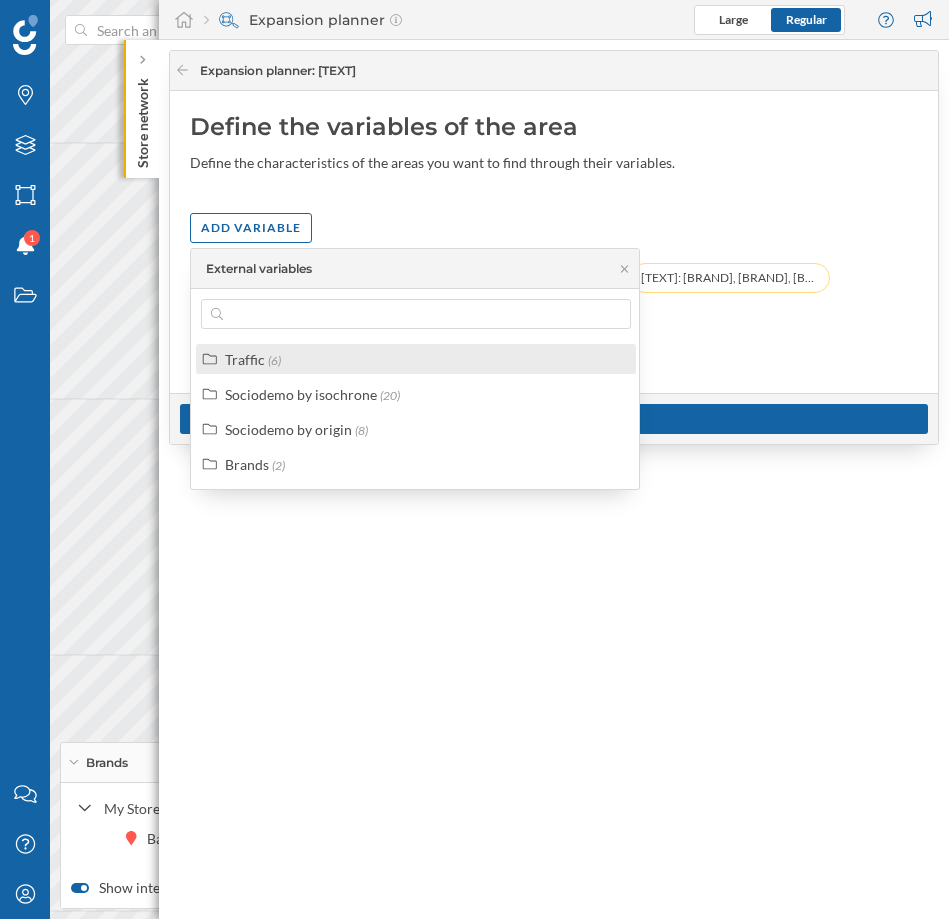 click on "Traffic
(6)" at bounding box center (424, 359) 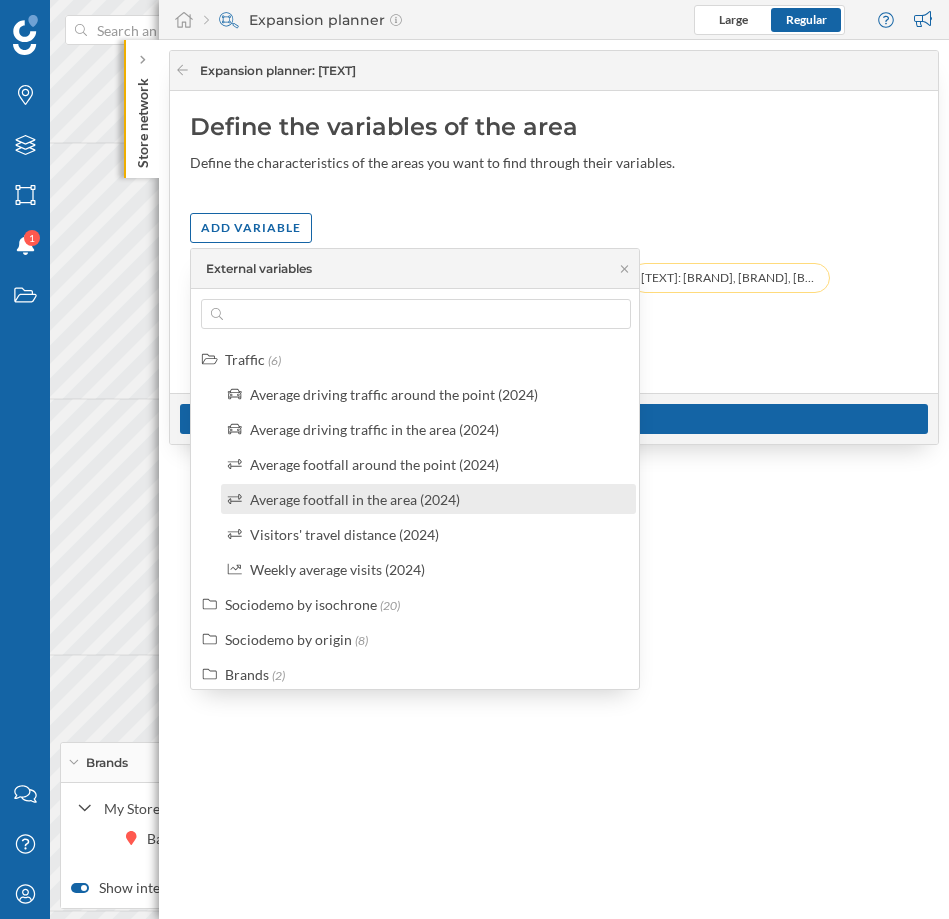 click on "Average footfall in the area (2024)" at bounding box center (355, 499) 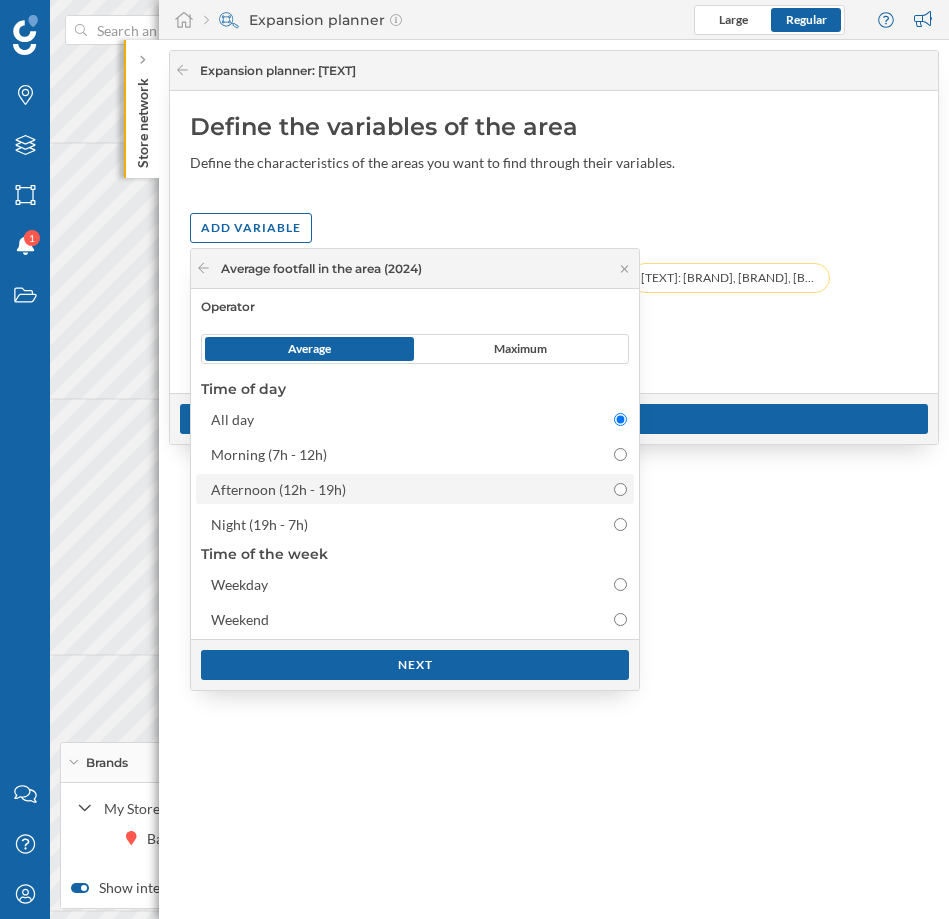 click on "Afternoon (12h - 19h)" at bounding box center [397, 489] 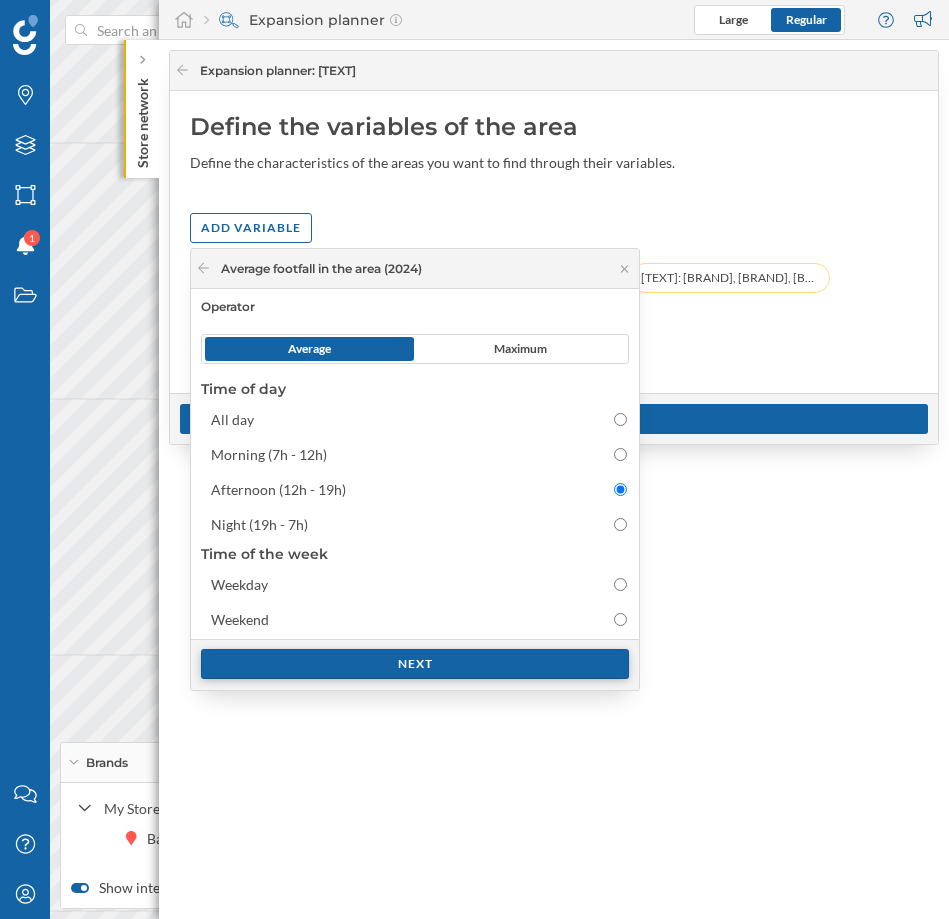 click on "Next" at bounding box center (415, 664) 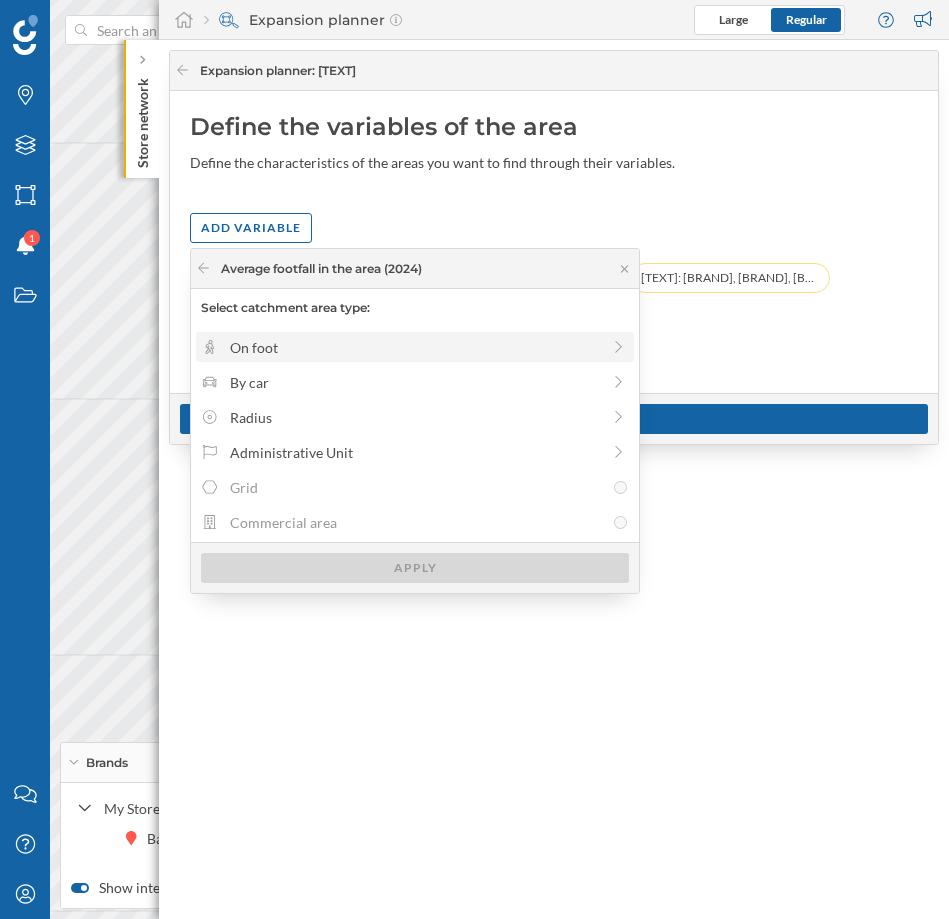 click on "On foot" at bounding box center (414, 347) 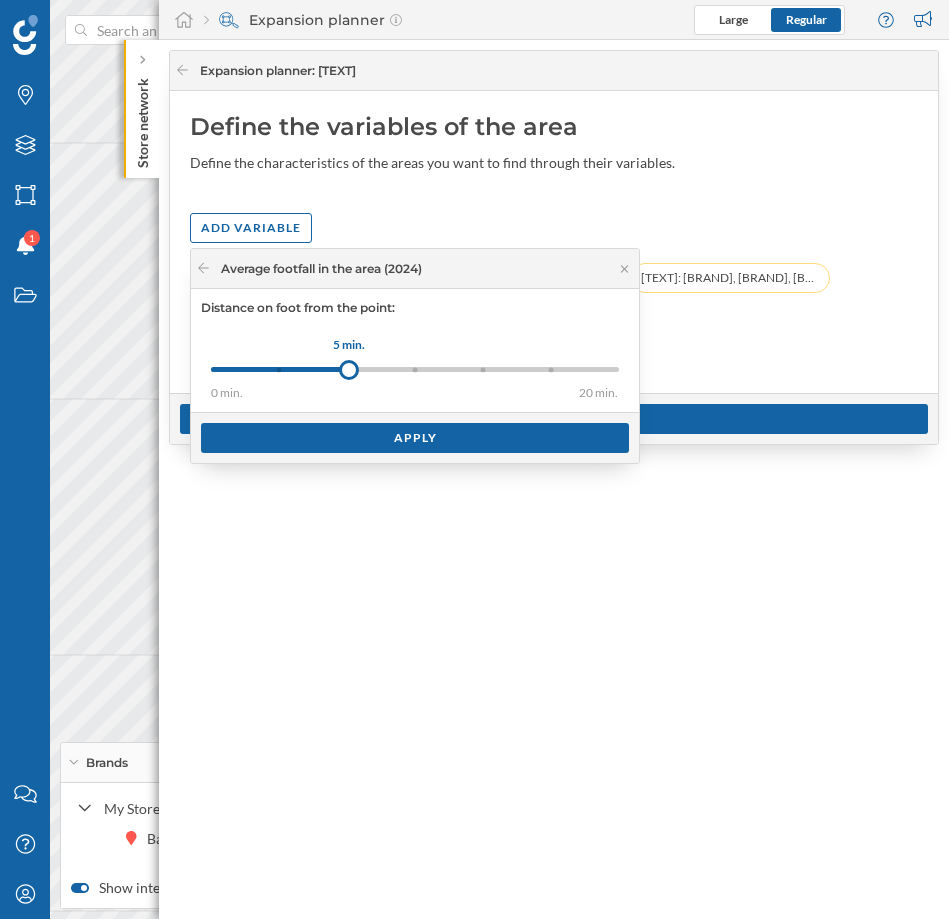 drag, startPoint x: 284, startPoint y: 366, endPoint x: 347, endPoint y: 371, distance: 63.1981 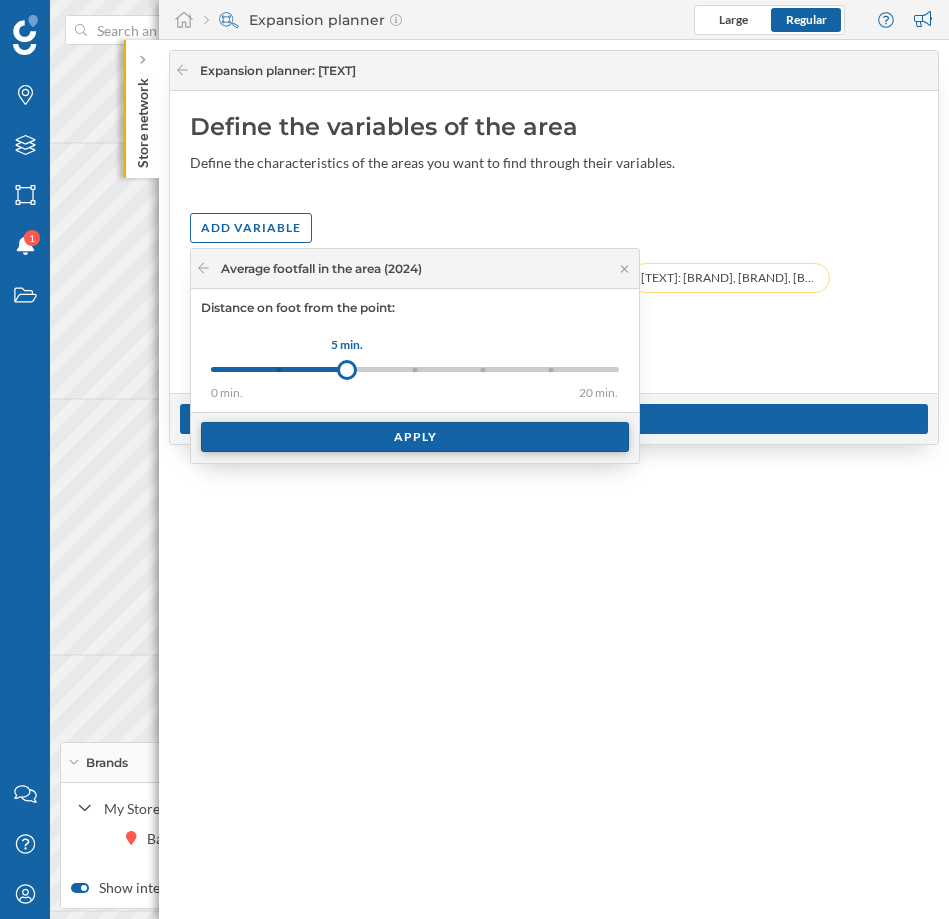 click on "Apply" at bounding box center [415, 437] 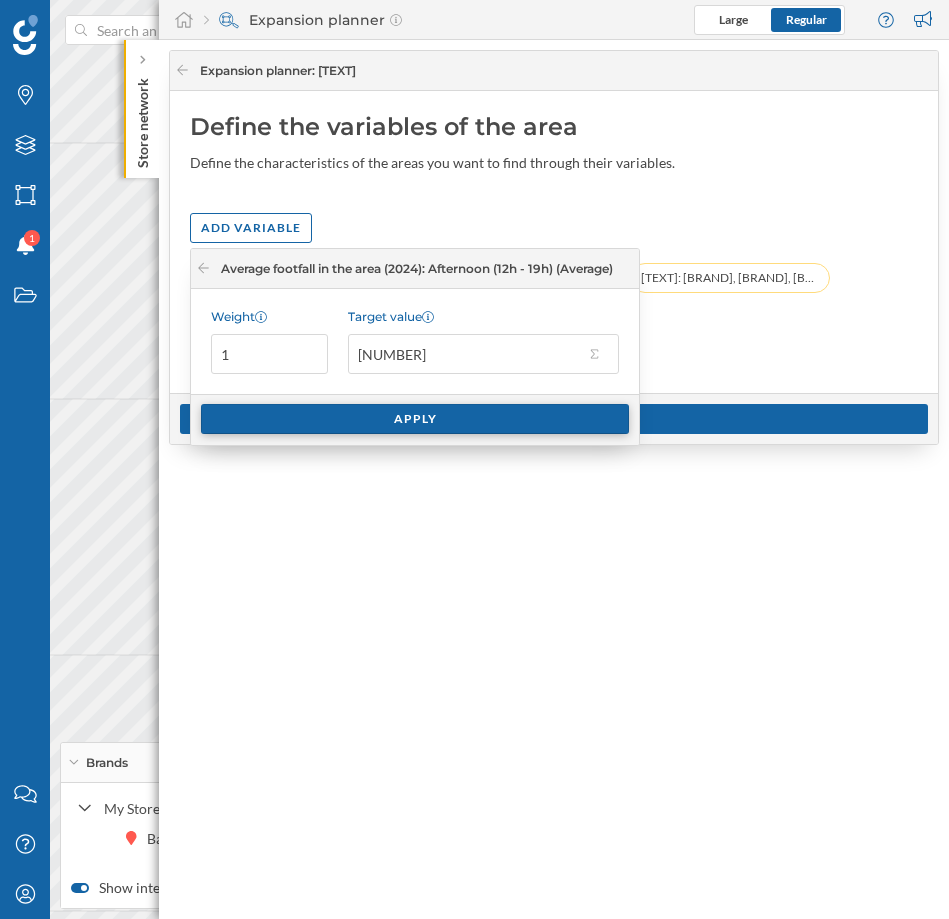 type on "[NUMBER]" 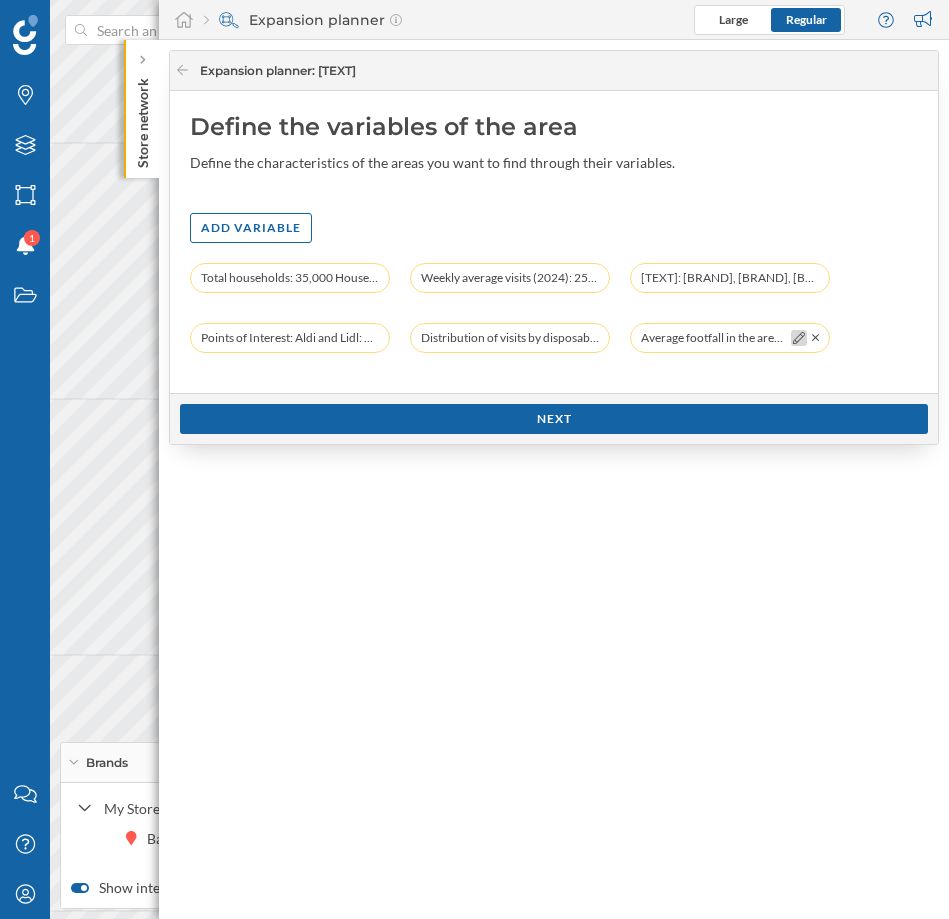 click 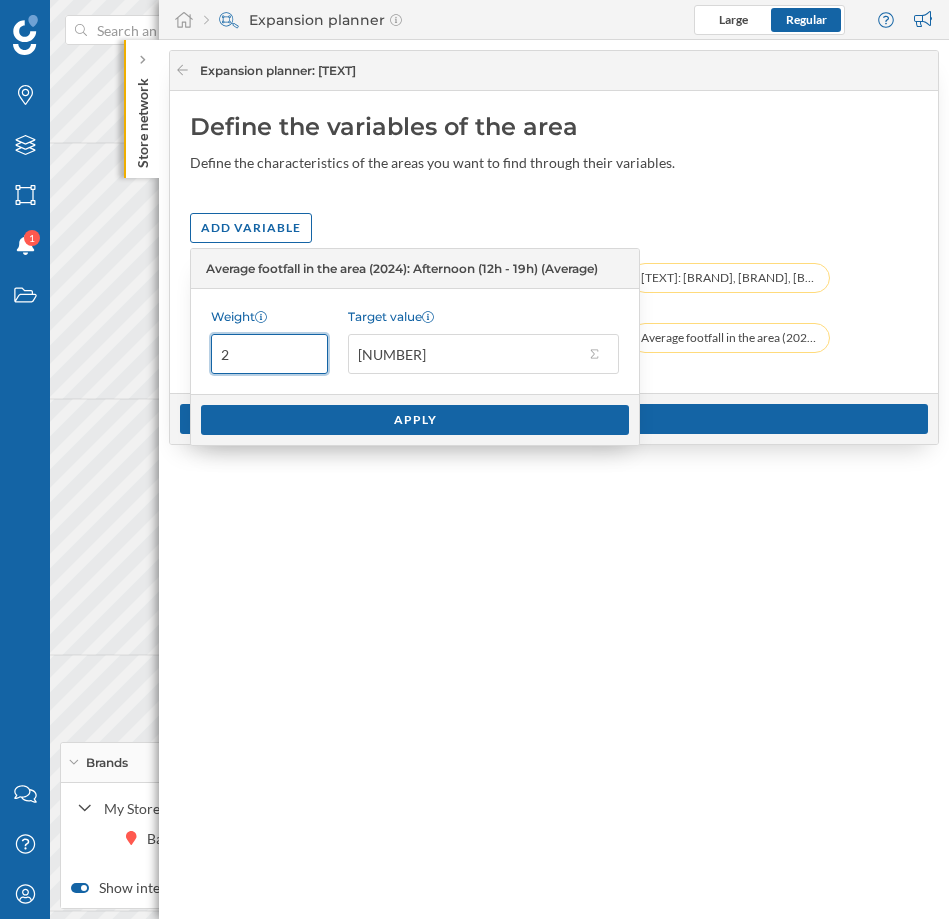 type on "2" 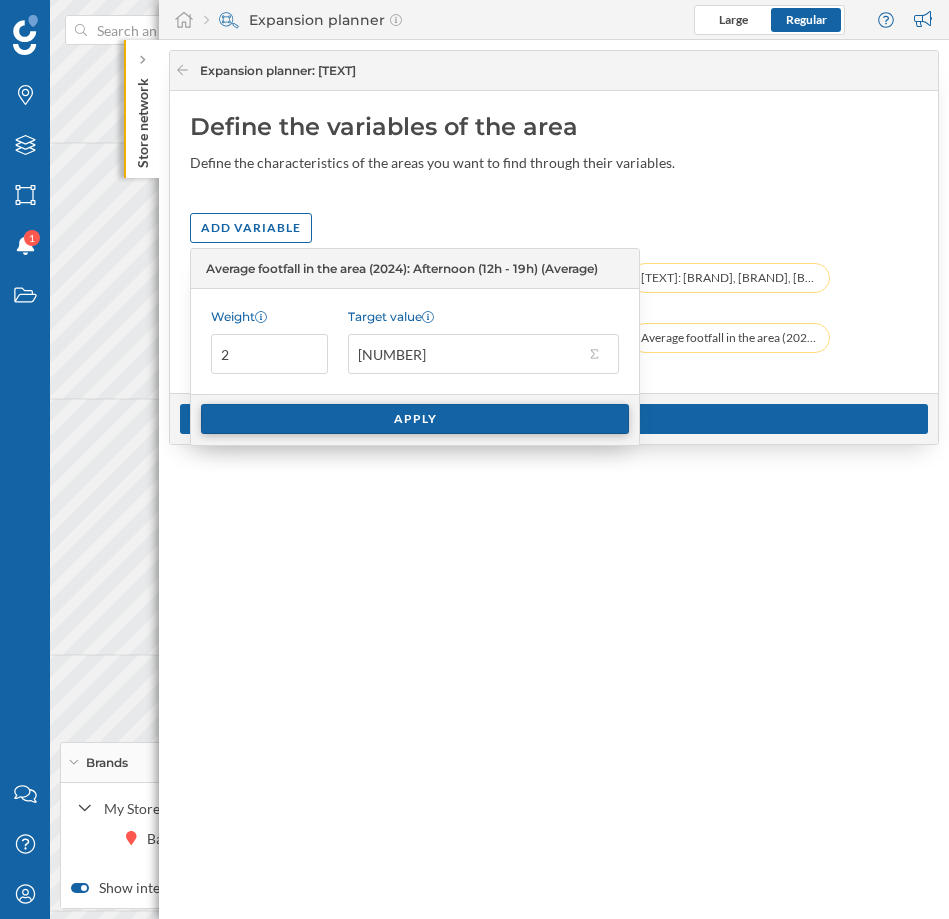 click on "Apply" at bounding box center [415, 419] 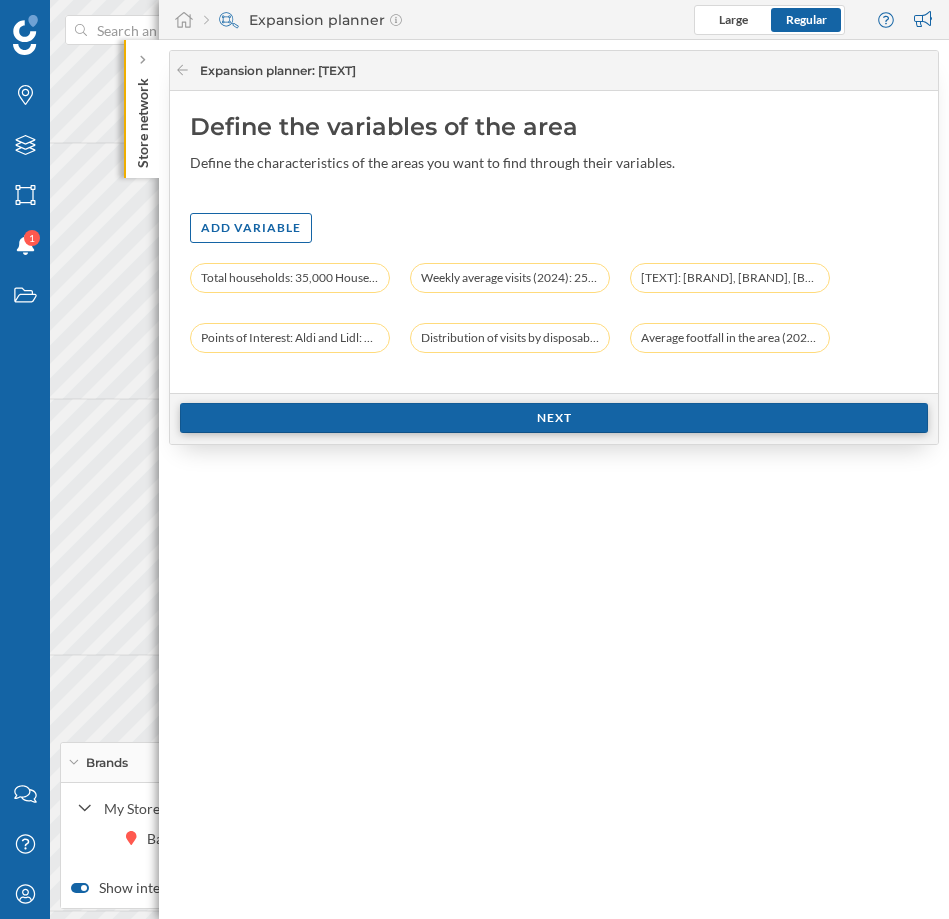 click on "Next" at bounding box center [554, 418] 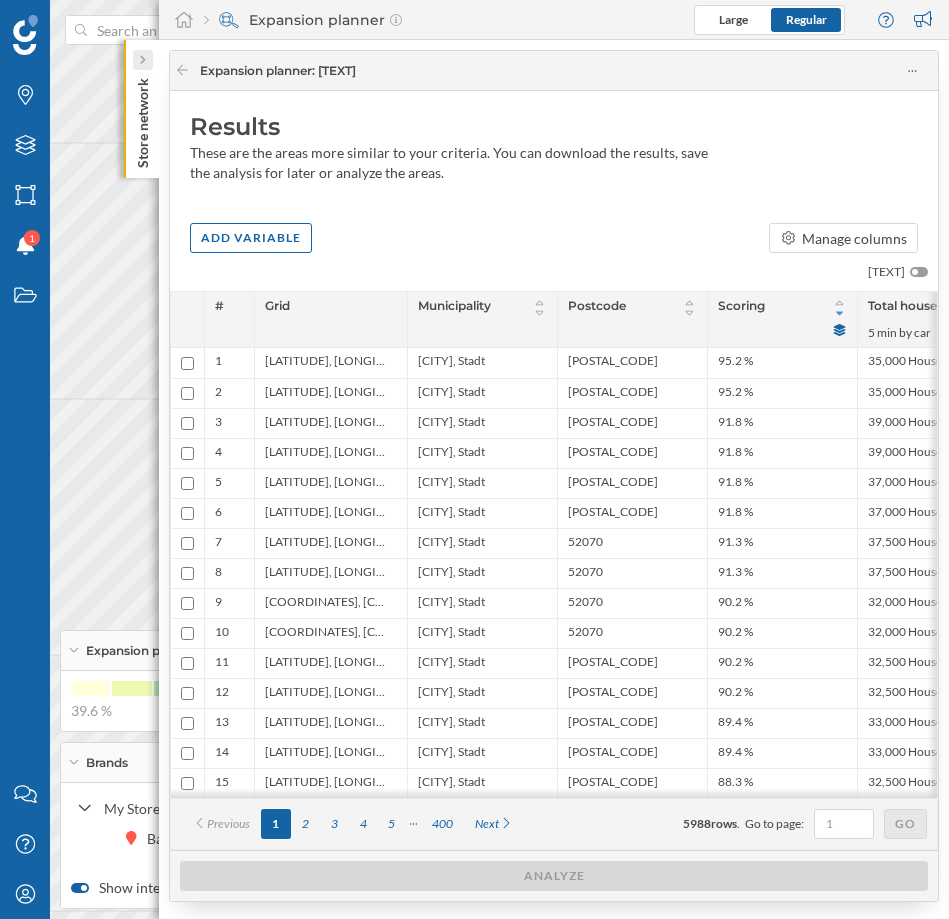 click 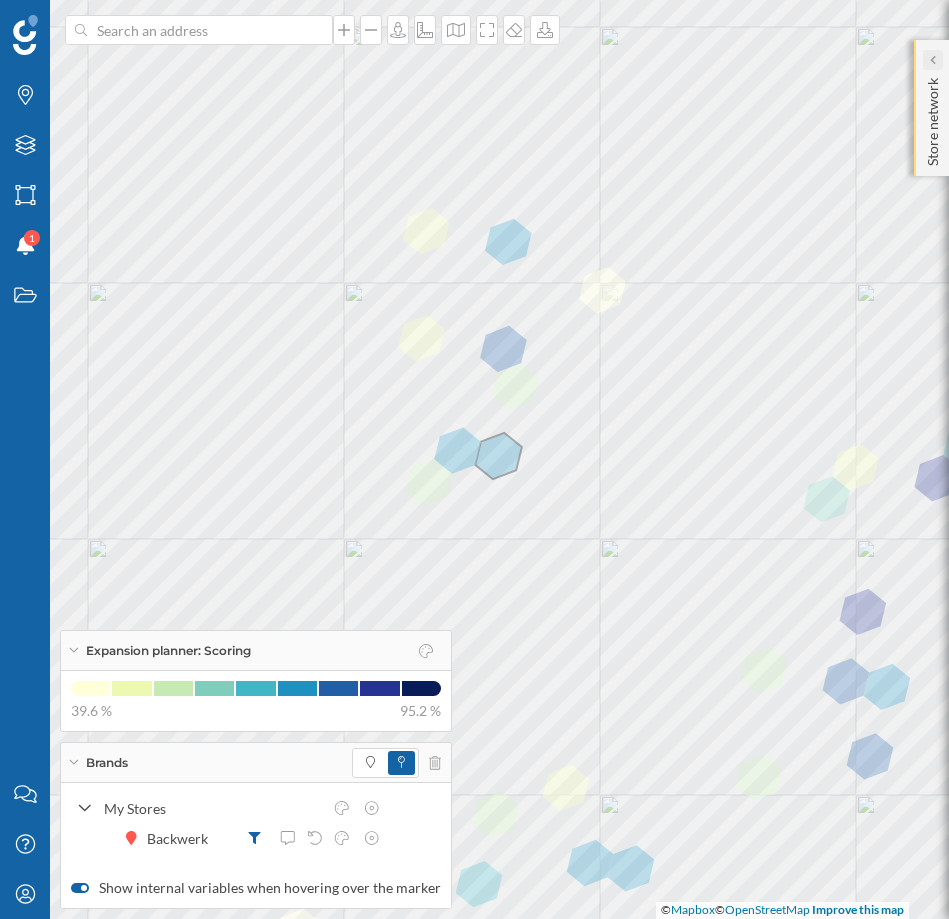 click 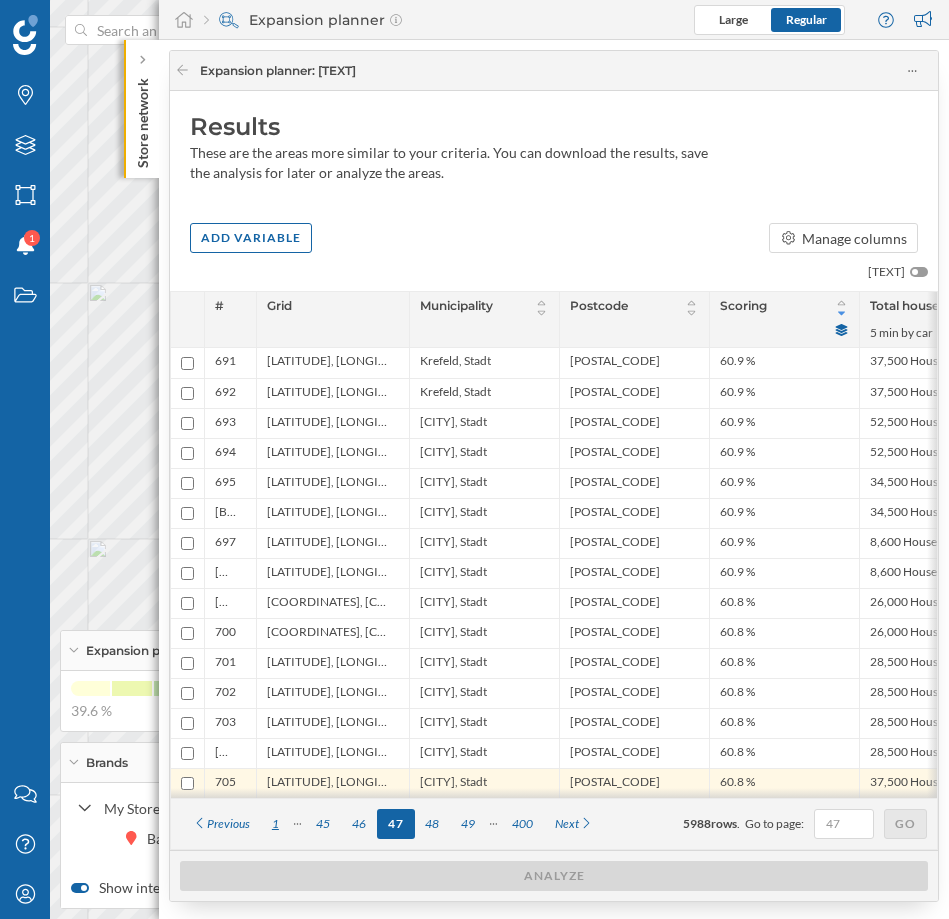 click on "1" at bounding box center (275, 824) 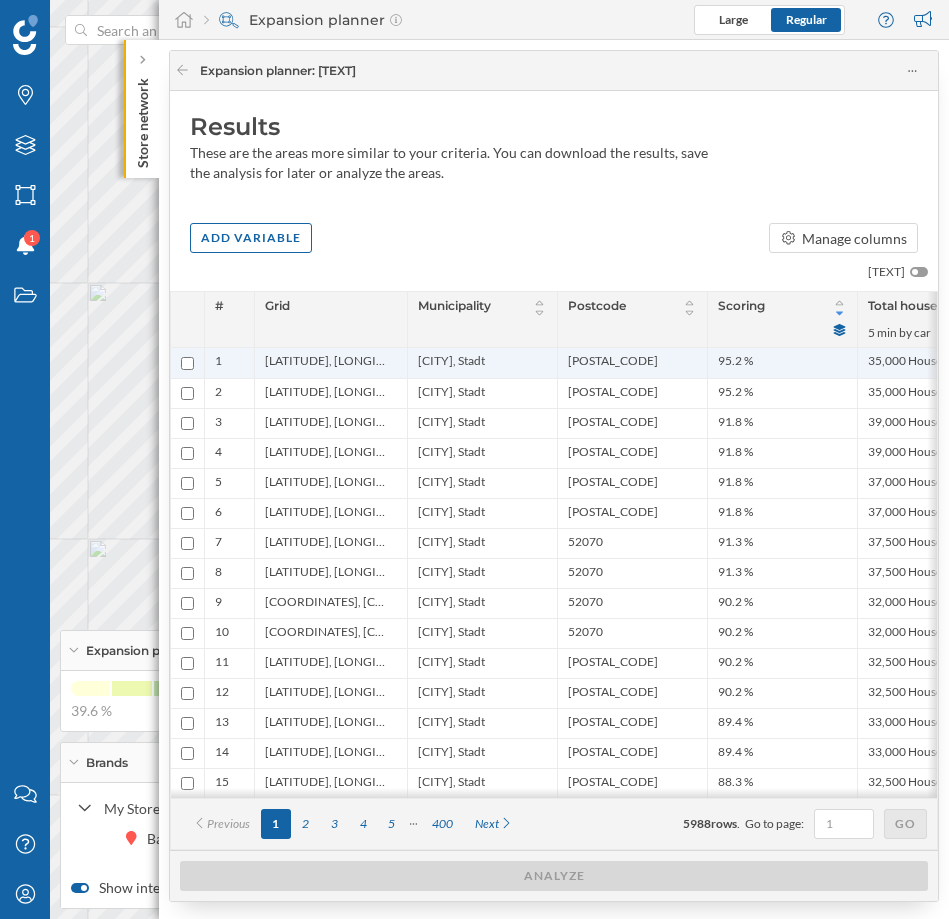 click on "[LATITUDE], [LONGITUDE]" at bounding box center (326, 363) 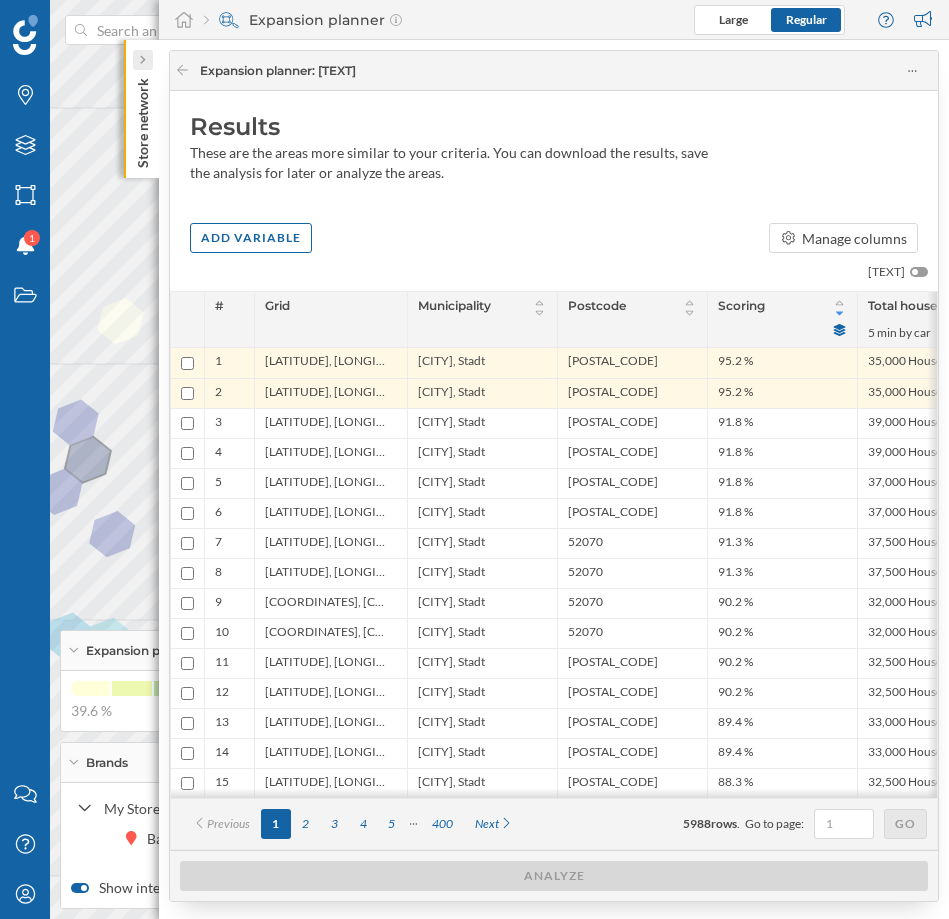 click 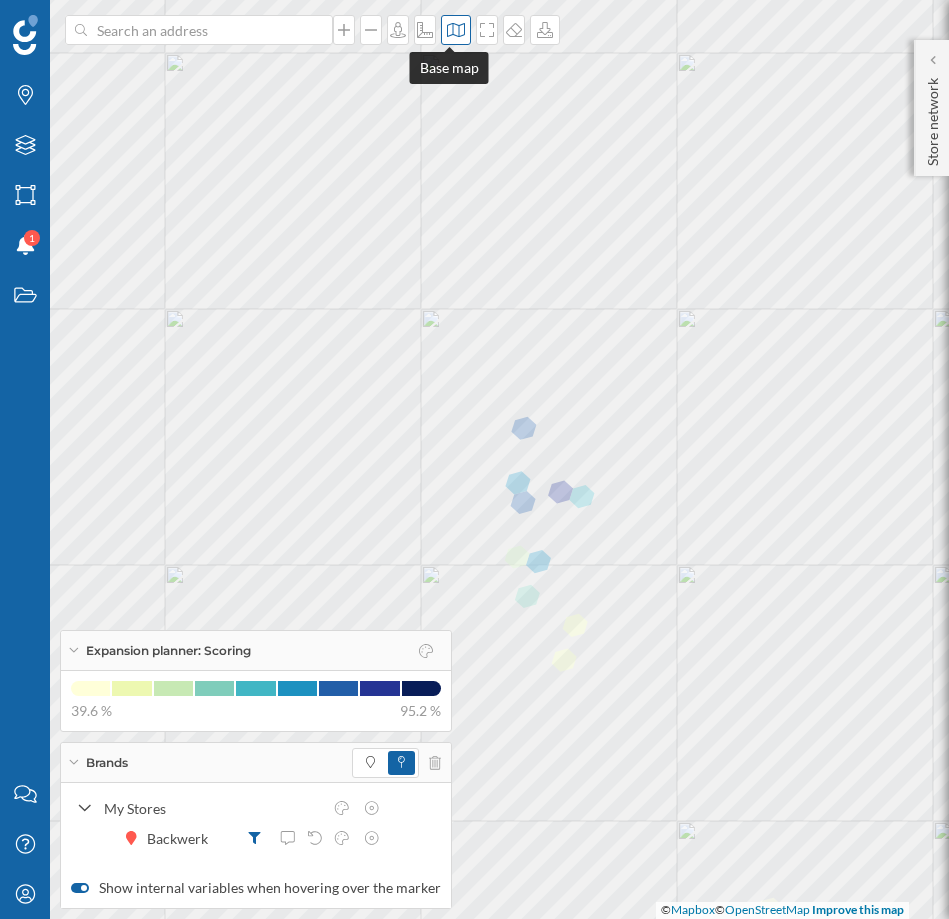 click 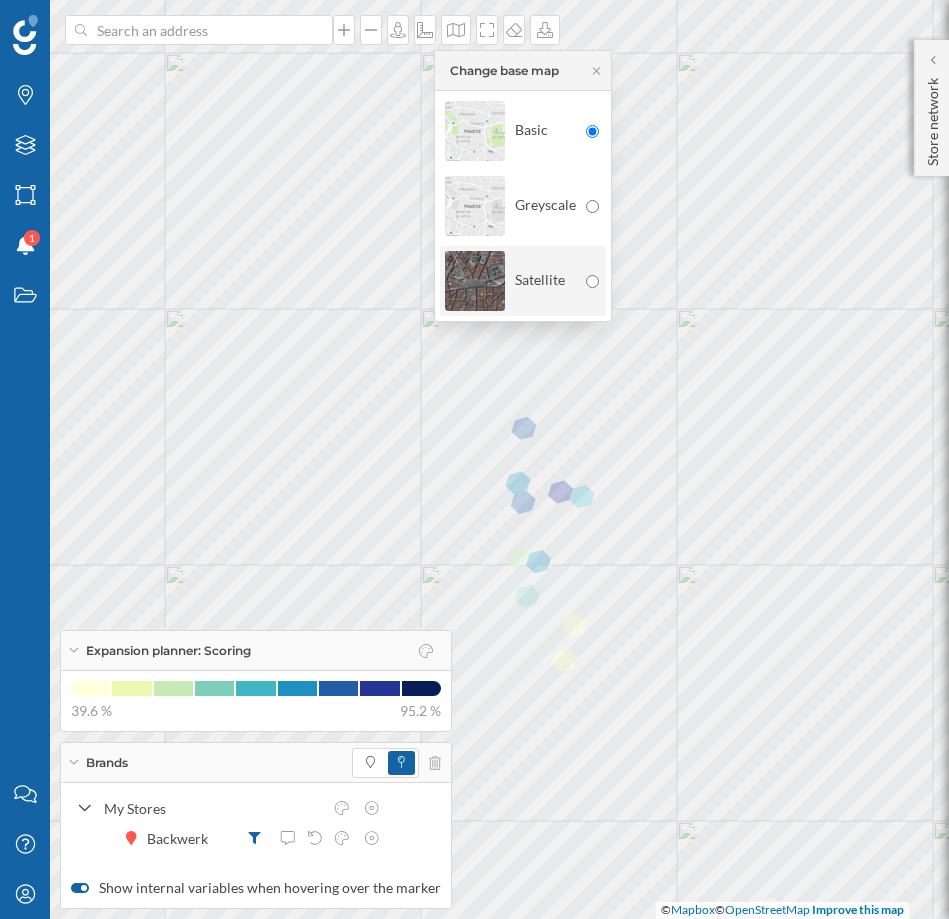 click at bounding box center (475, 281) 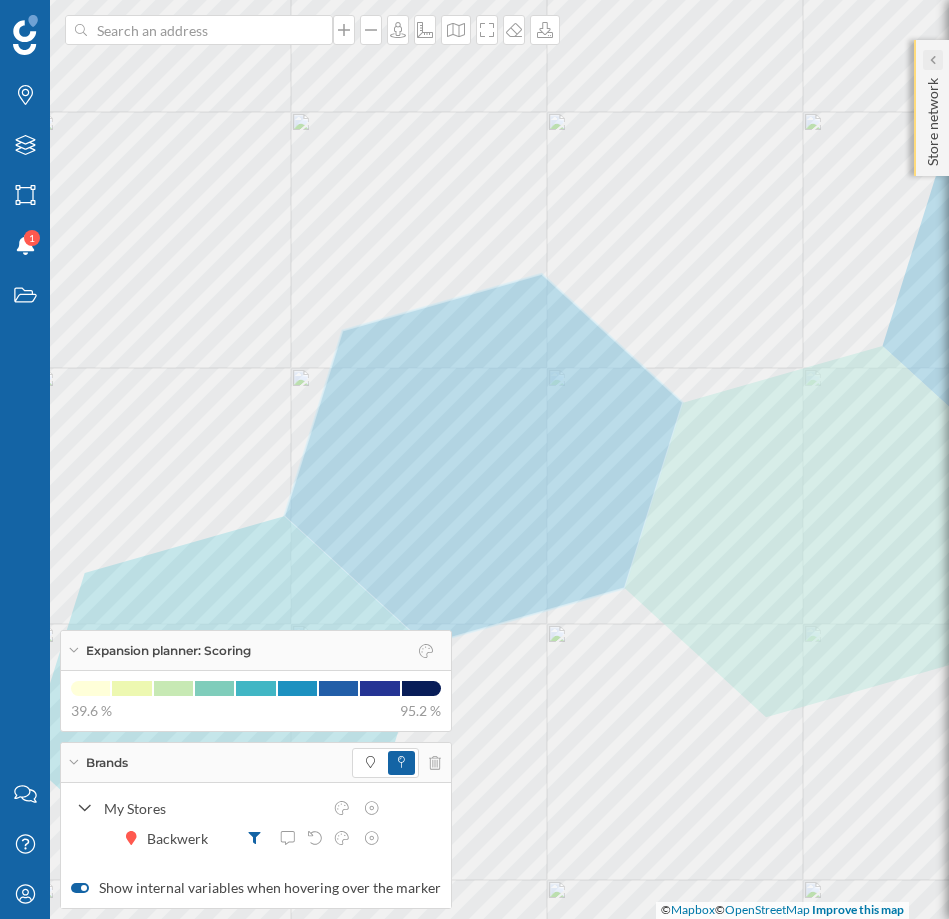 click 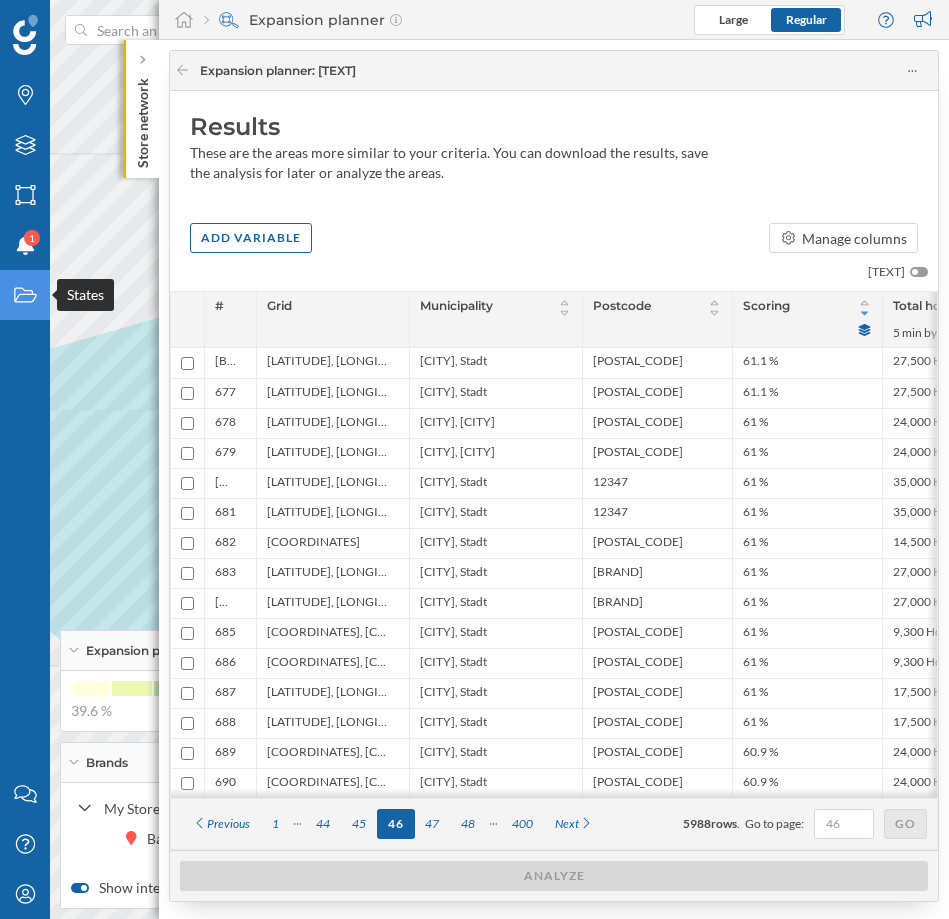 click on "Brands         Layers         Areas         Notifications
1
States           Contact us       Help Center       My Profile
Expansion planner: Scoring
39.6 %
95.2 %
Brands
My Stores
Backwerk
Show internal variables when hovering over the marker
Store network
Expansion planner
Large   Regular
Expansion planner : Test 1
Results
Add variable
Manage columns
#" at bounding box center (474, 459) 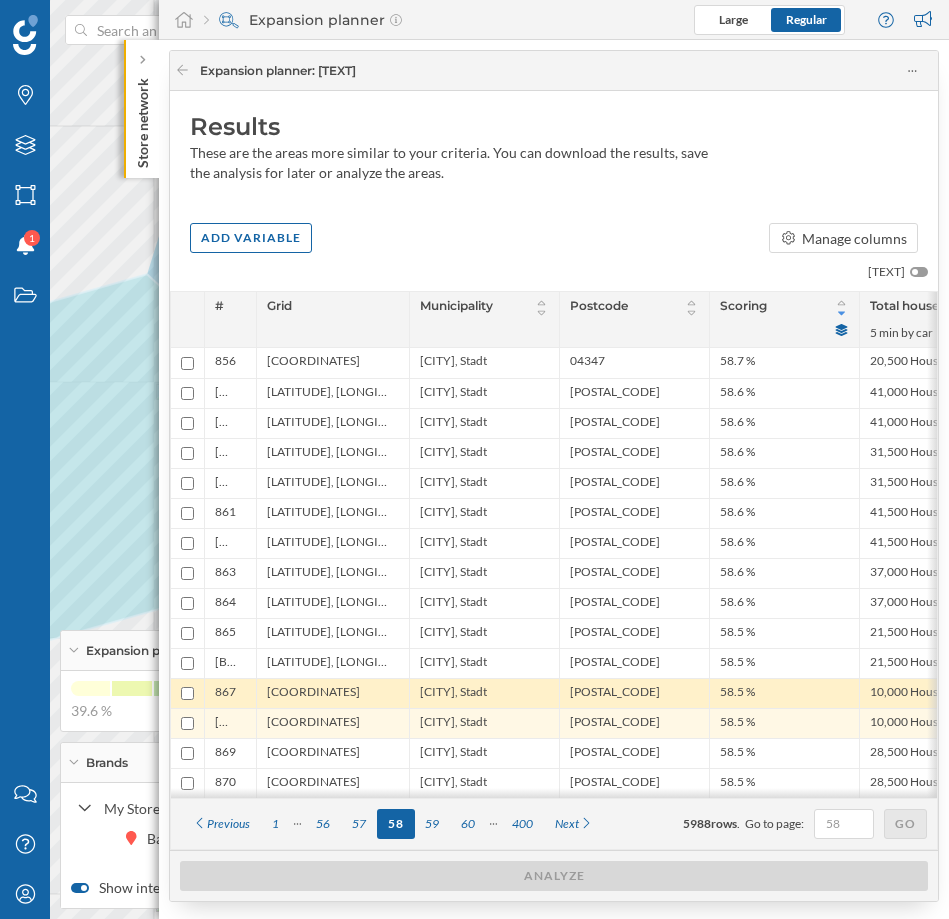 drag, startPoint x: 386, startPoint y: 693, endPoint x: 264, endPoint y: 693, distance: 122 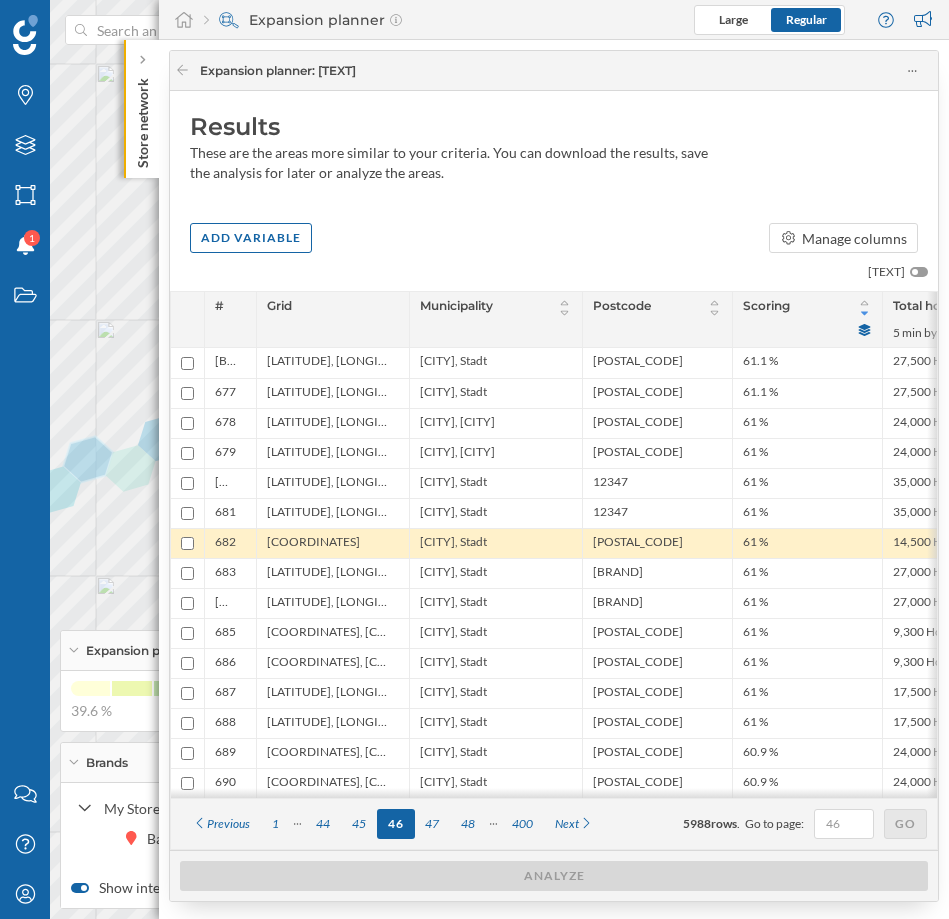copy on "[COORDINATES]" 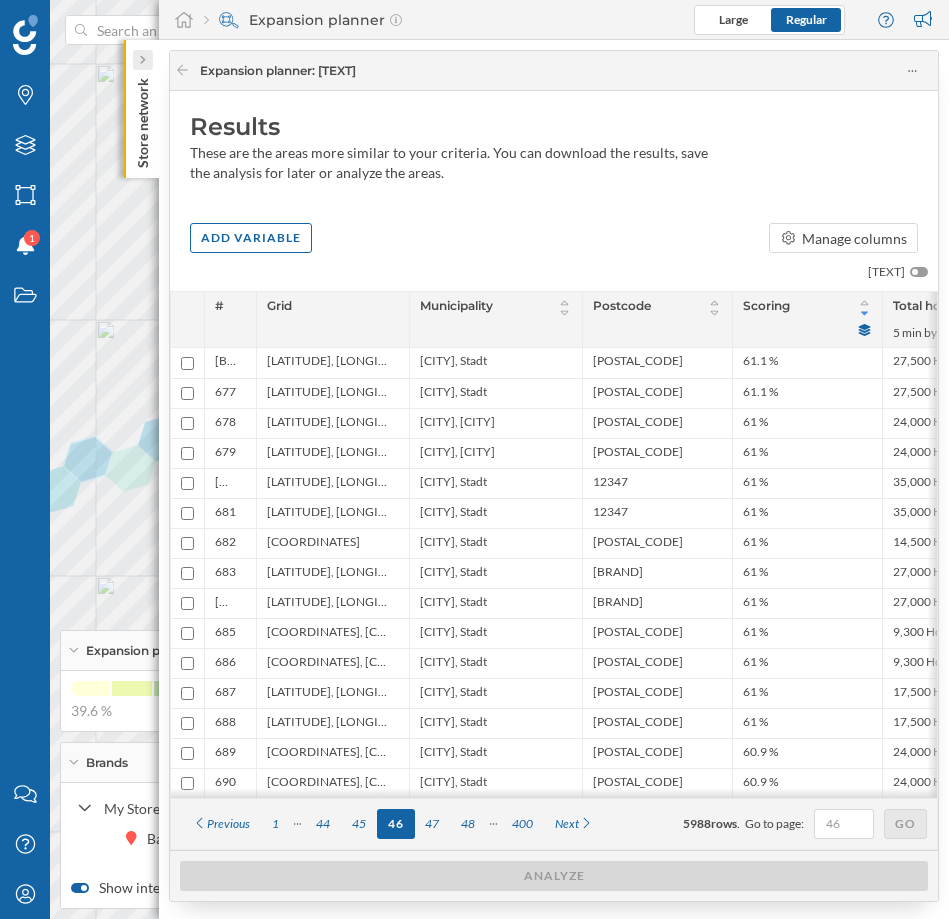 click 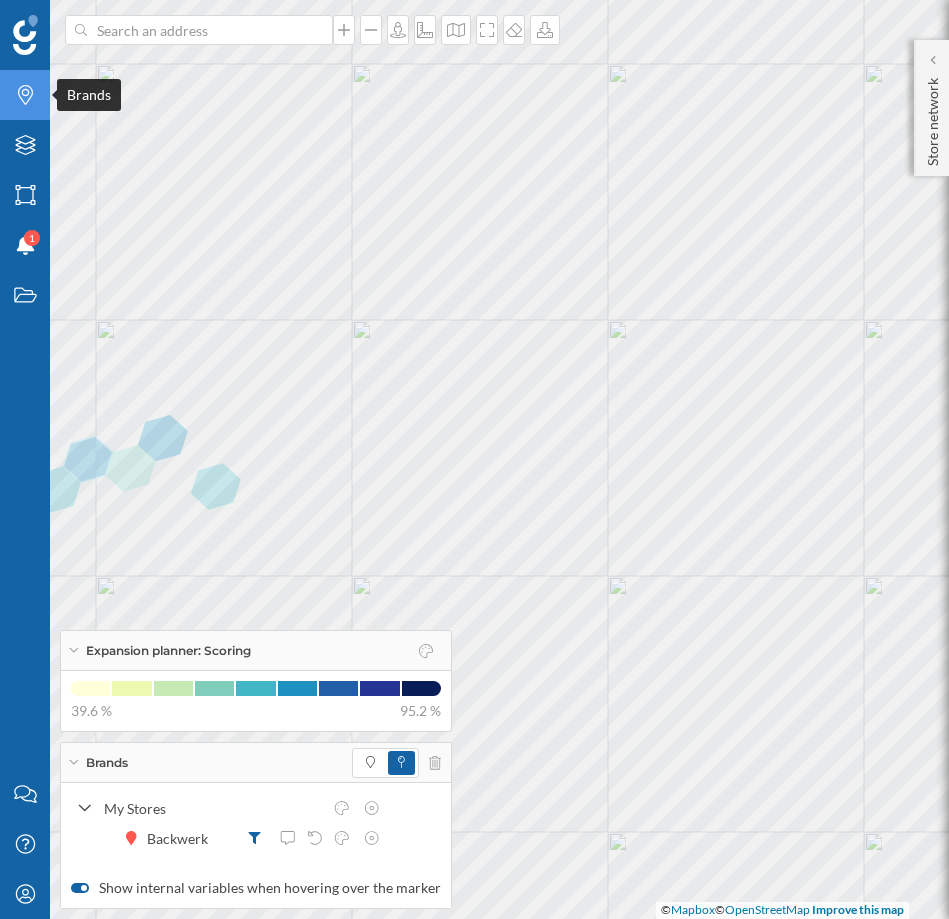 click 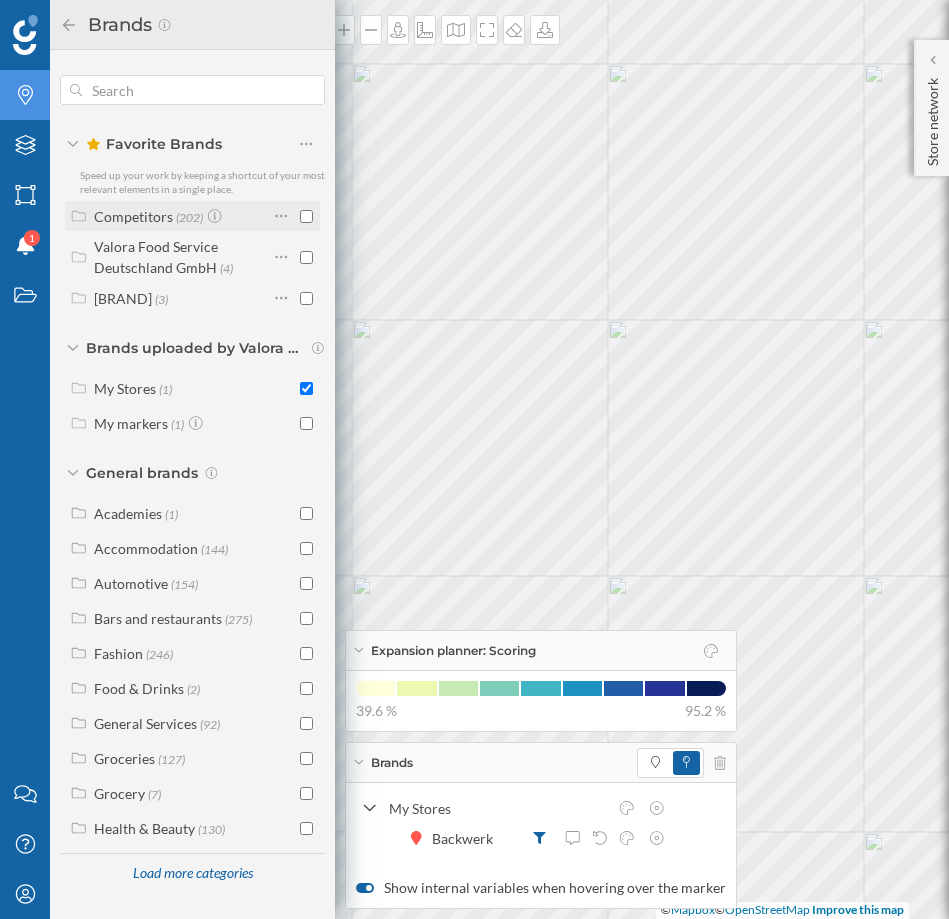 click on "Competitors" at bounding box center [133, 216] 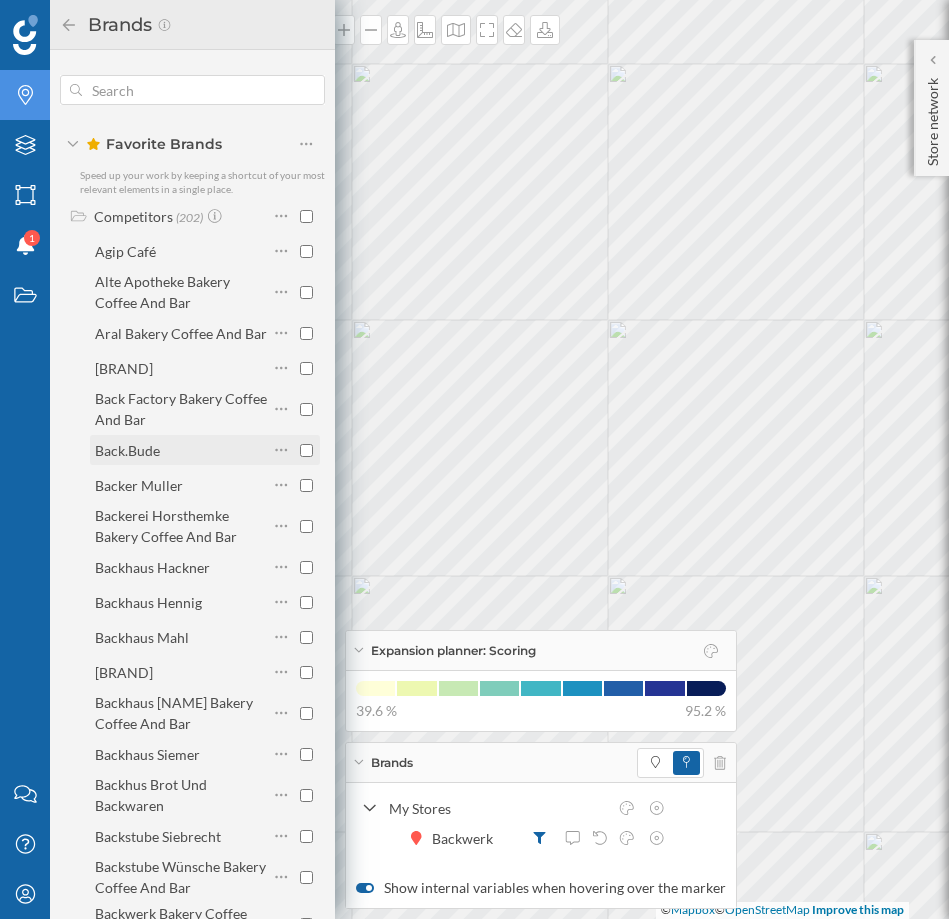 click at bounding box center (306, 450) 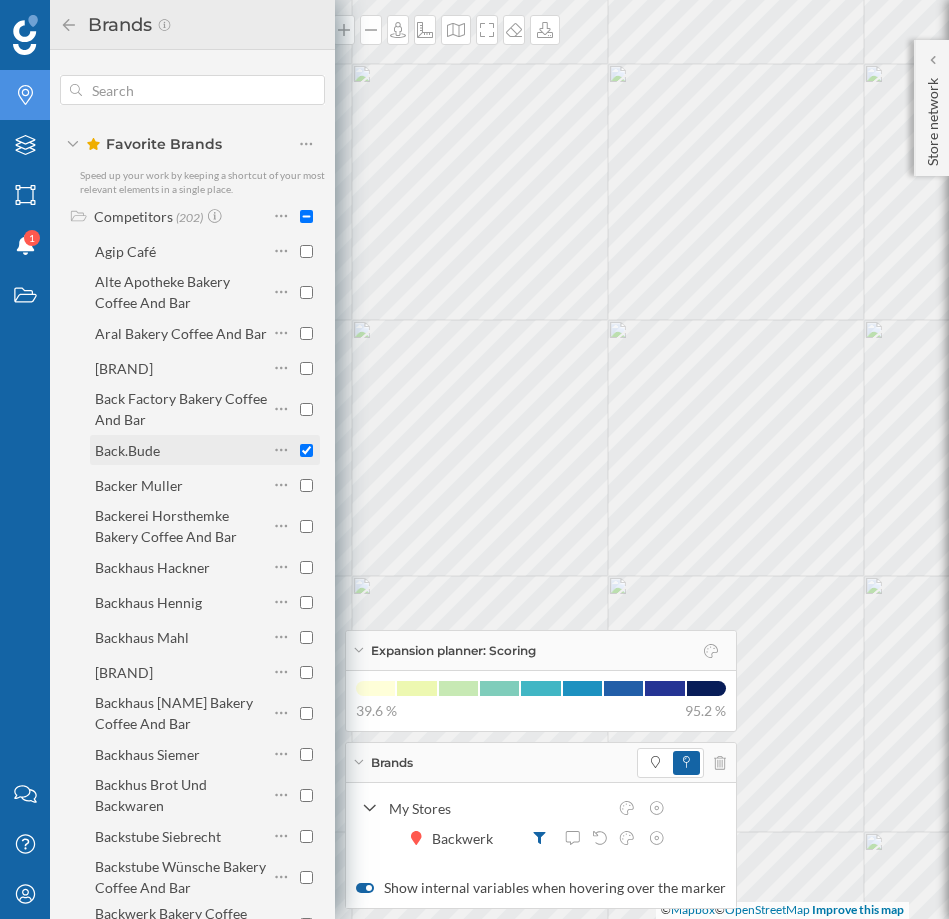 checkbox on "true" 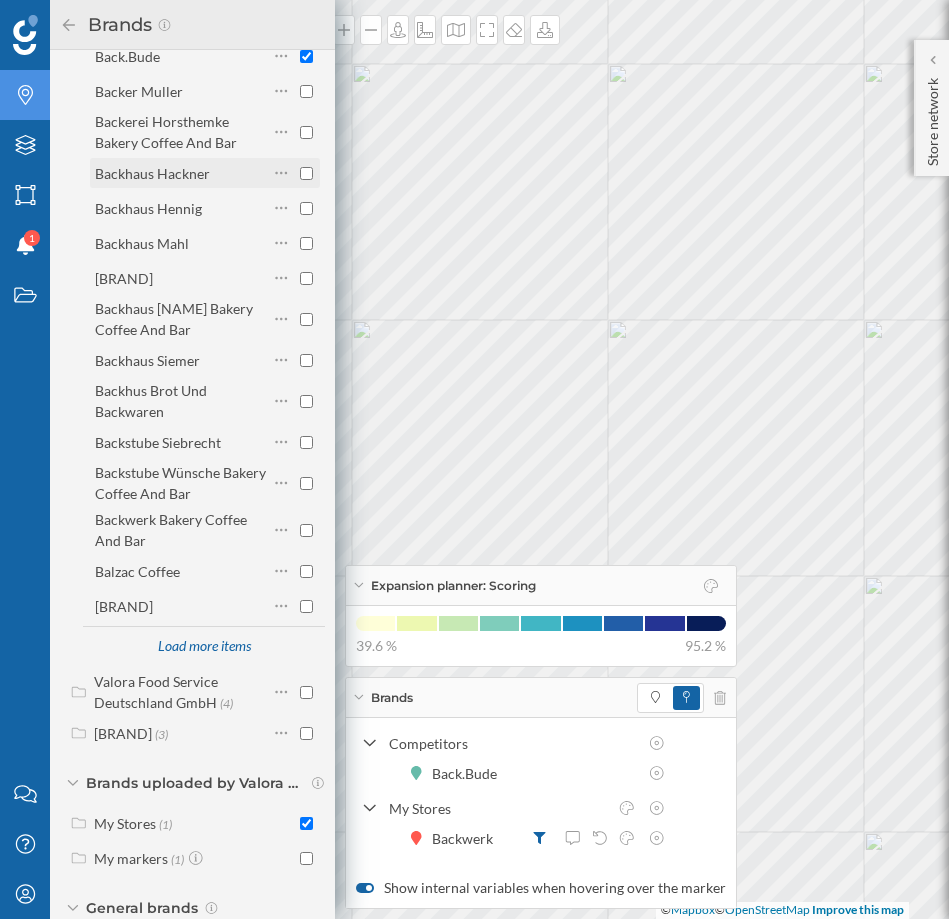 scroll, scrollTop: 406, scrollLeft: 0, axis: vertical 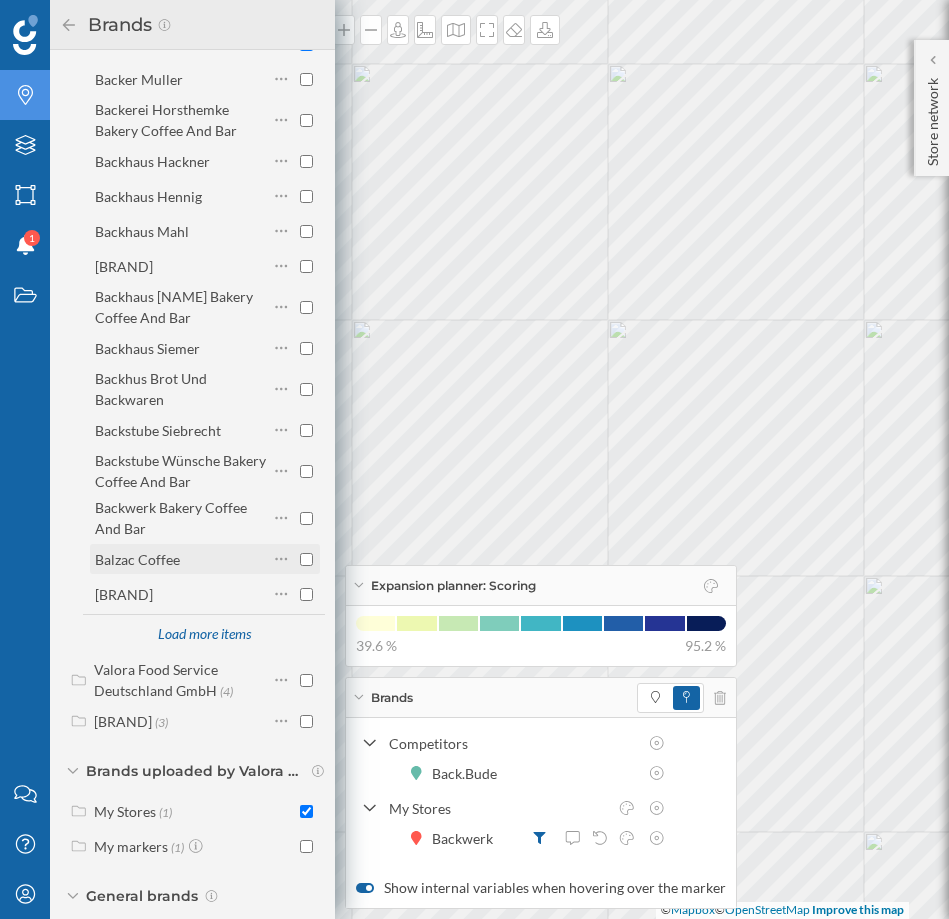 click at bounding box center (306, 559) 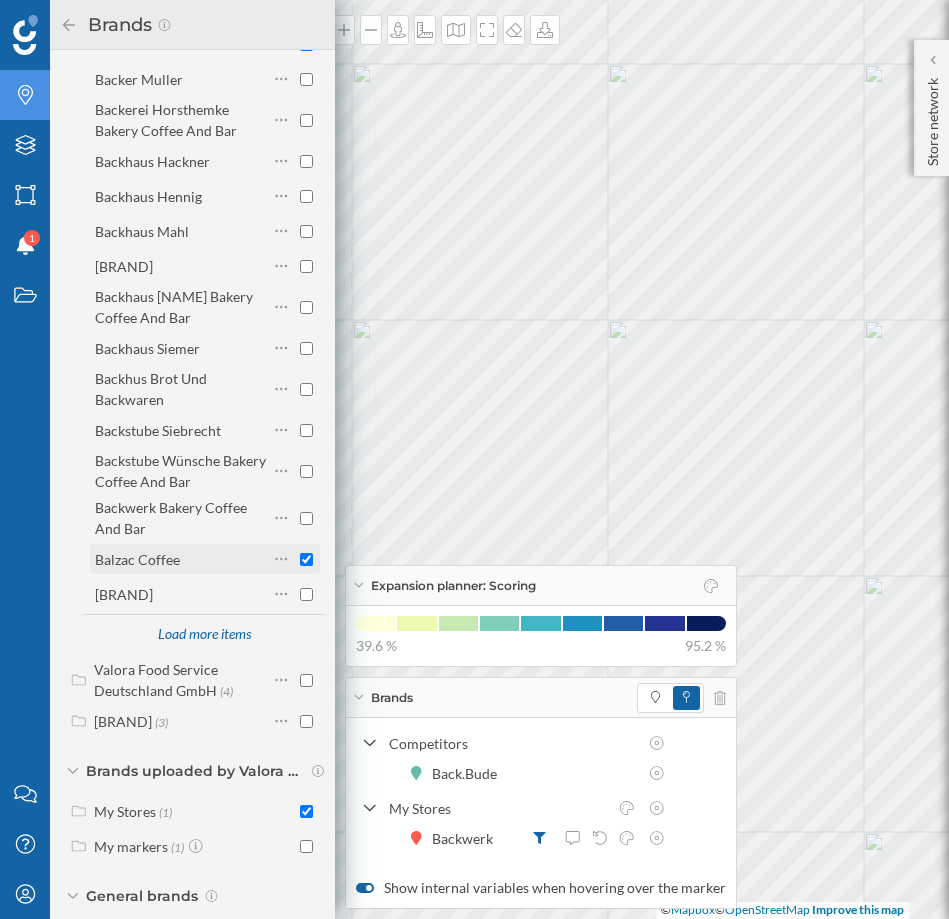 checkbox on "true" 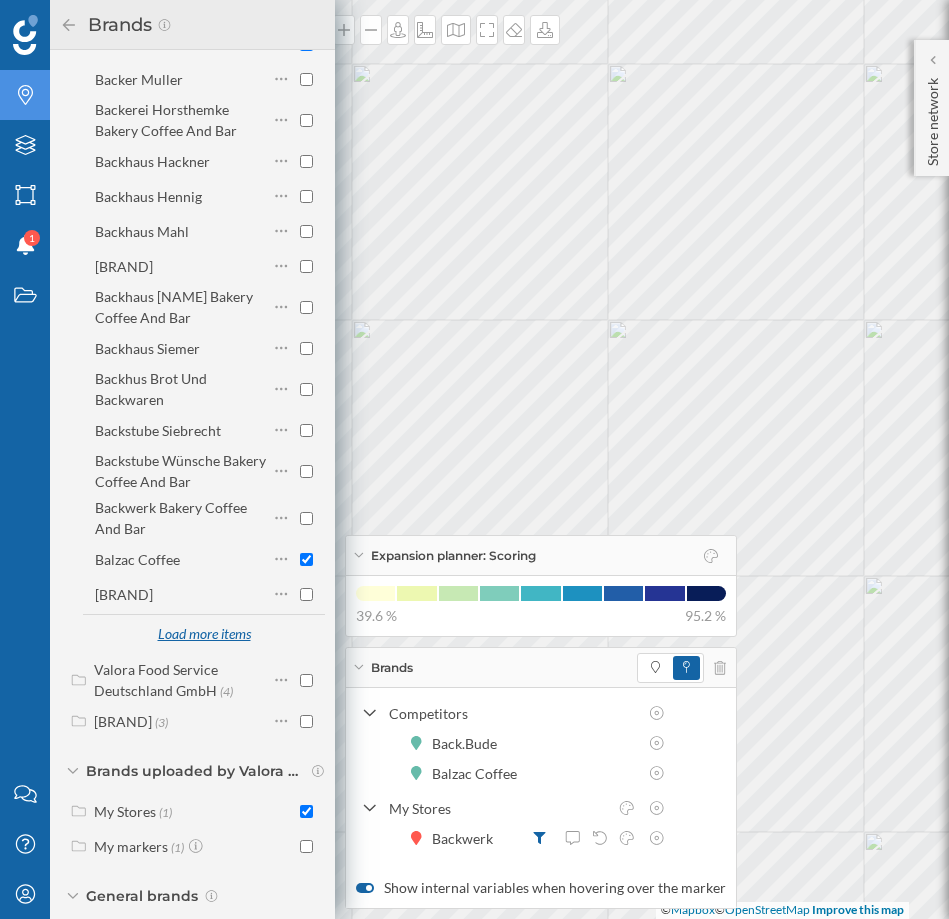 click on "Load more items" at bounding box center (204, 635) 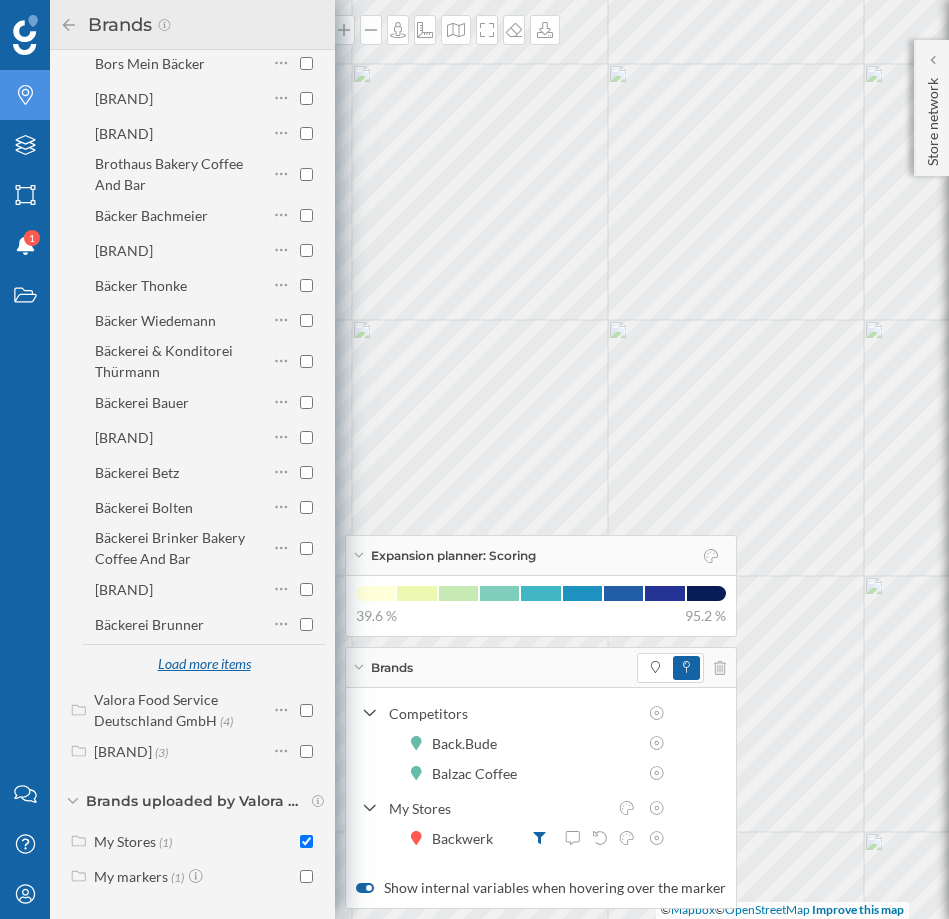 scroll, scrollTop: 1140, scrollLeft: 0, axis: vertical 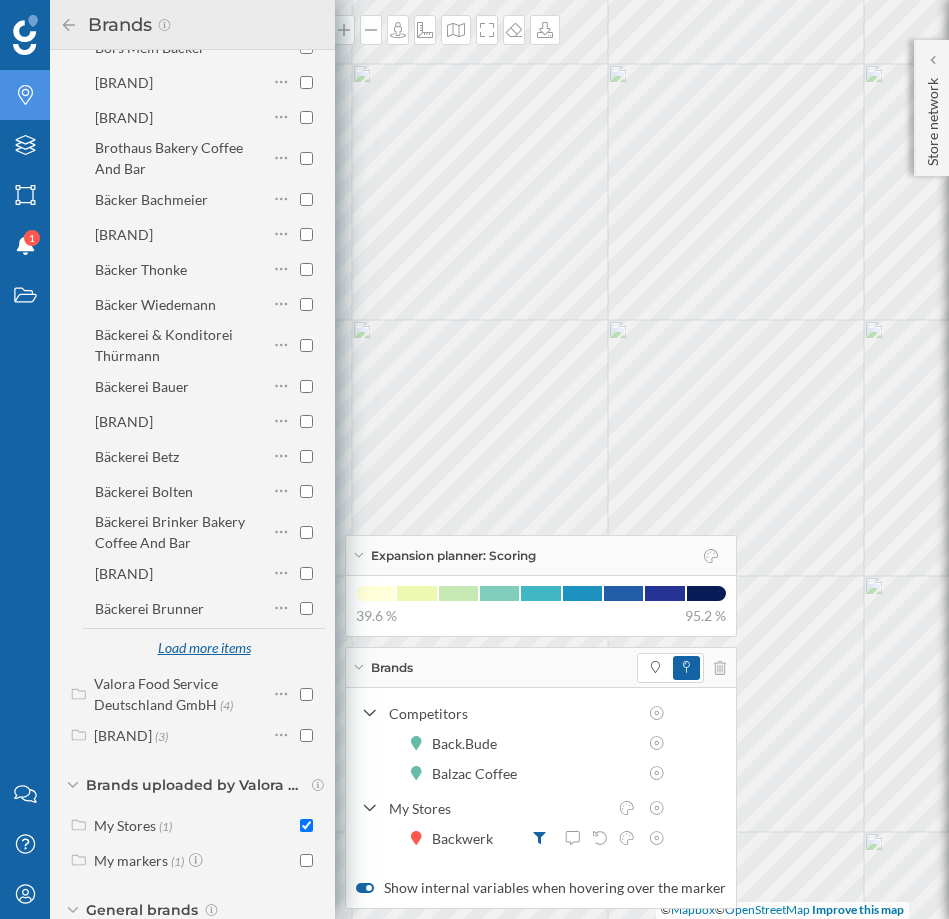 click on "Load more items" at bounding box center (204, 649) 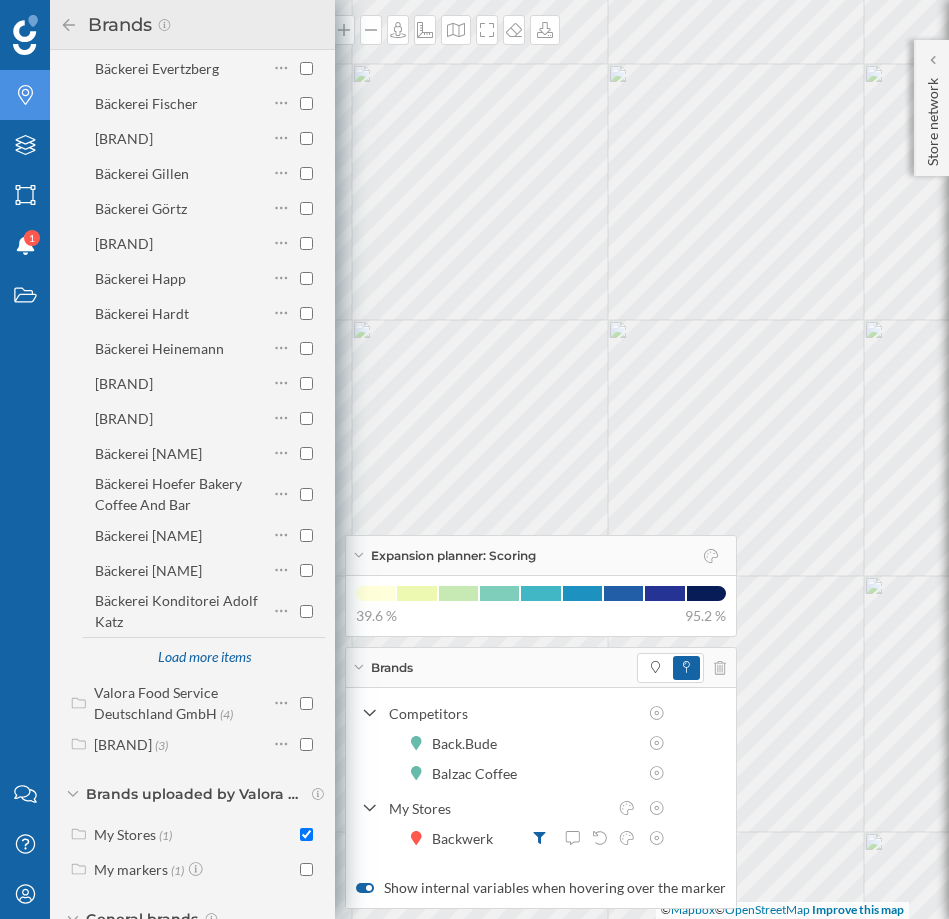 scroll, scrollTop: 1925, scrollLeft: 0, axis: vertical 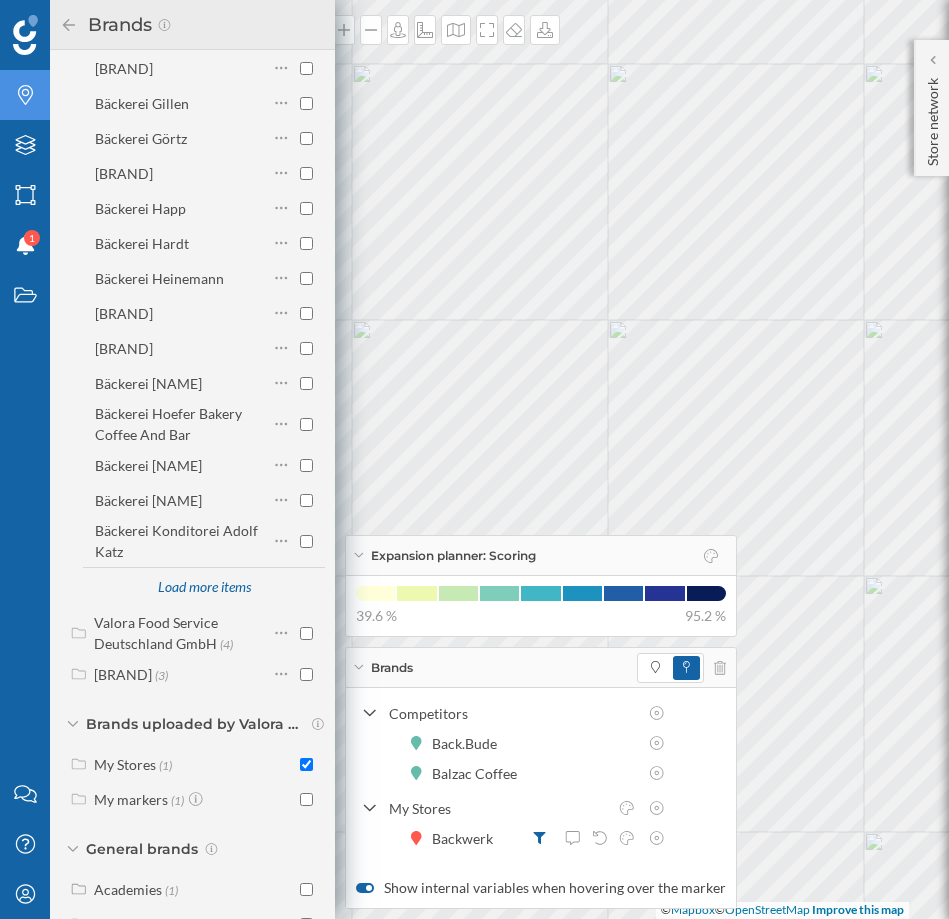 click on "Load more items" at bounding box center (204, 588) 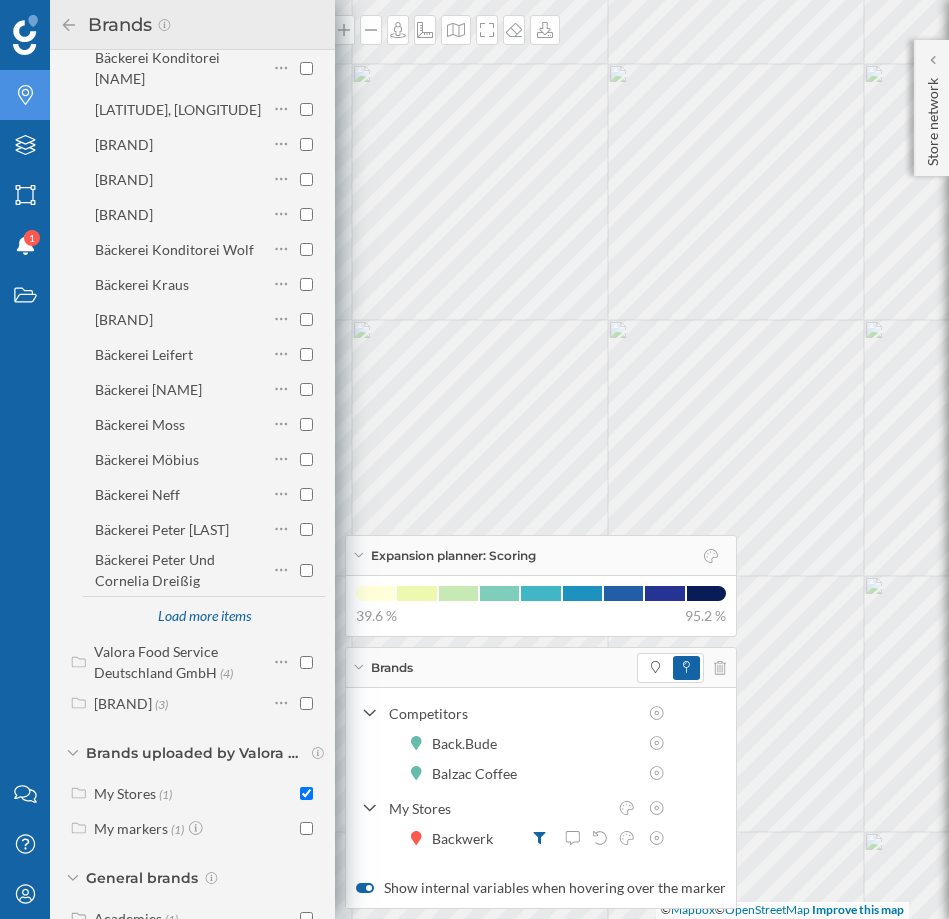 scroll, scrollTop: 2734, scrollLeft: 0, axis: vertical 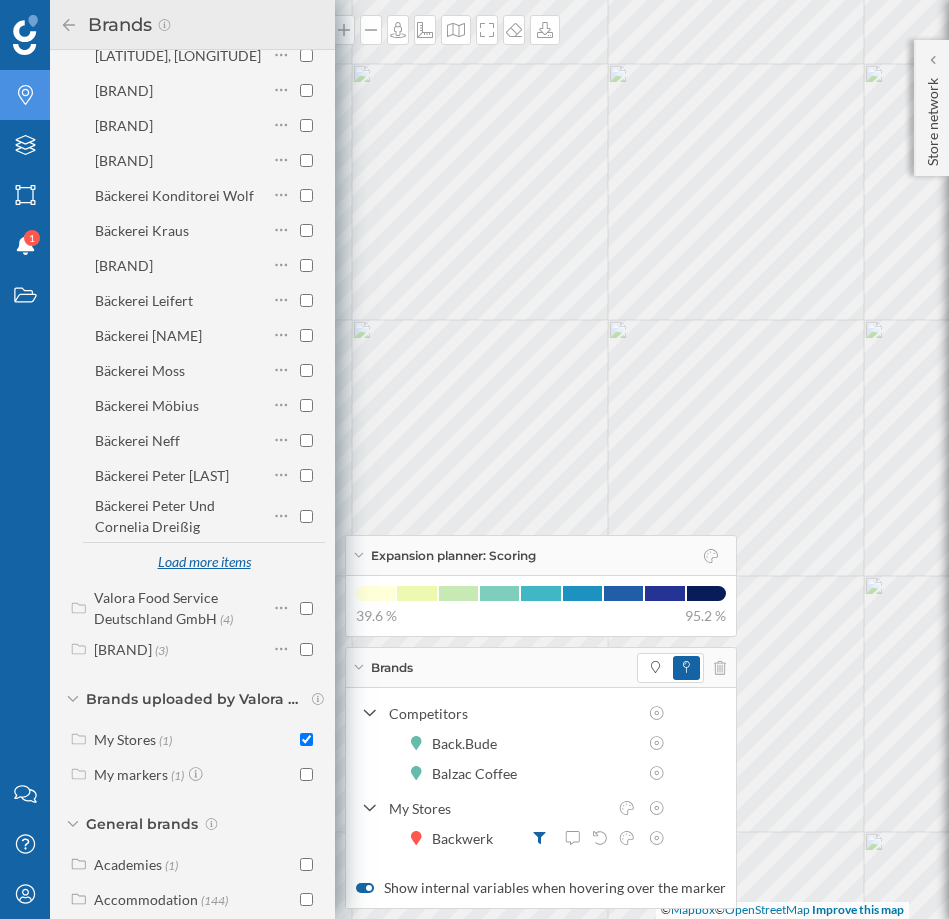 click on "Load more items" at bounding box center [204, 563] 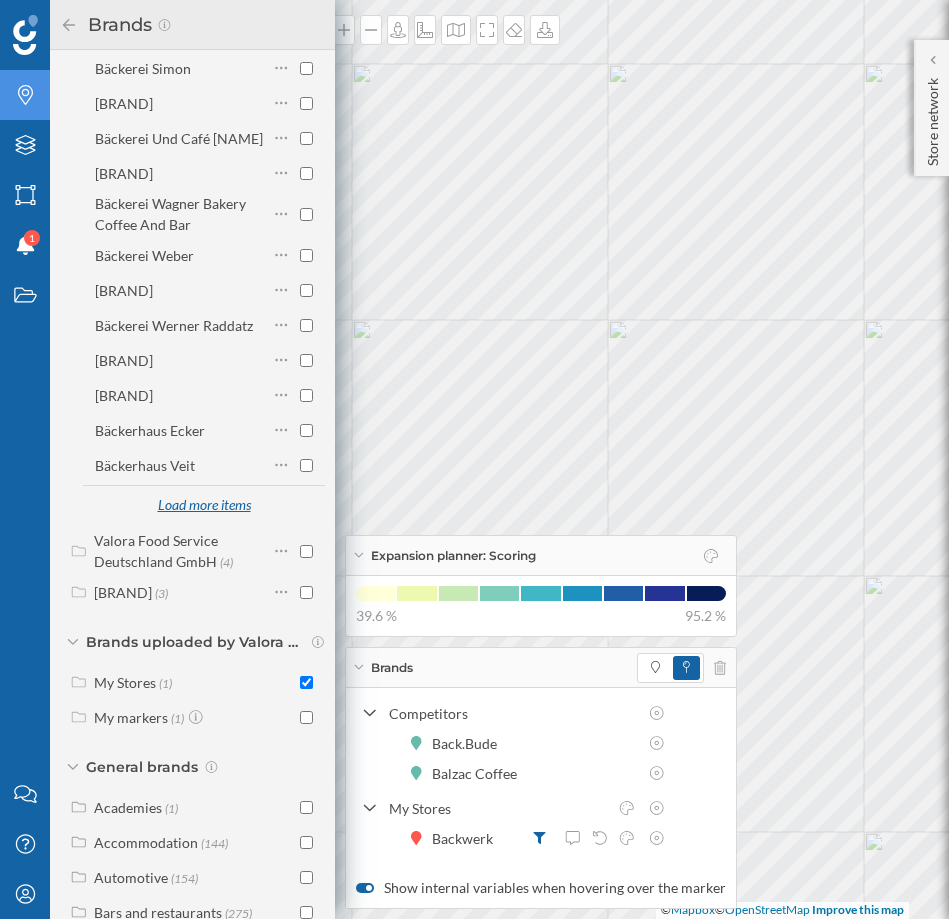scroll, scrollTop: 3512, scrollLeft: 0, axis: vertical 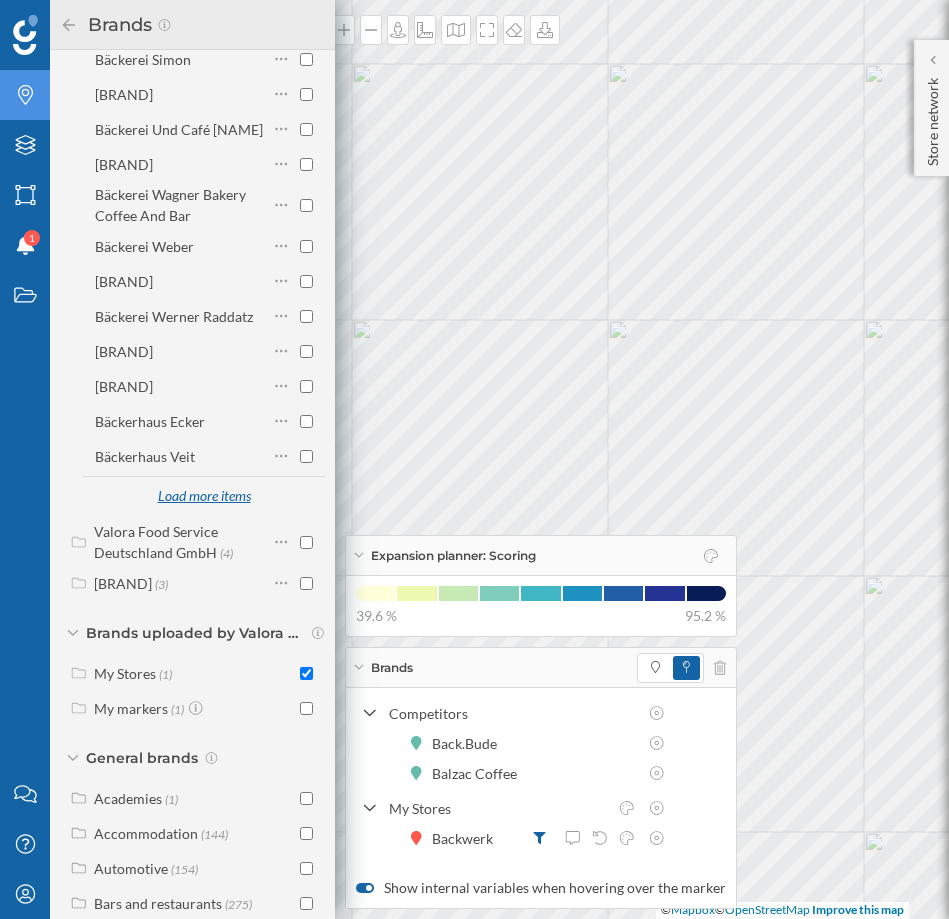 click on "Load more items" at bounding box center [204, 497] 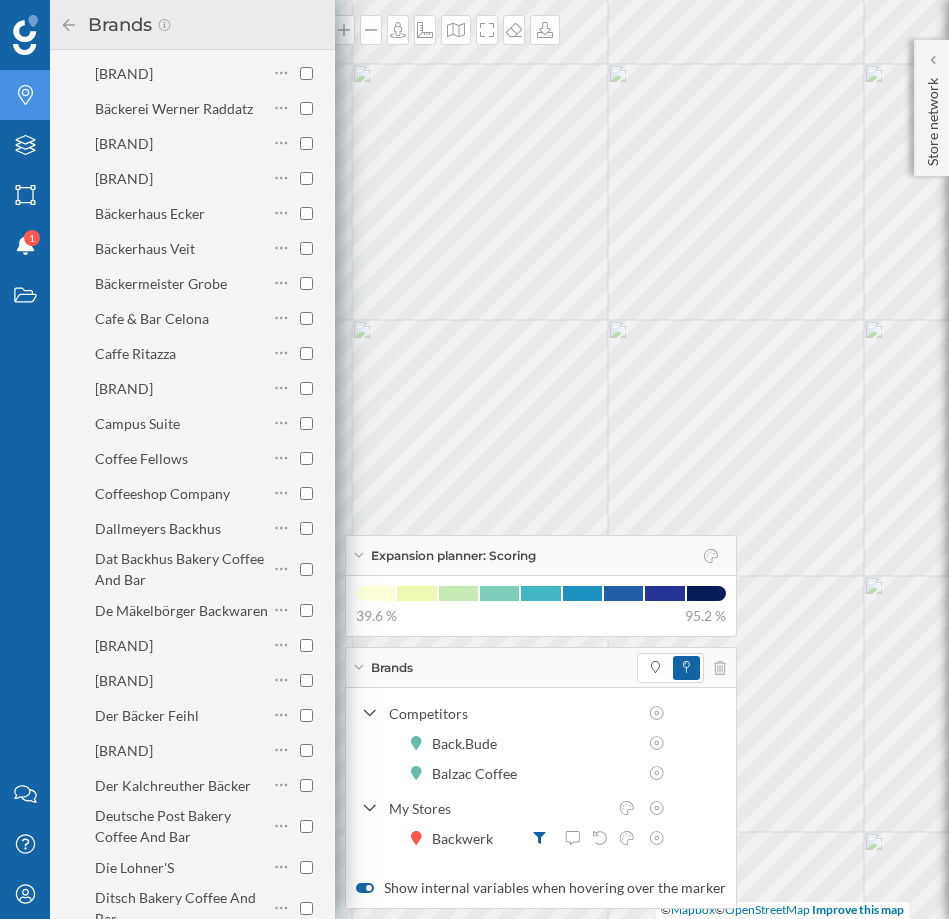 scroll, scrollTop: 3721, scrollLeft: 0, axis: vertical 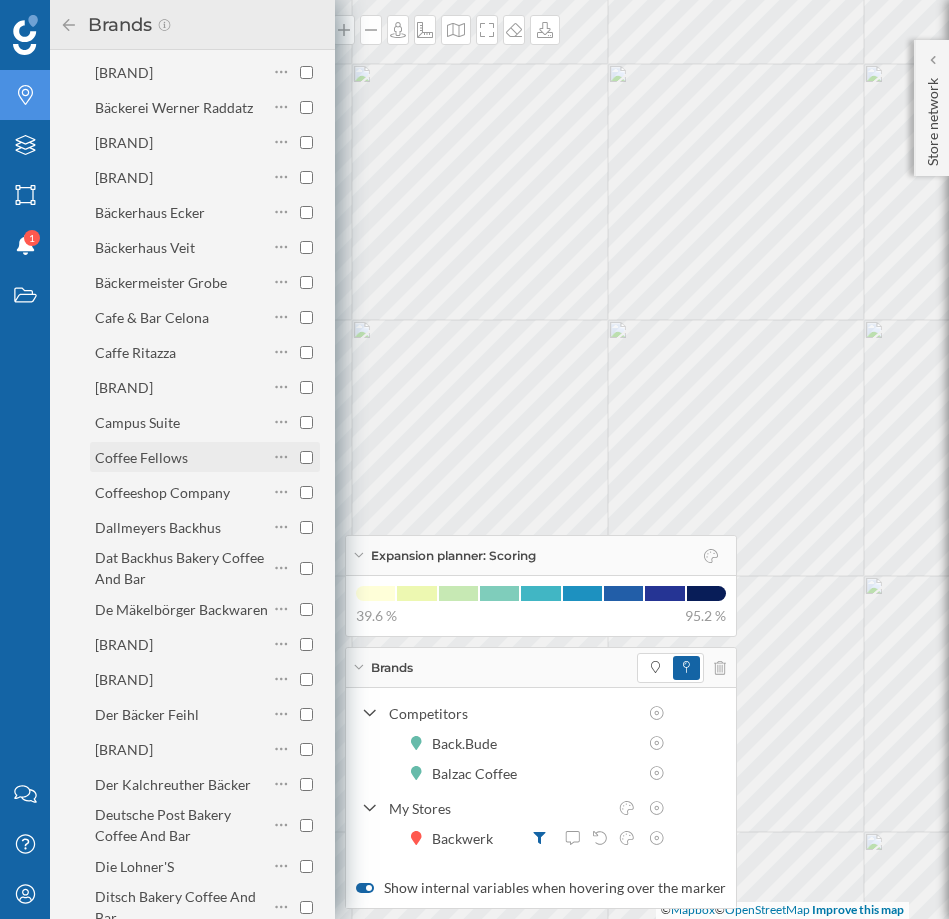 click at bounding box center (306, 457) 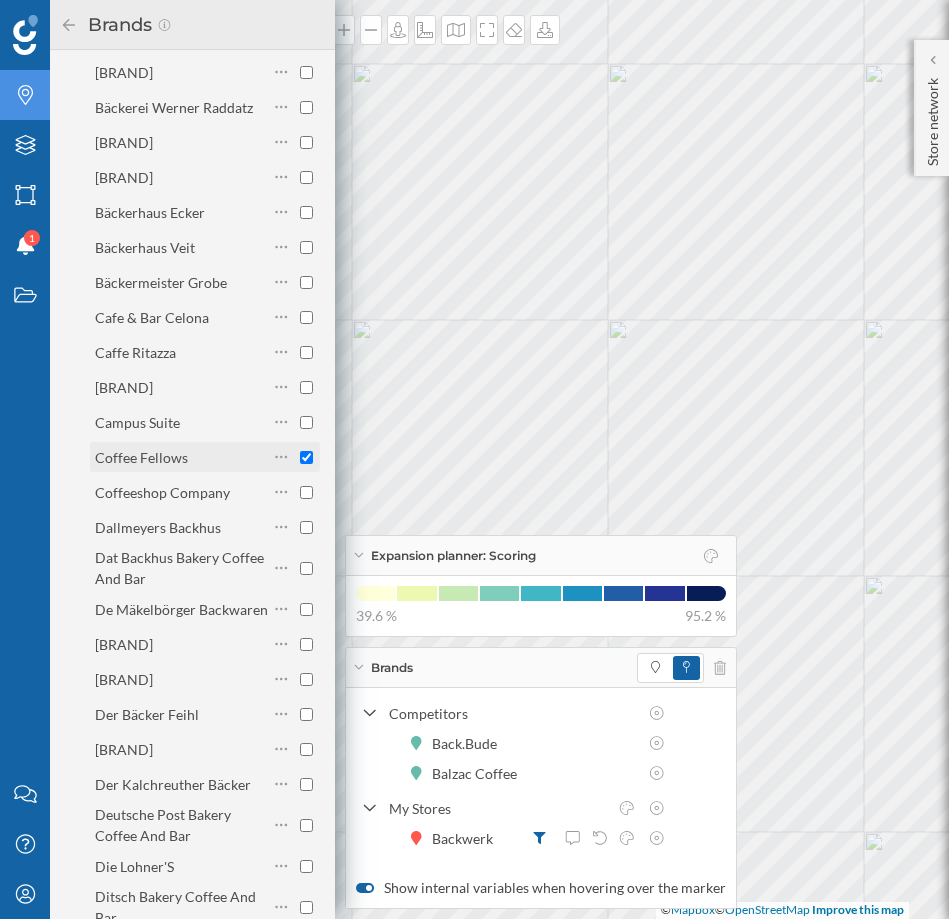 checkbox on "true" 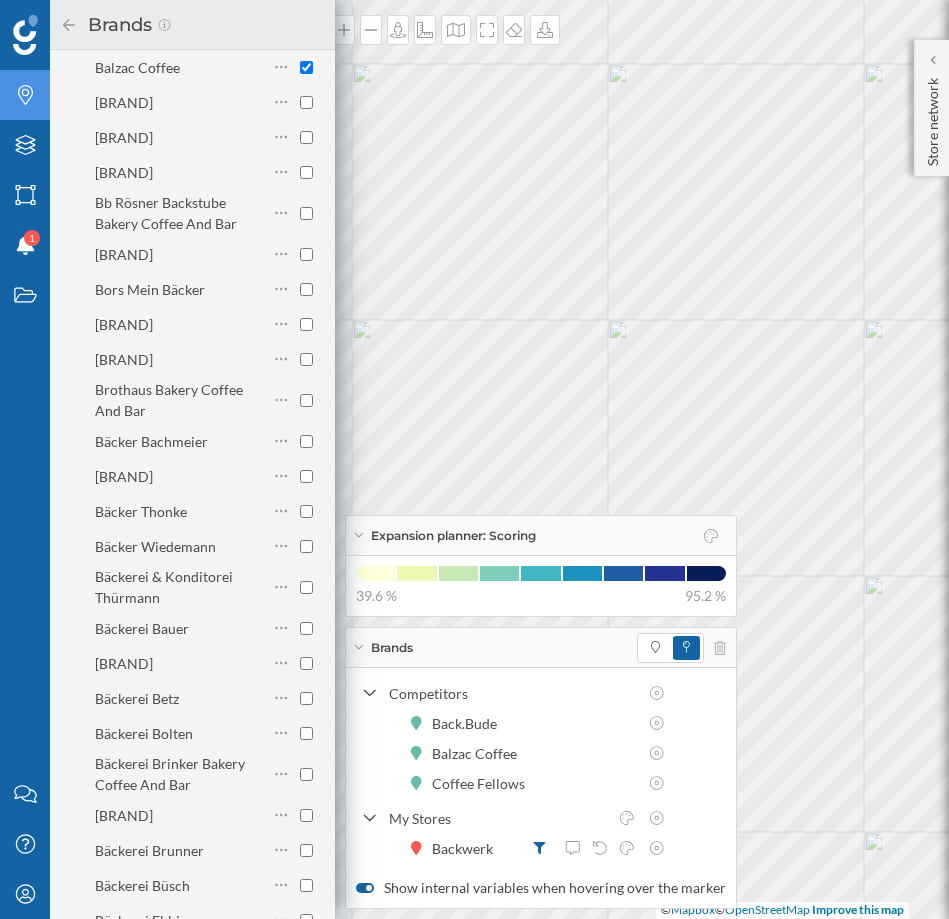 scroll, scrollTop: 899, scrollLeft: 0, axis: vertical 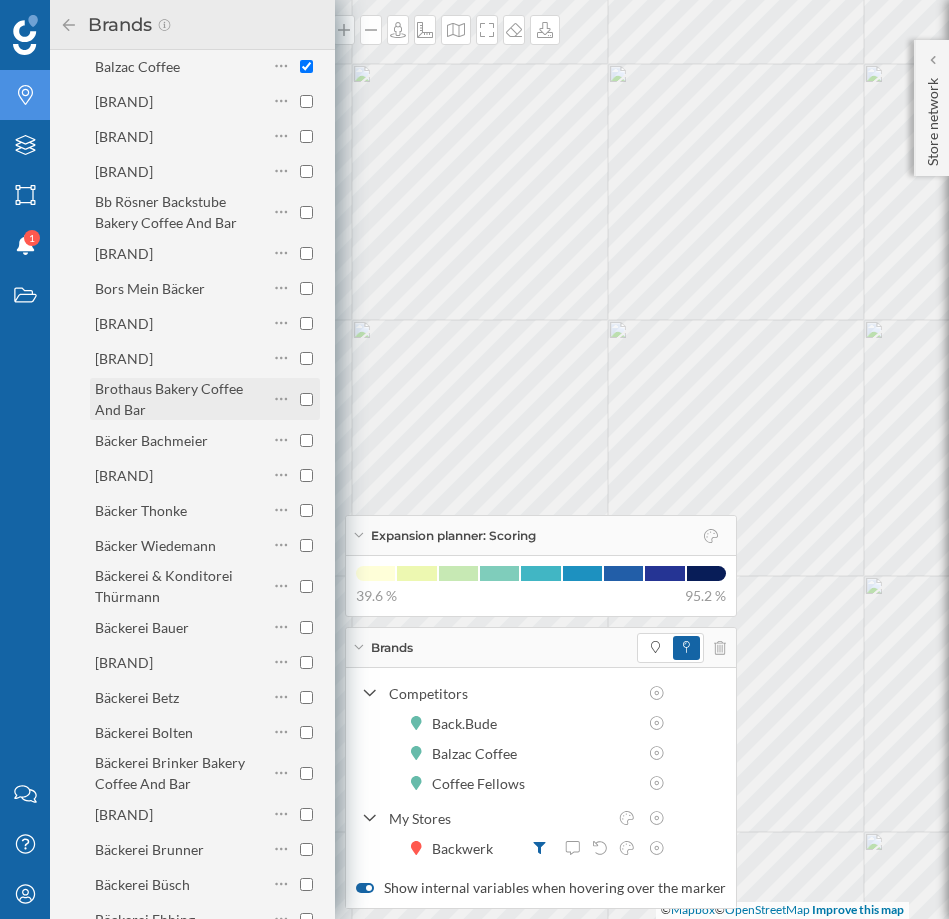 click at bounding box center (306, 399) 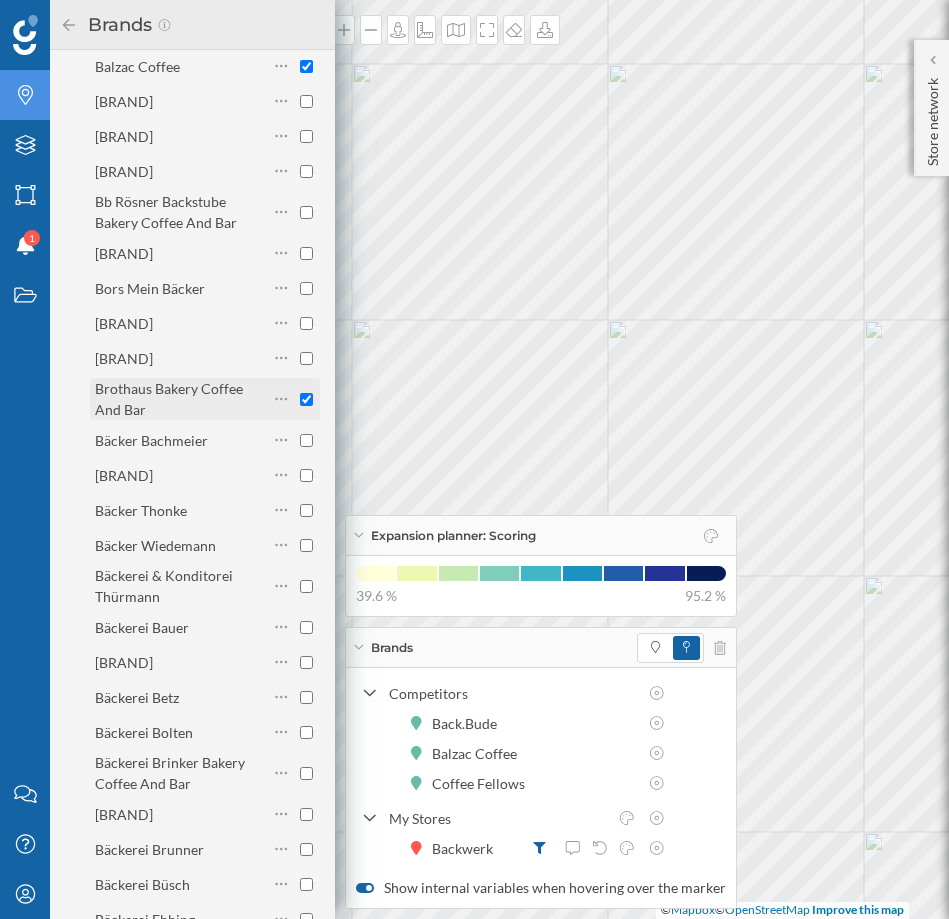 checkbox on "true" 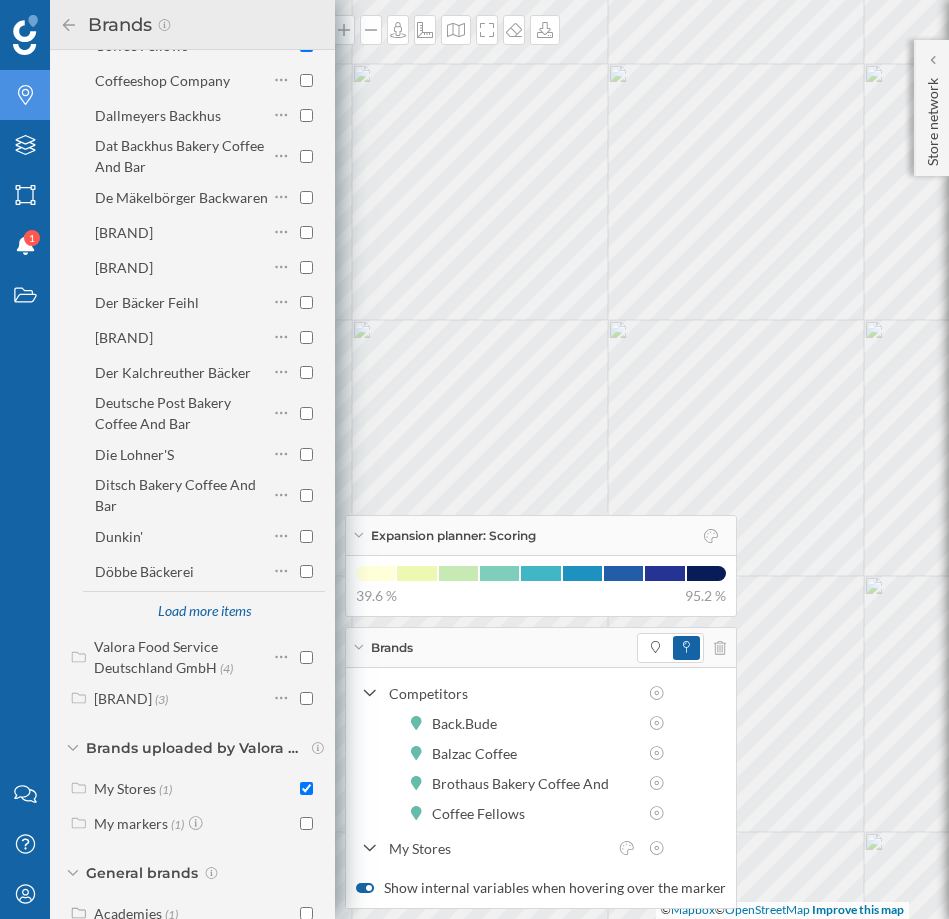 scroll, scrollTop: 4139, scrollLeft: 0, axis: vertical 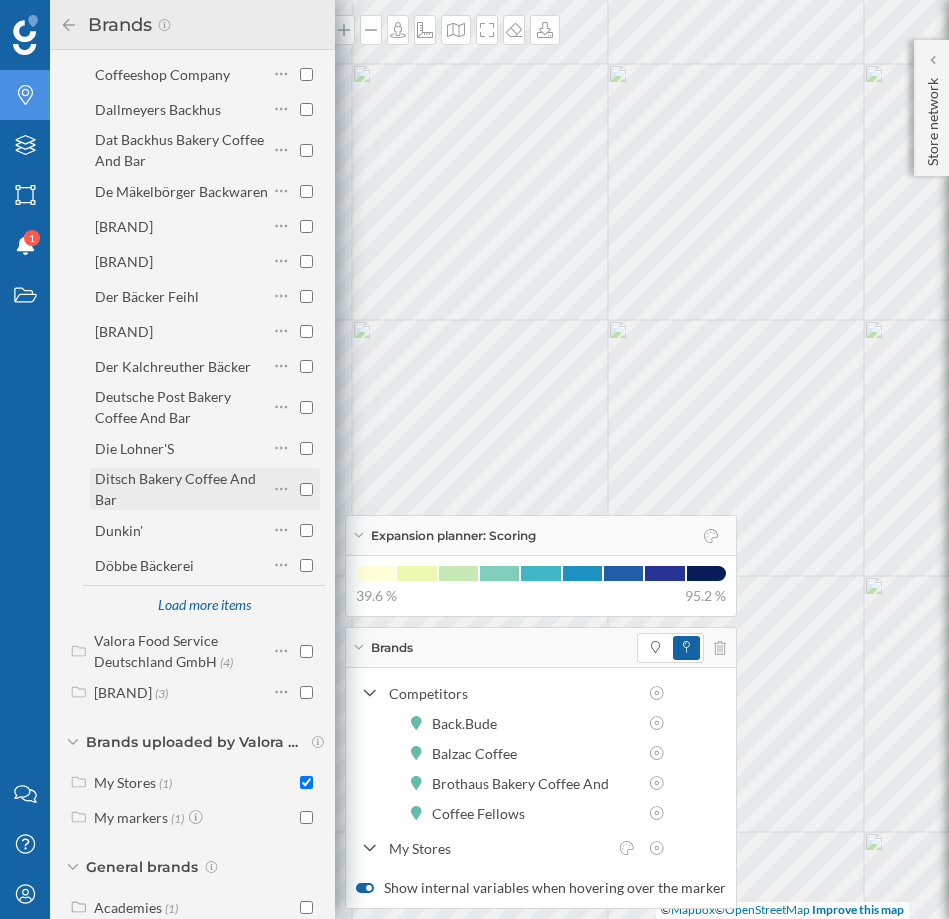 click at bounding box center (306, 489) 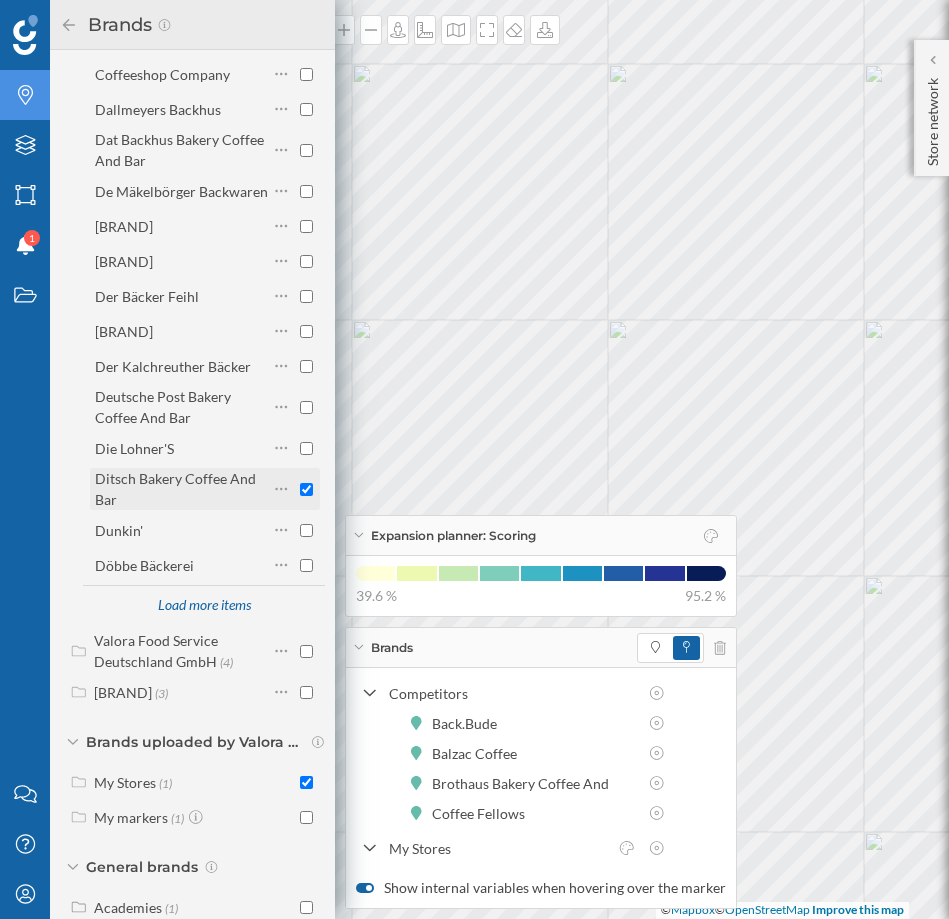 checkbox on "true" 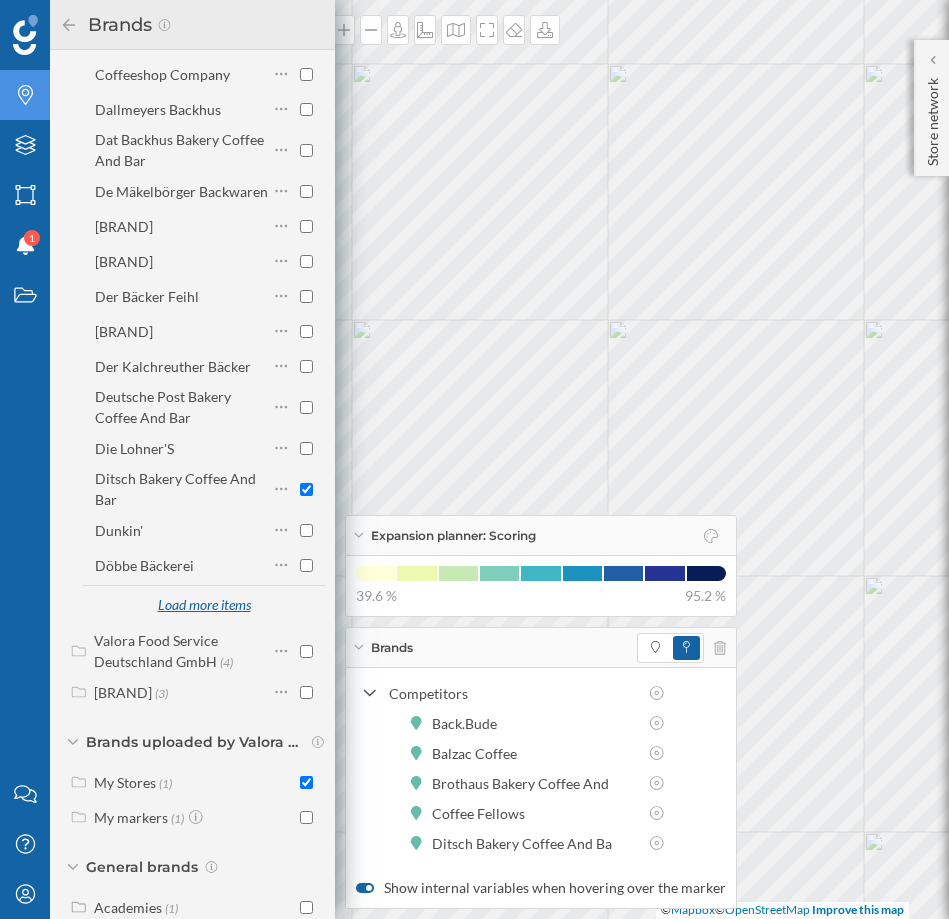 click on "Load more items" at bounding box center [204, 606] 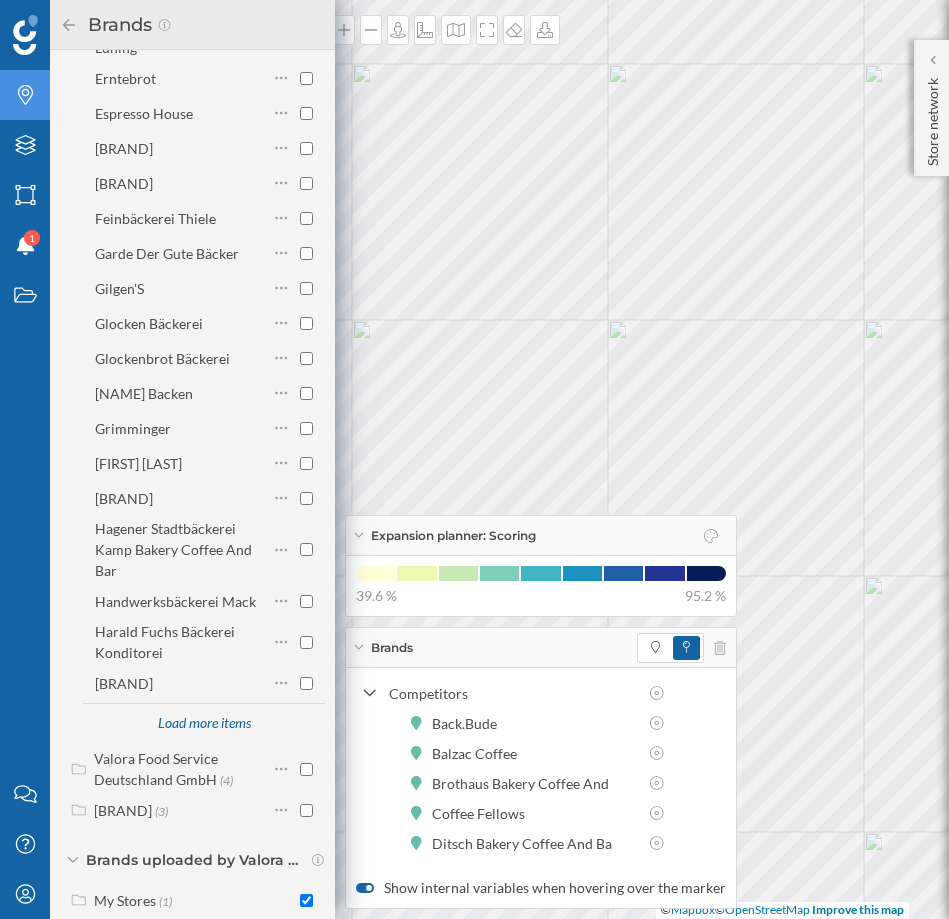 scroll, scrollTop: 4799, scrollLeft: 0, axis: vertical 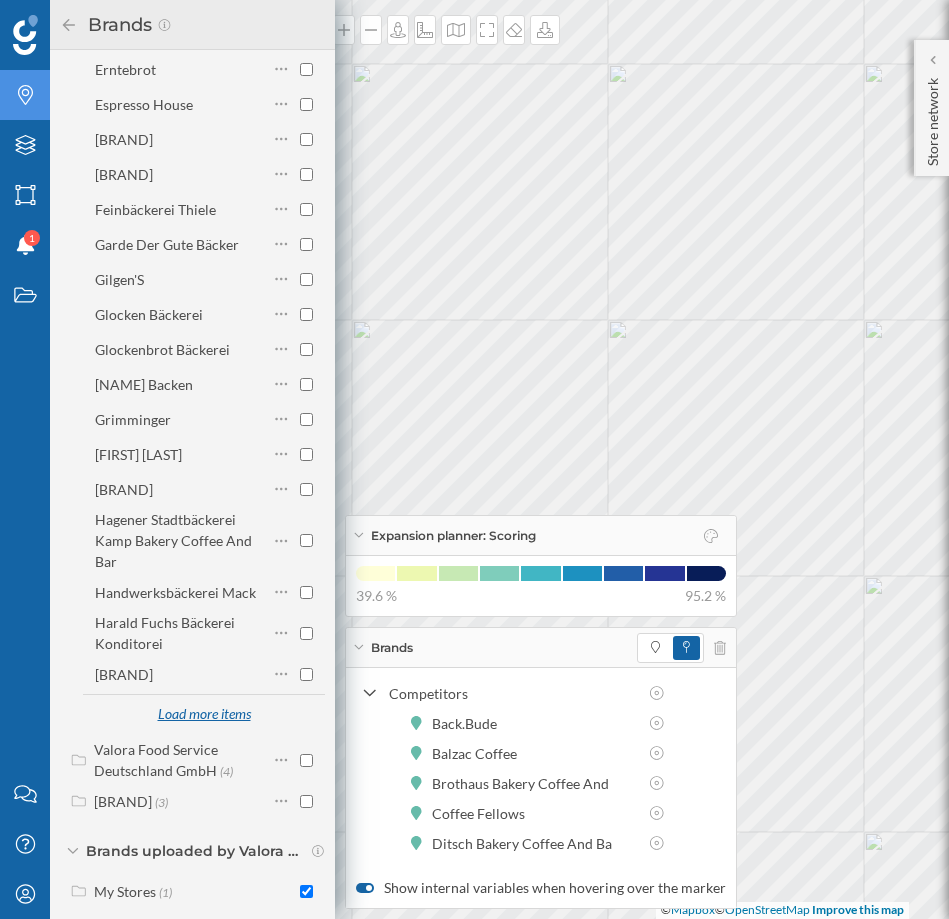 click on "Load more items" at bounding box center [204, 715] 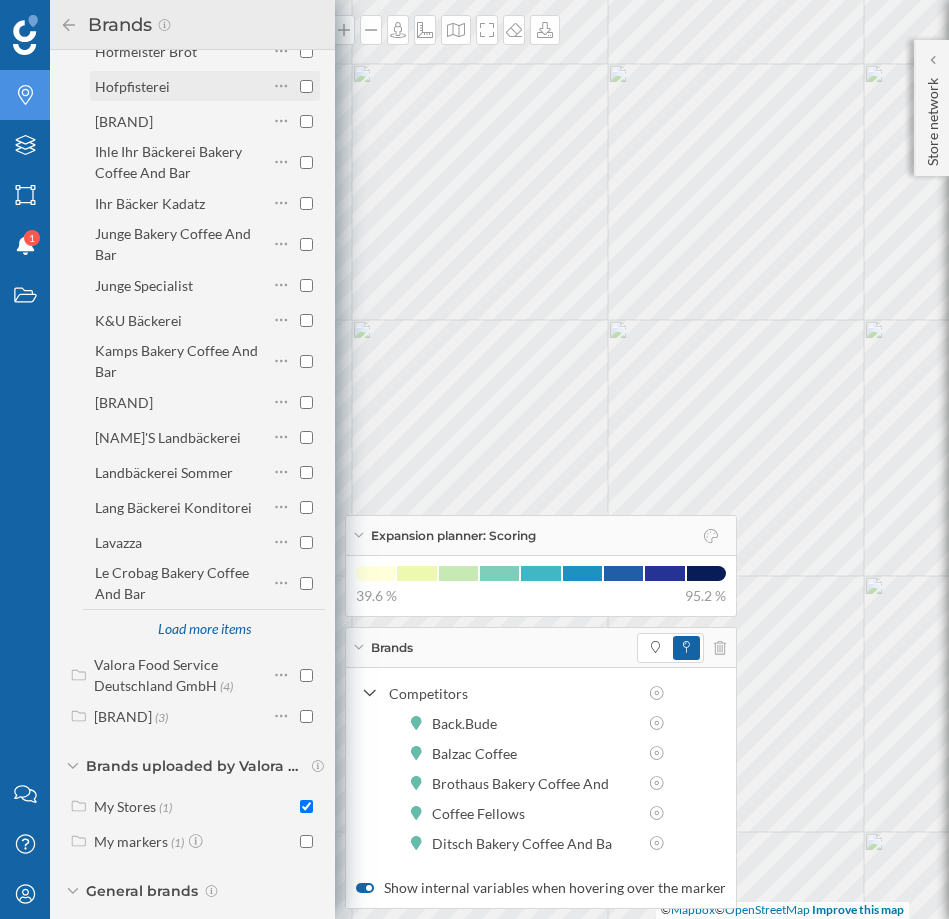 scroll, scrollTop: 5676, scrollLeft: 0, axis: vertical 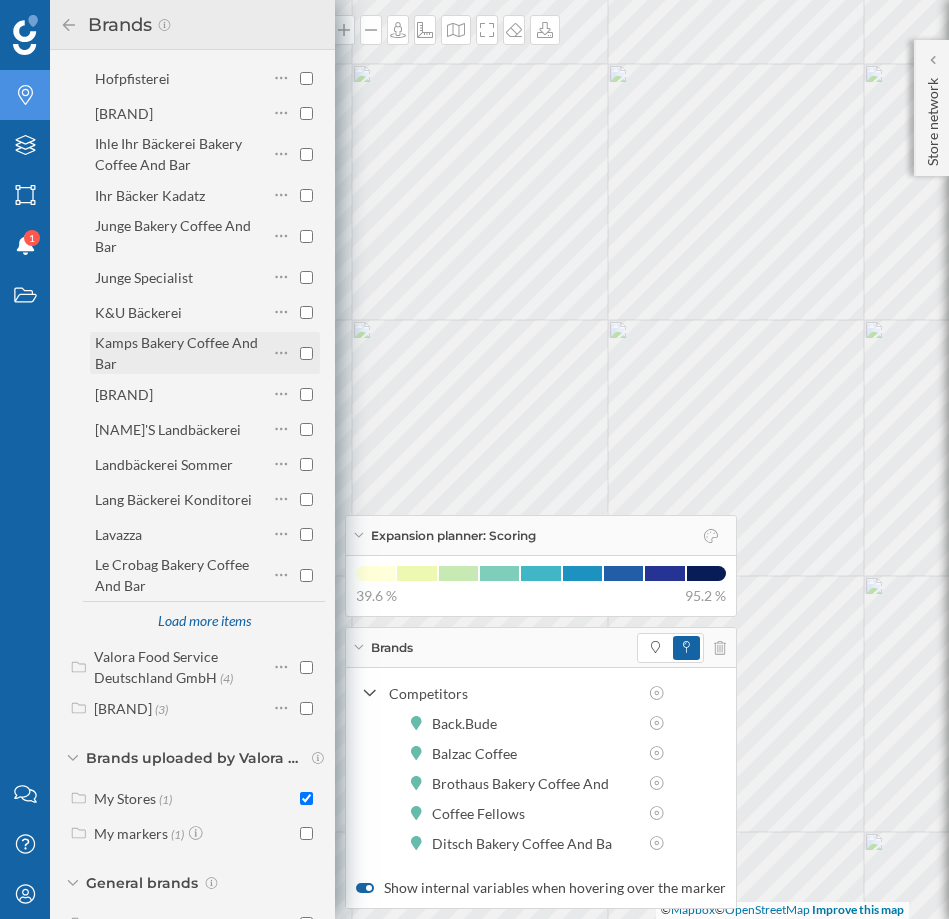 click at bounding box center (306, 353) 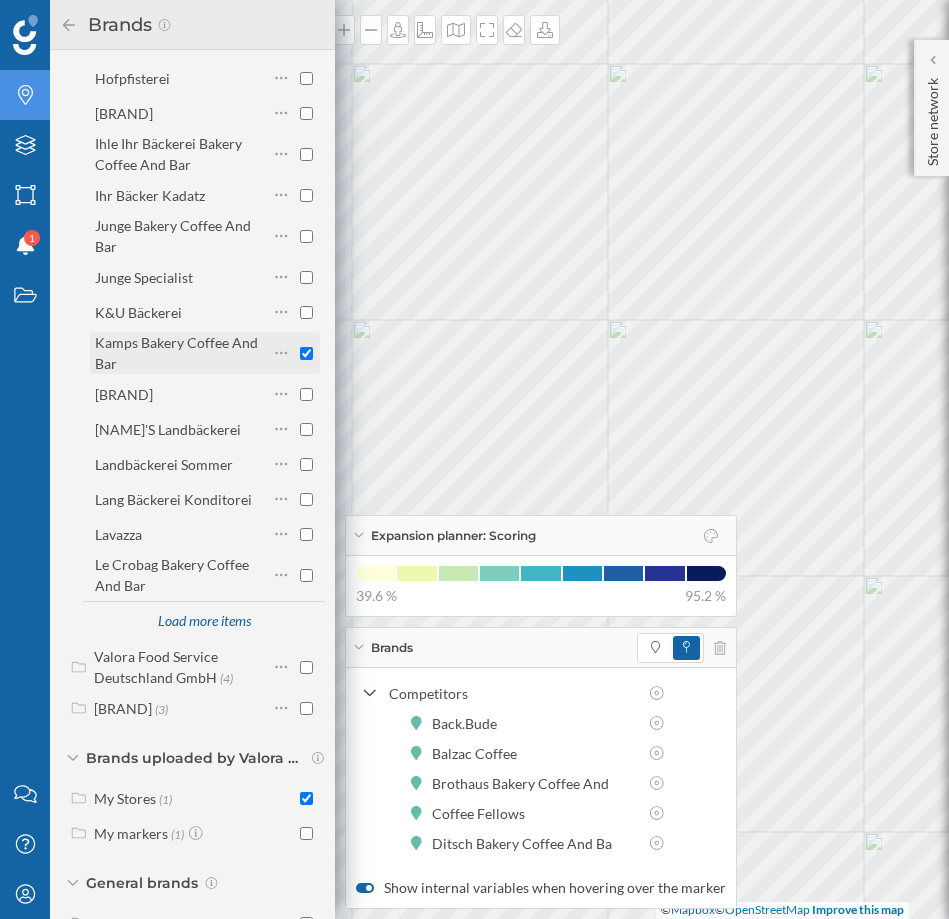 checkbox on "true" 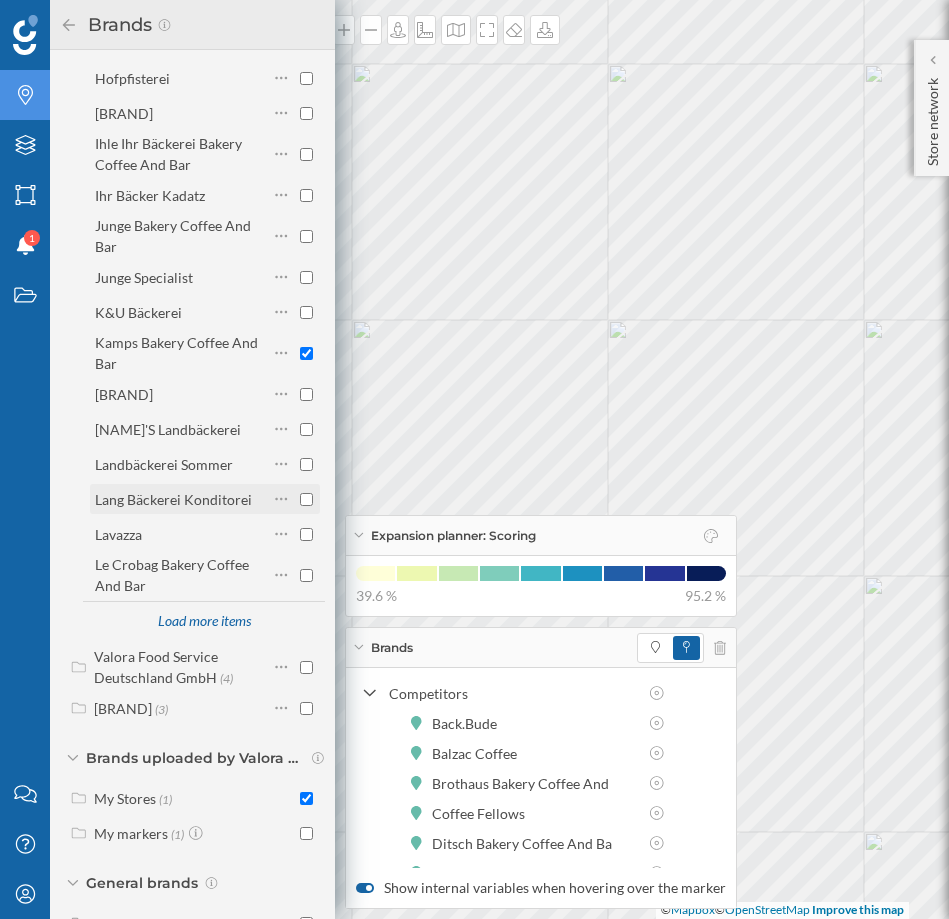 scroll, scrollTop: 5727, scrollLeft: 0, axis: vertical 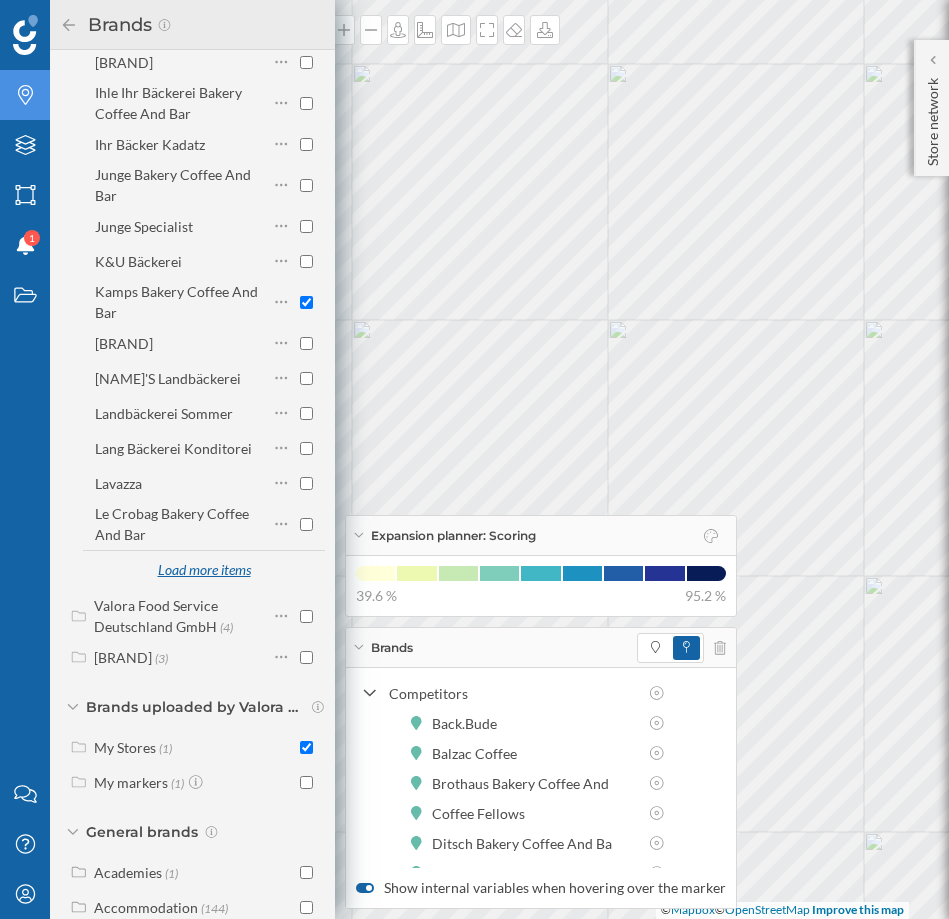 click on "Load more items" at bounding box center (204, 571) 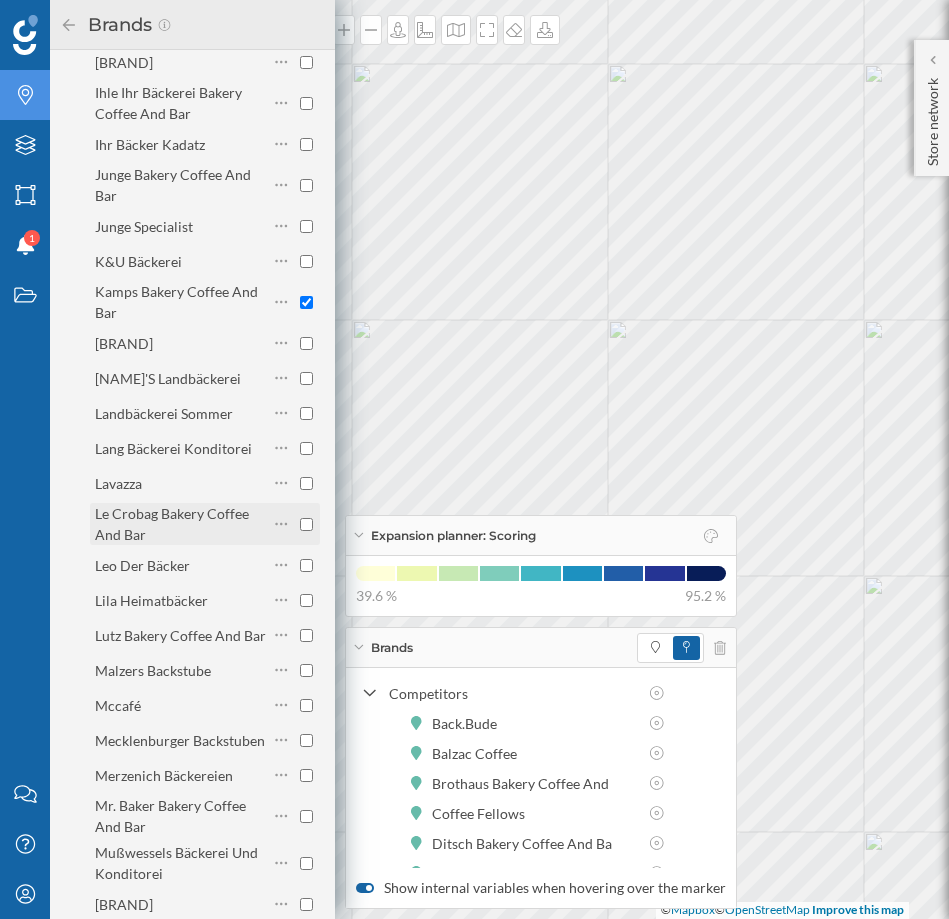 click at bounding box center [306, 524] 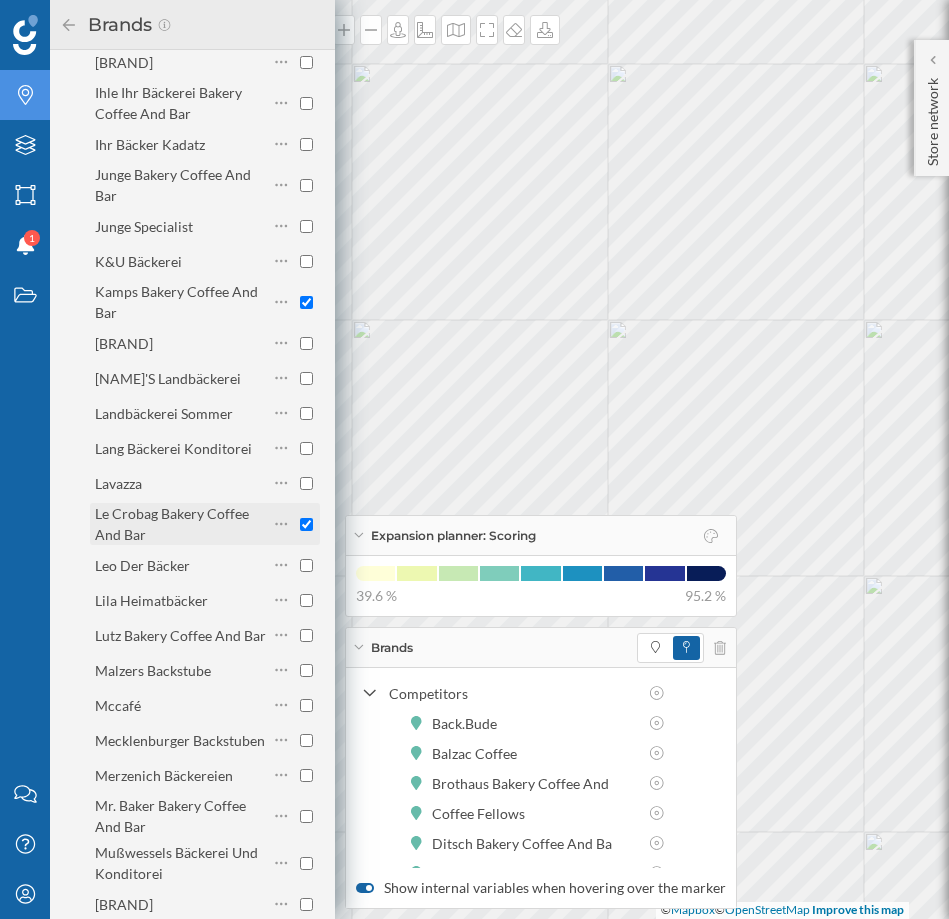 checkbox on "true" 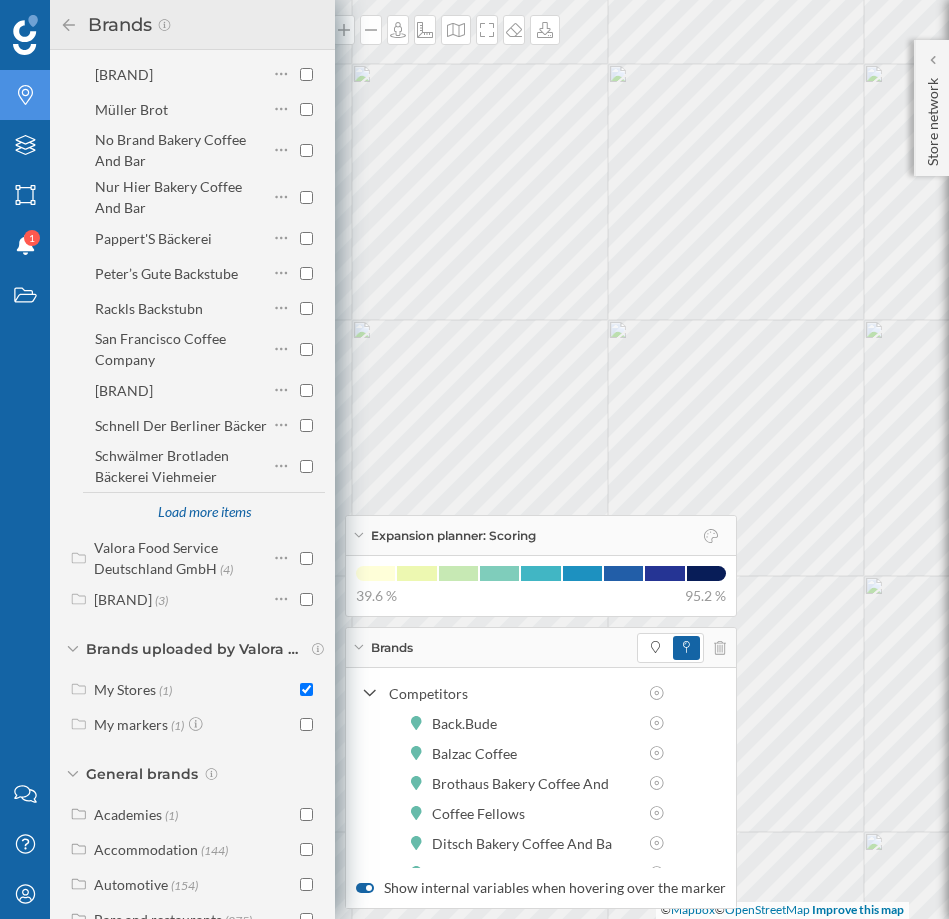 scroll, scrollTop: 6564, scrollLeft: 0, axis: vertical 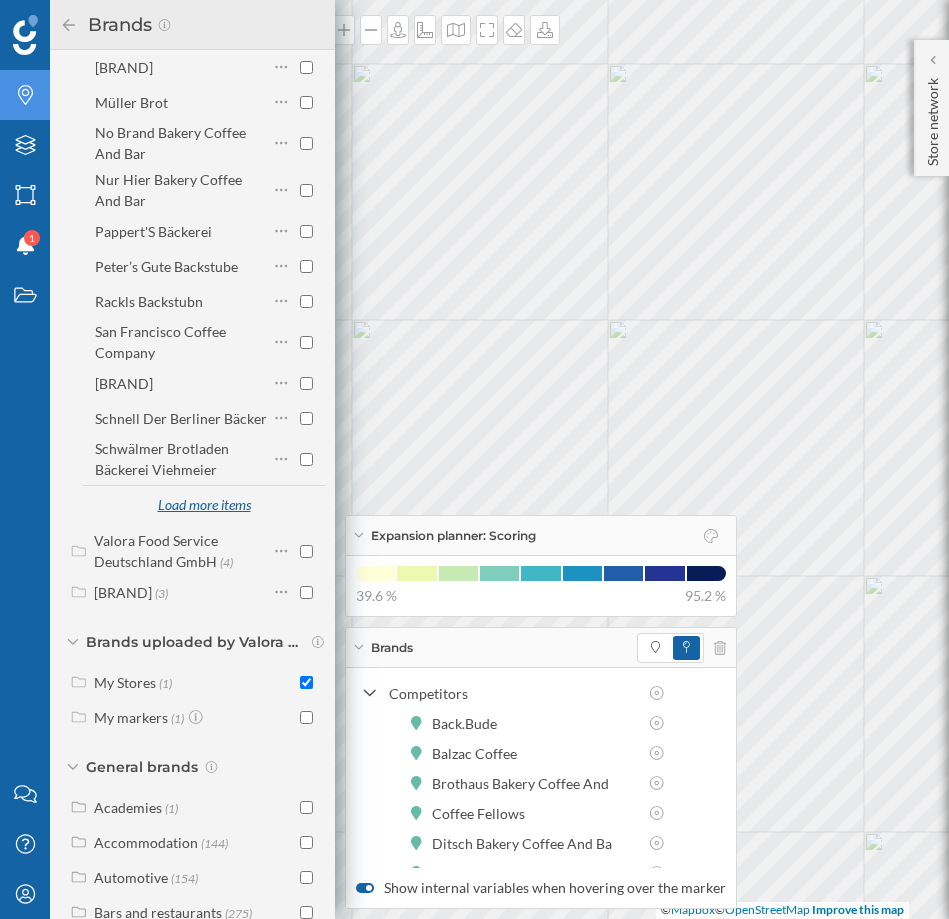 click on "Load more items" at bounding box center (204, 506) 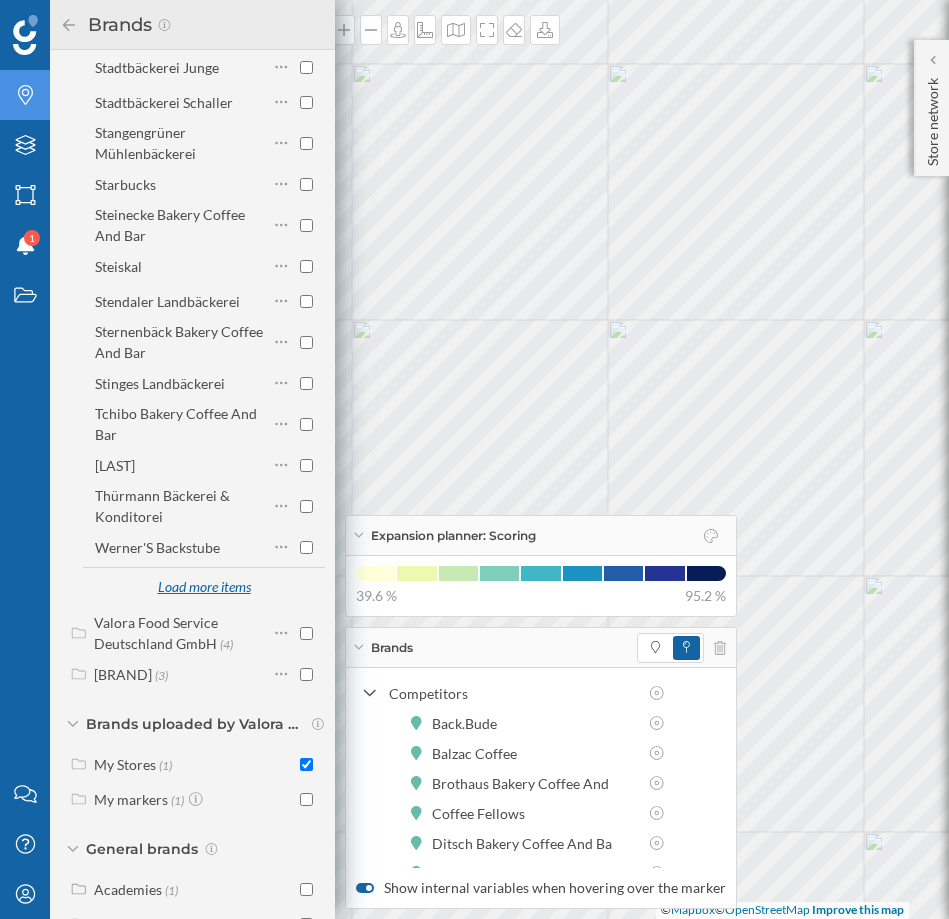 scroll, scrollTop: 7279, scrollLeft: 0, axis: vertical 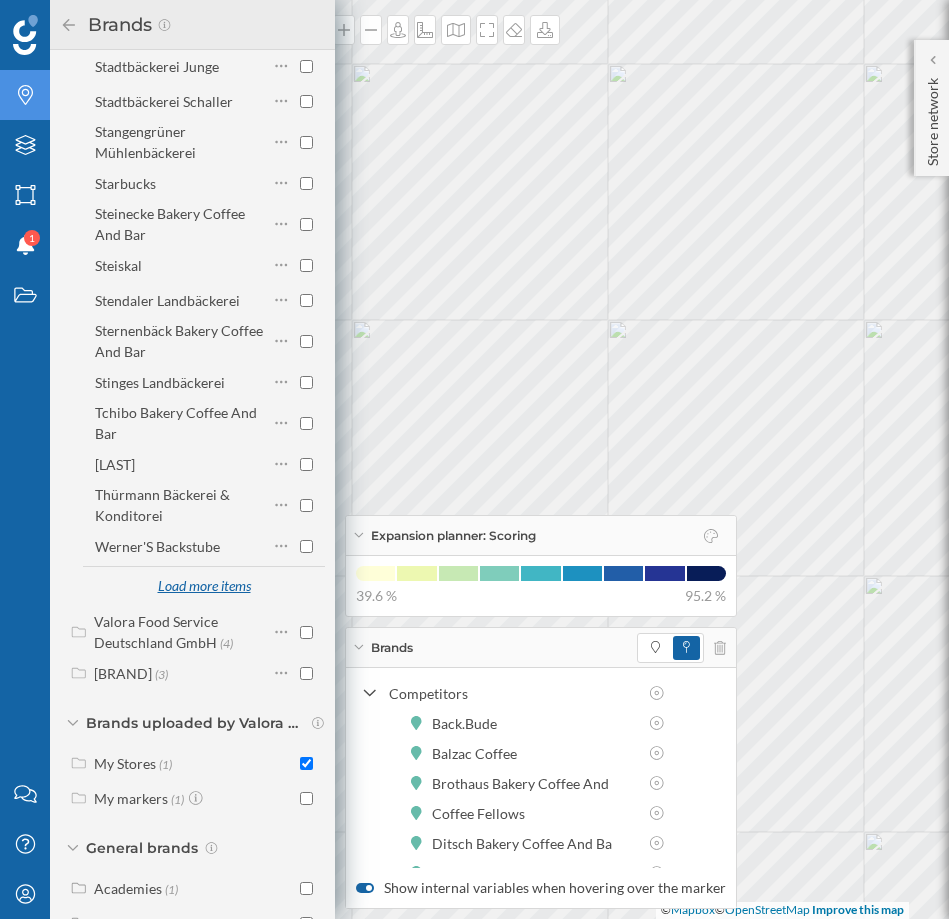 click on "Load more items" at bounding box center [204, 587] 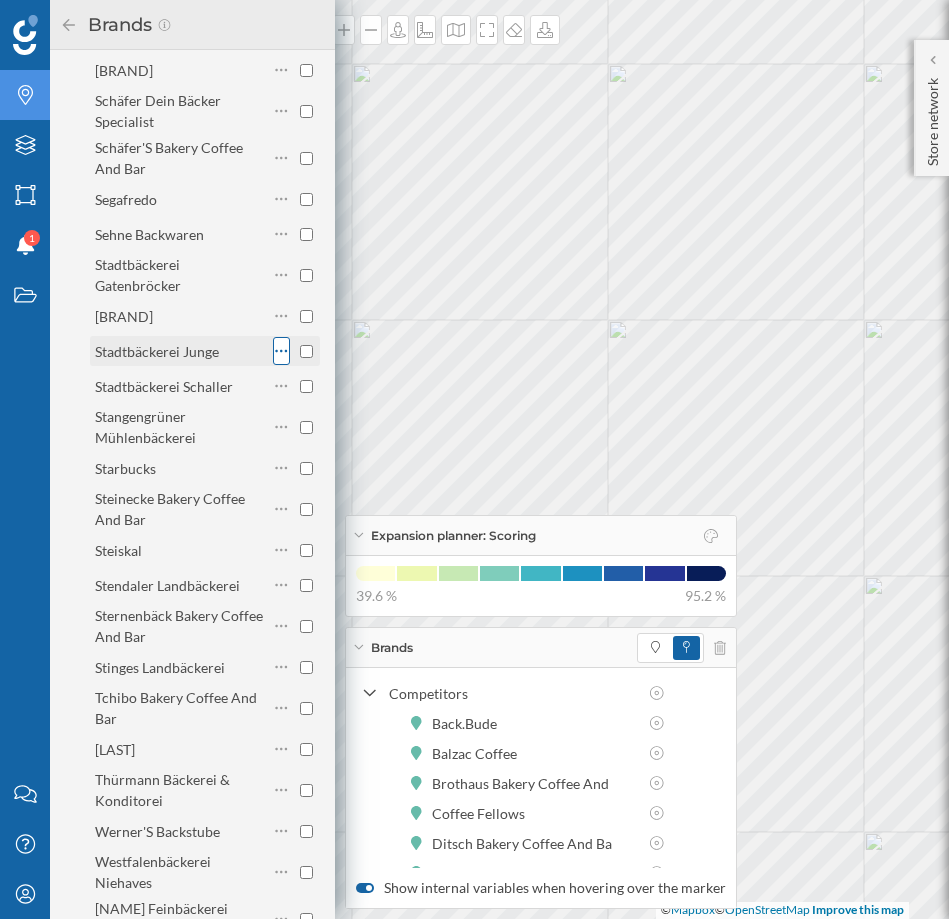 scroll, scrollTop: 6985, scrollLeft: 0, axis: vertical 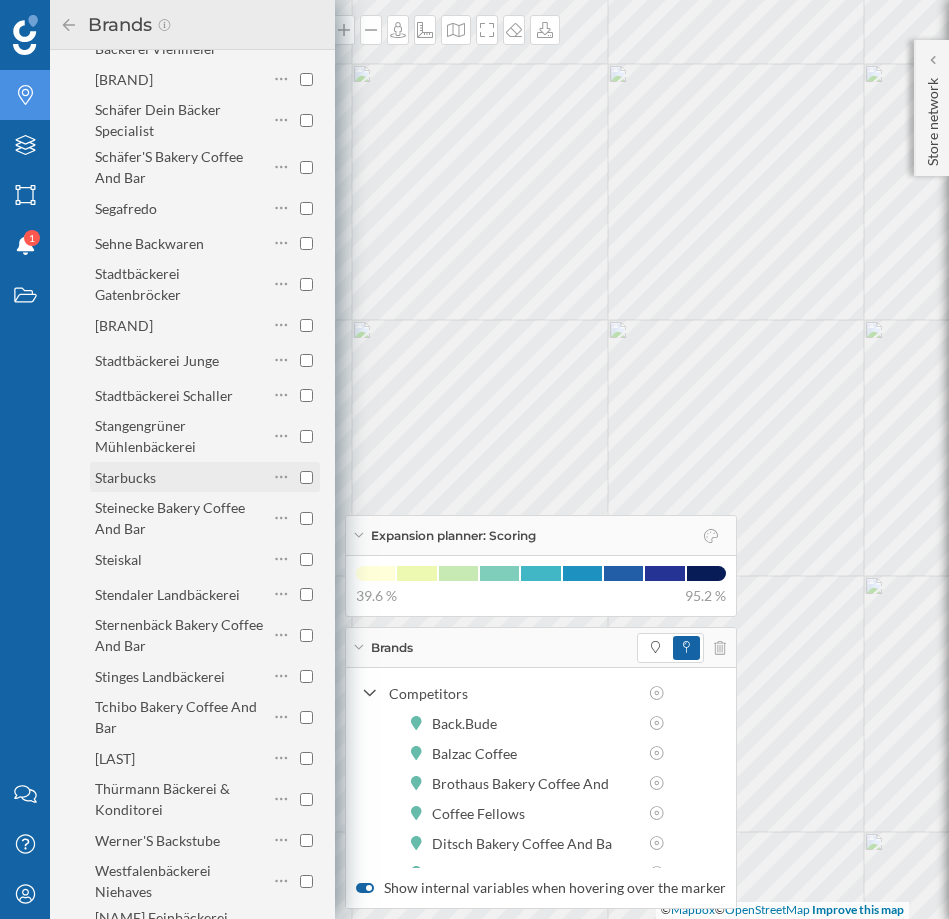click at bounding box center (306, 477) 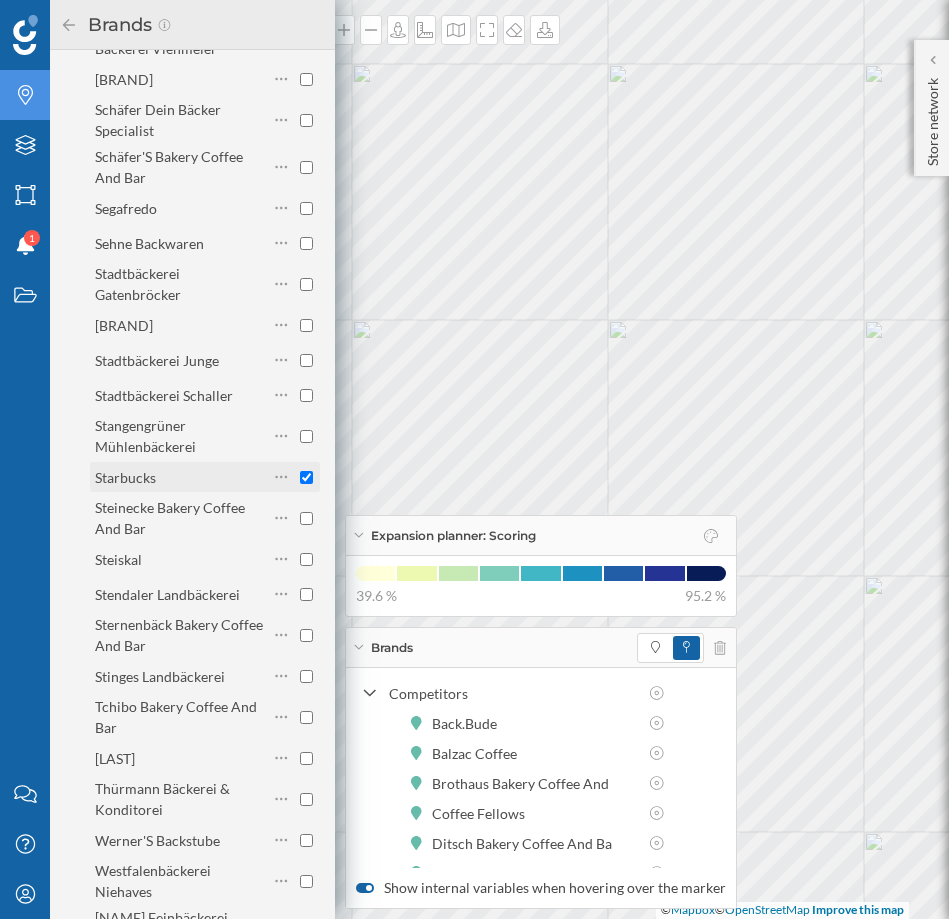 checkbox on "true" 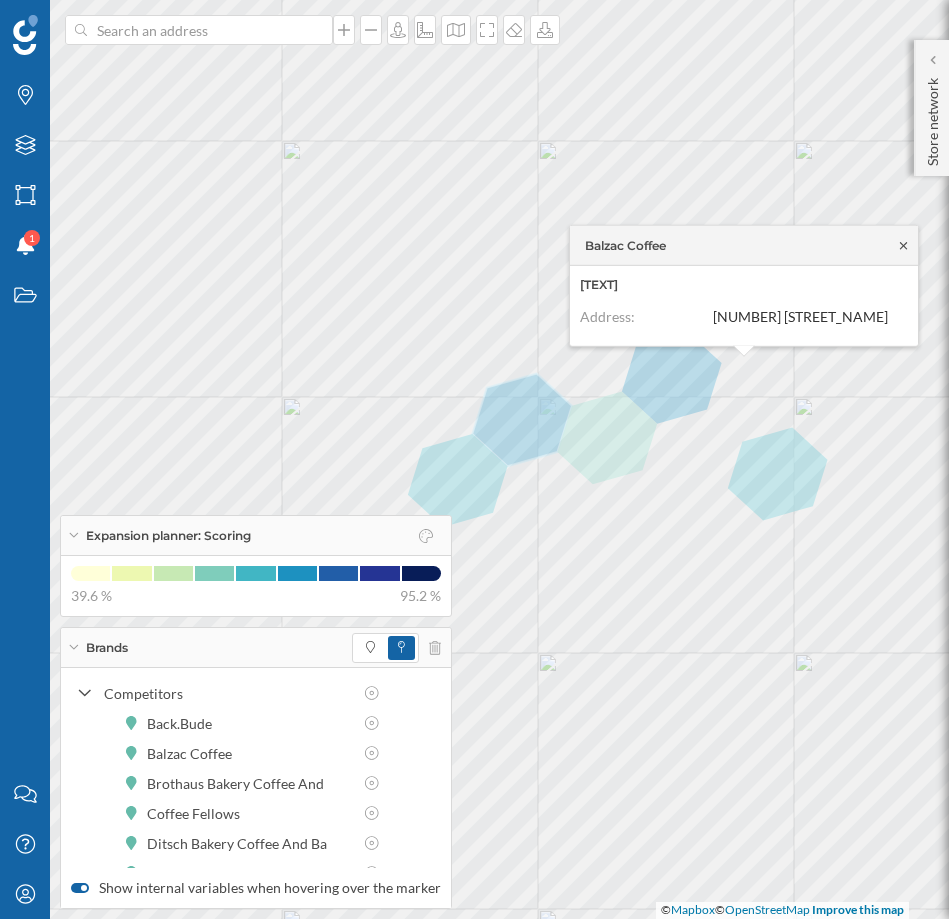 click 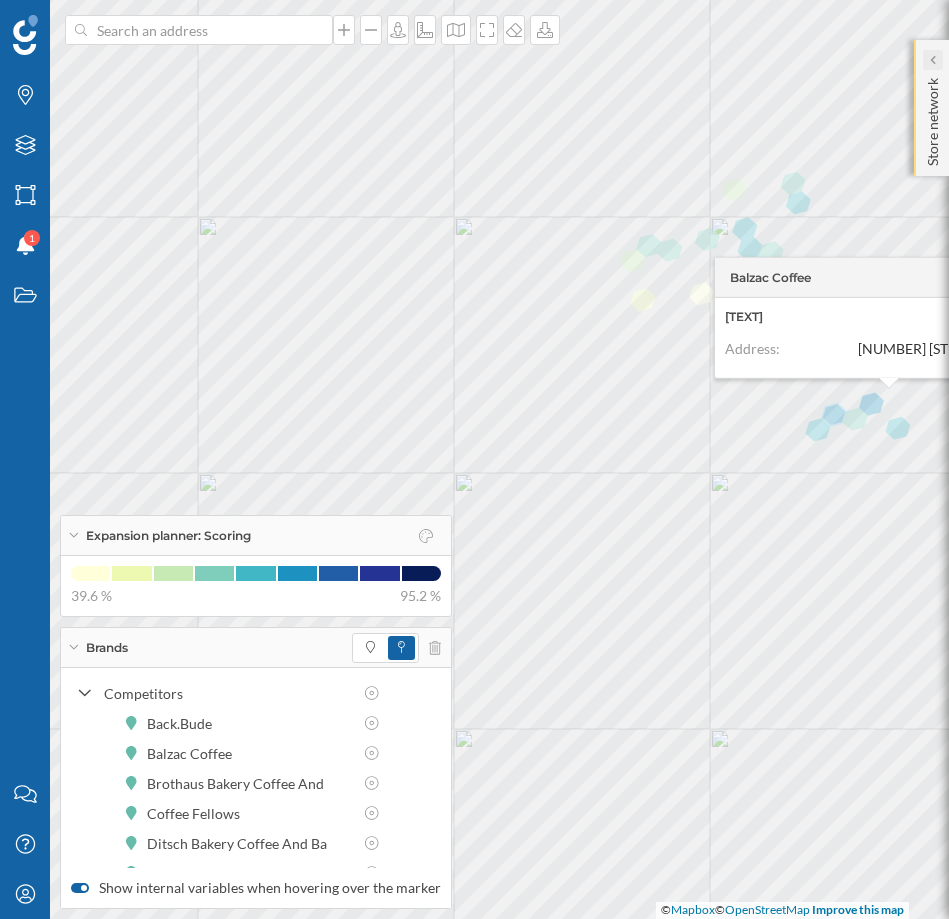 click 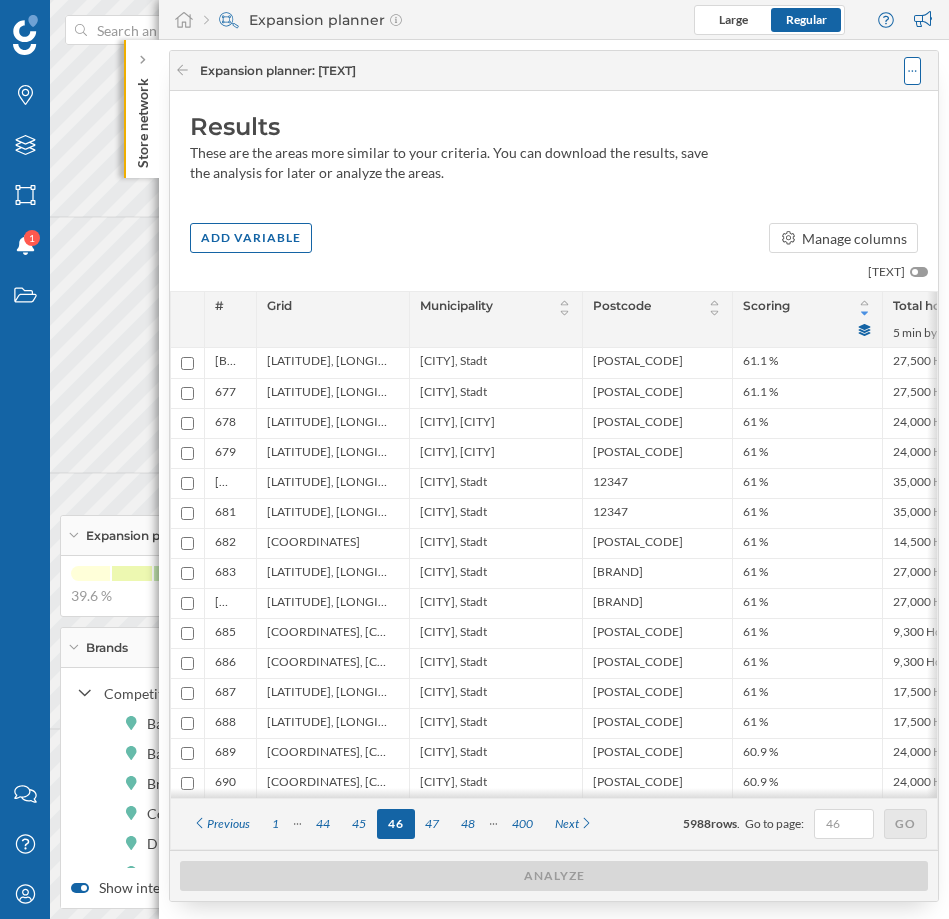 click 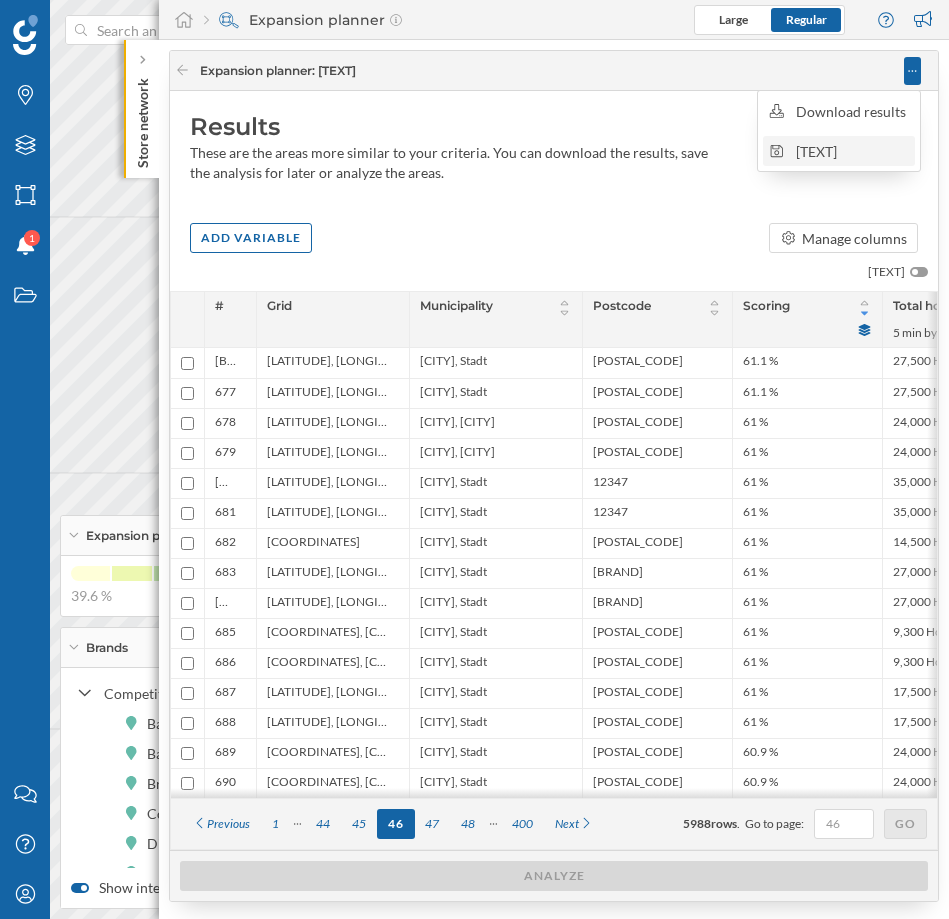 click on "[TEXT]" at bounding box center (852, 151) 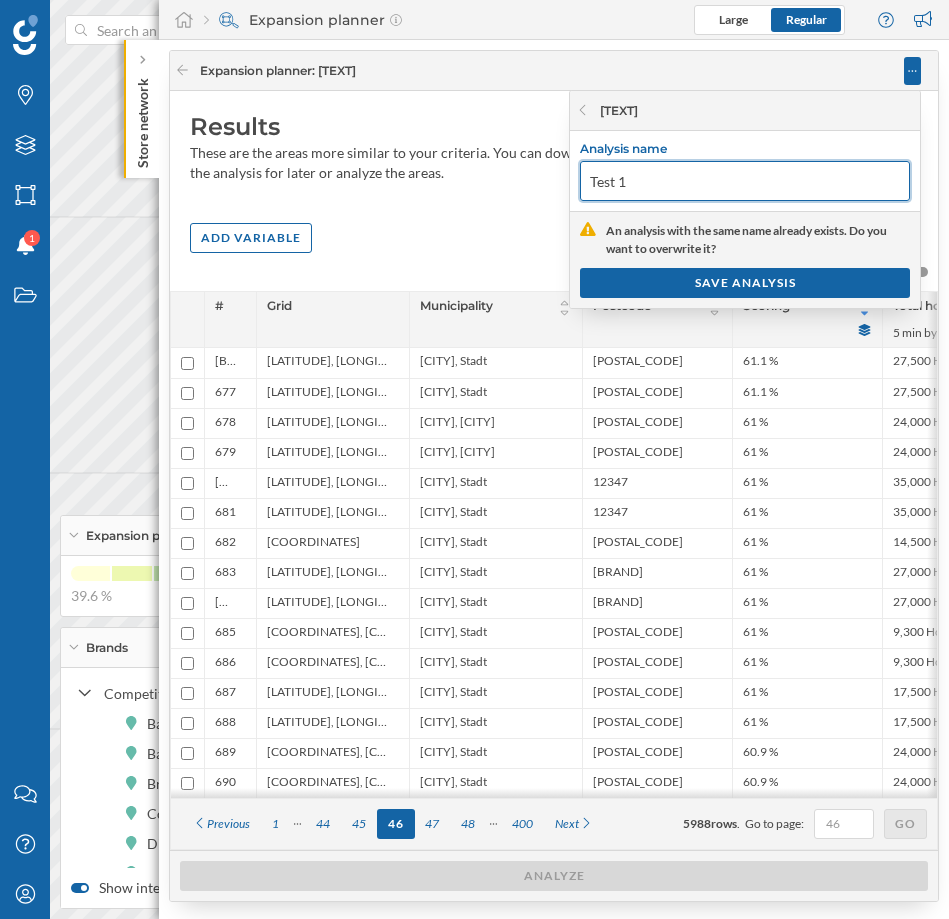 click on "Test 1" at bounding box center [745, 181] 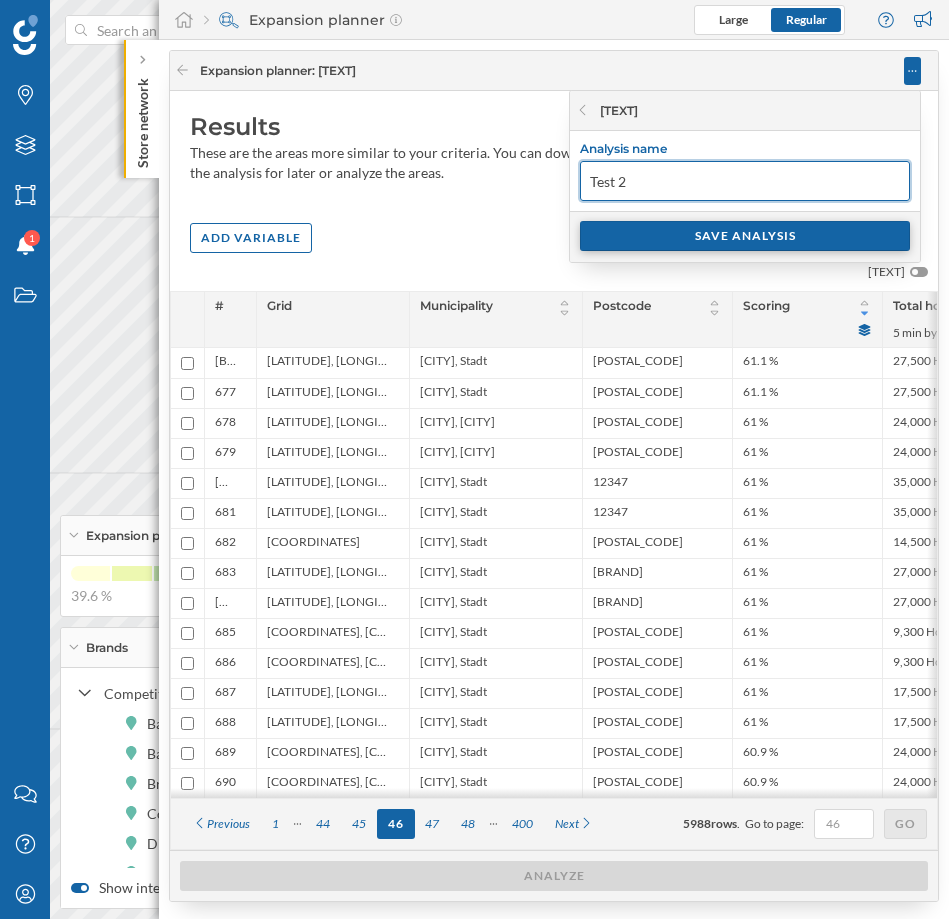 type on "Test 2" 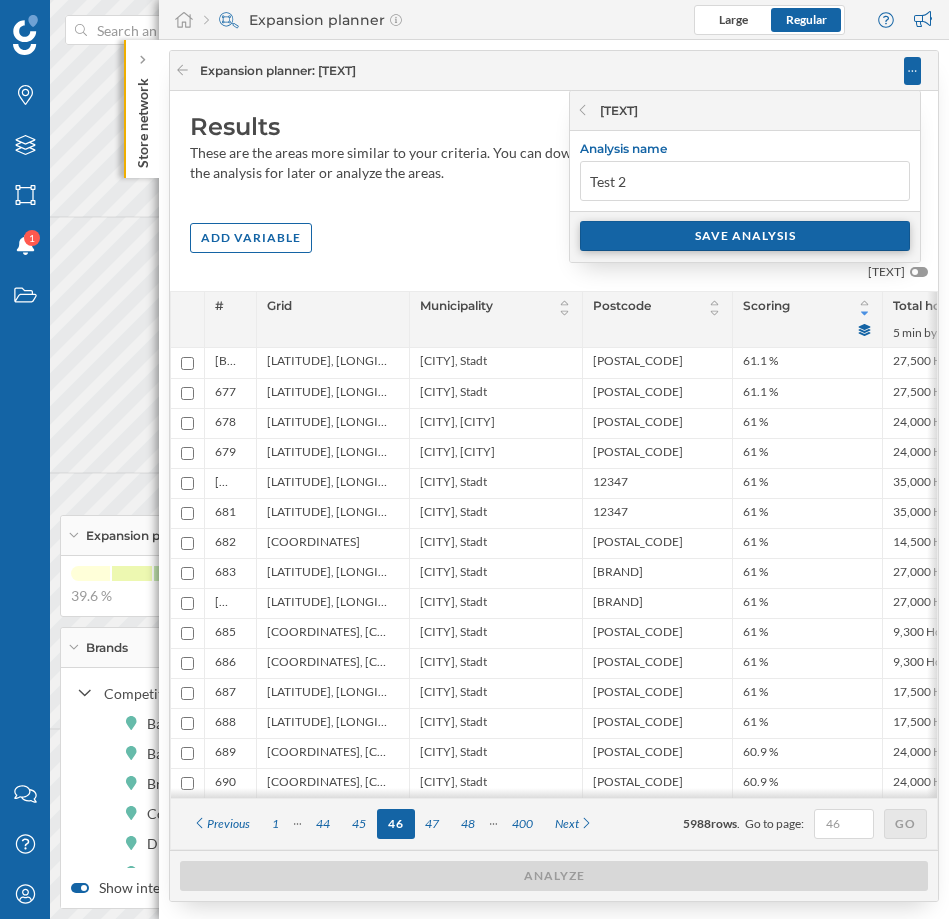 click on "SAVE ANALYSIS" at bounding box center (745, 236) 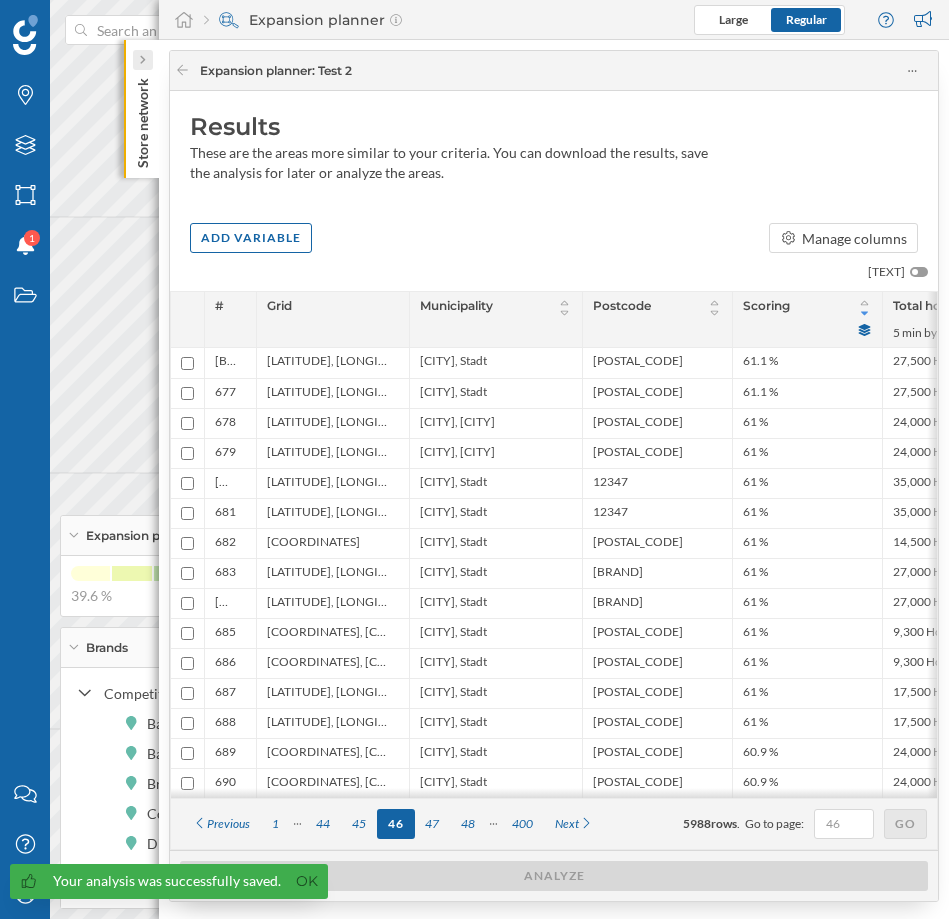 click 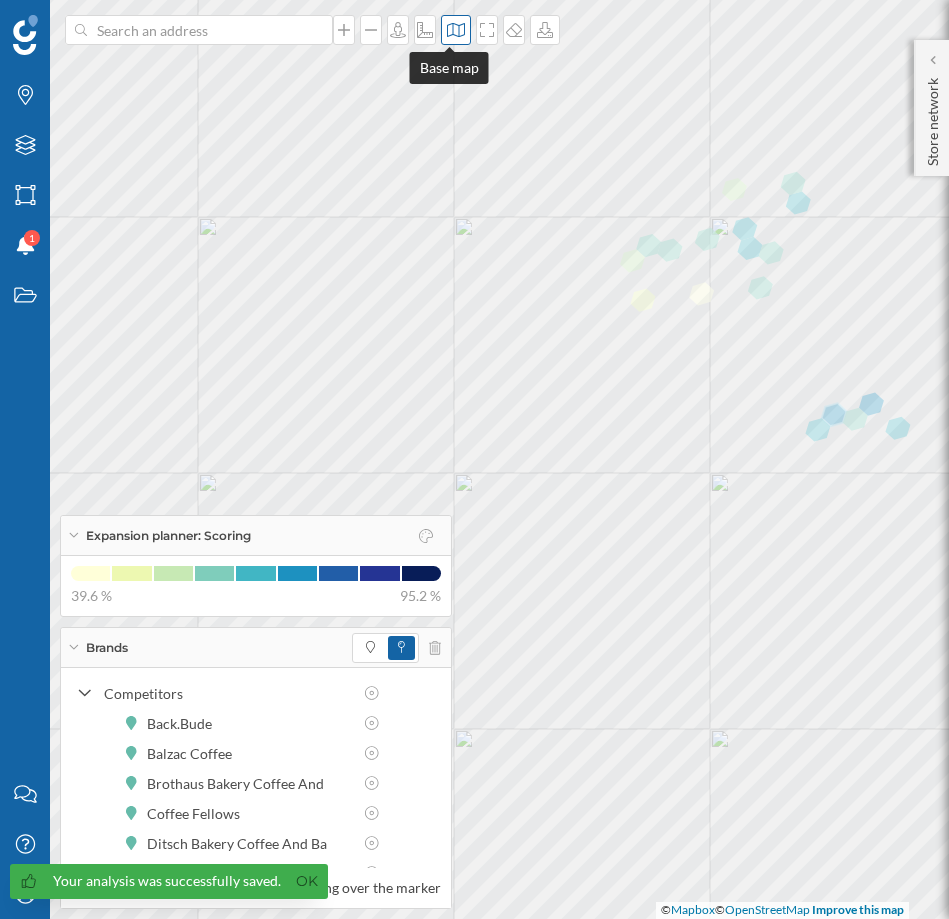click at bounding box center [456, 30] 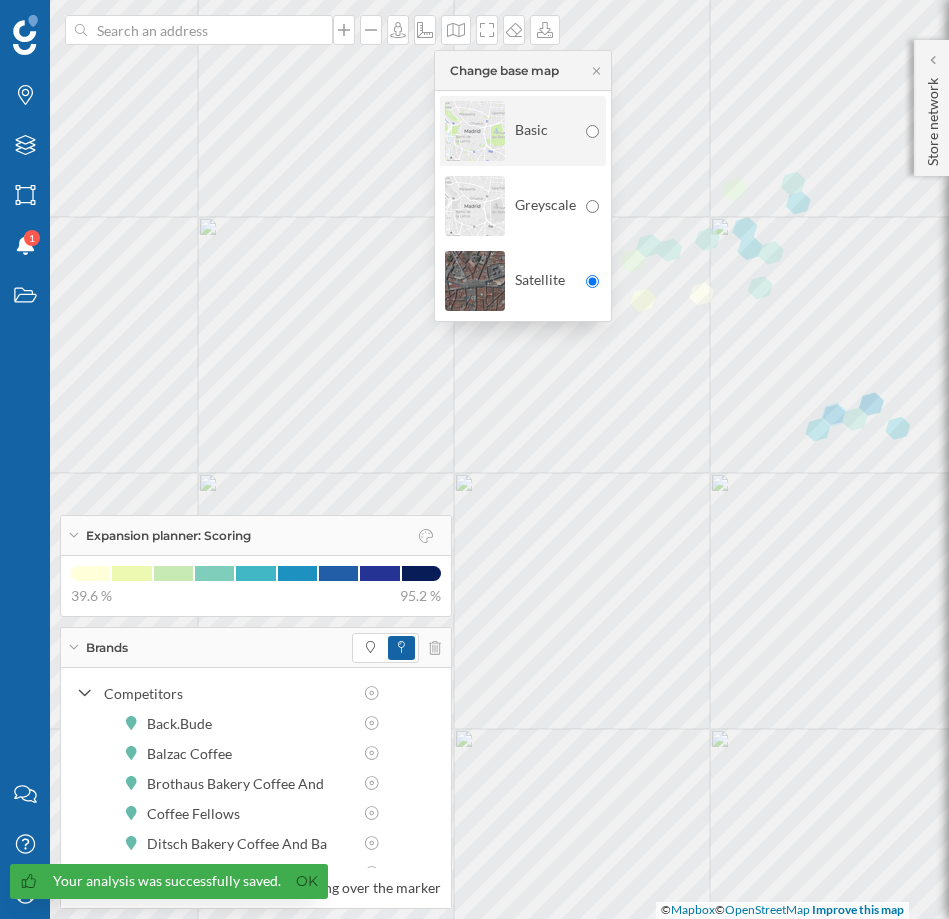 click on "Basic" at bounding box center (510, 131) 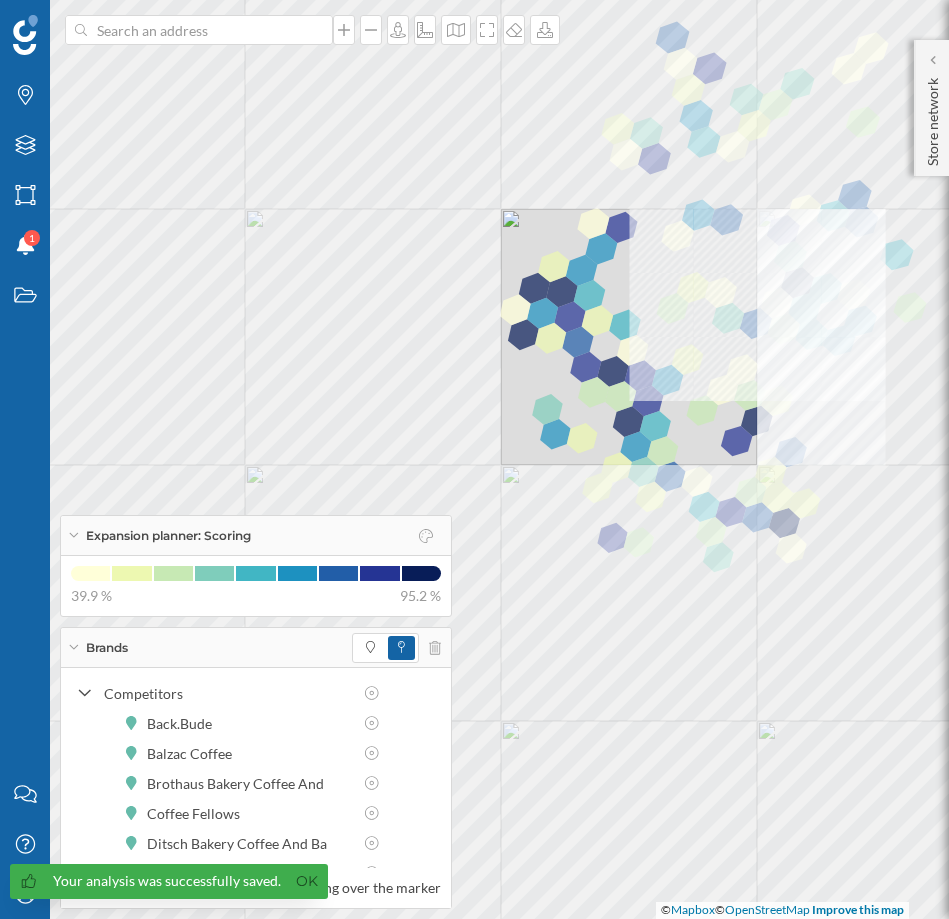 click at bounding box center [461, -716] 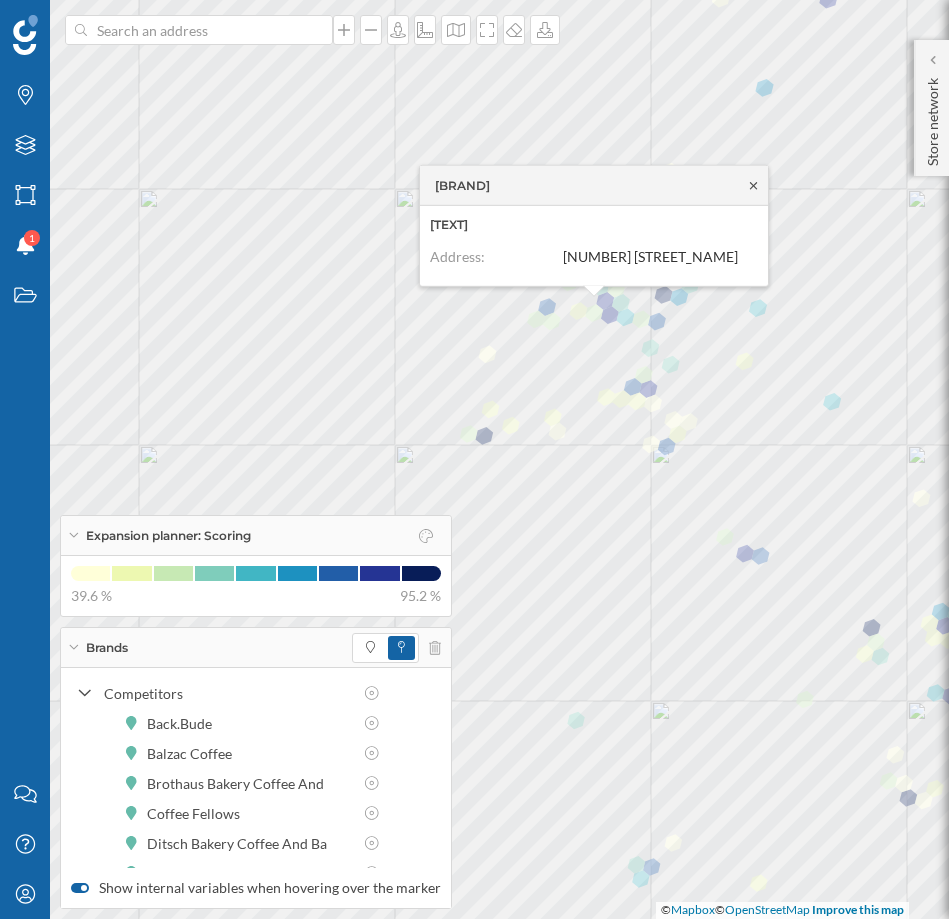click 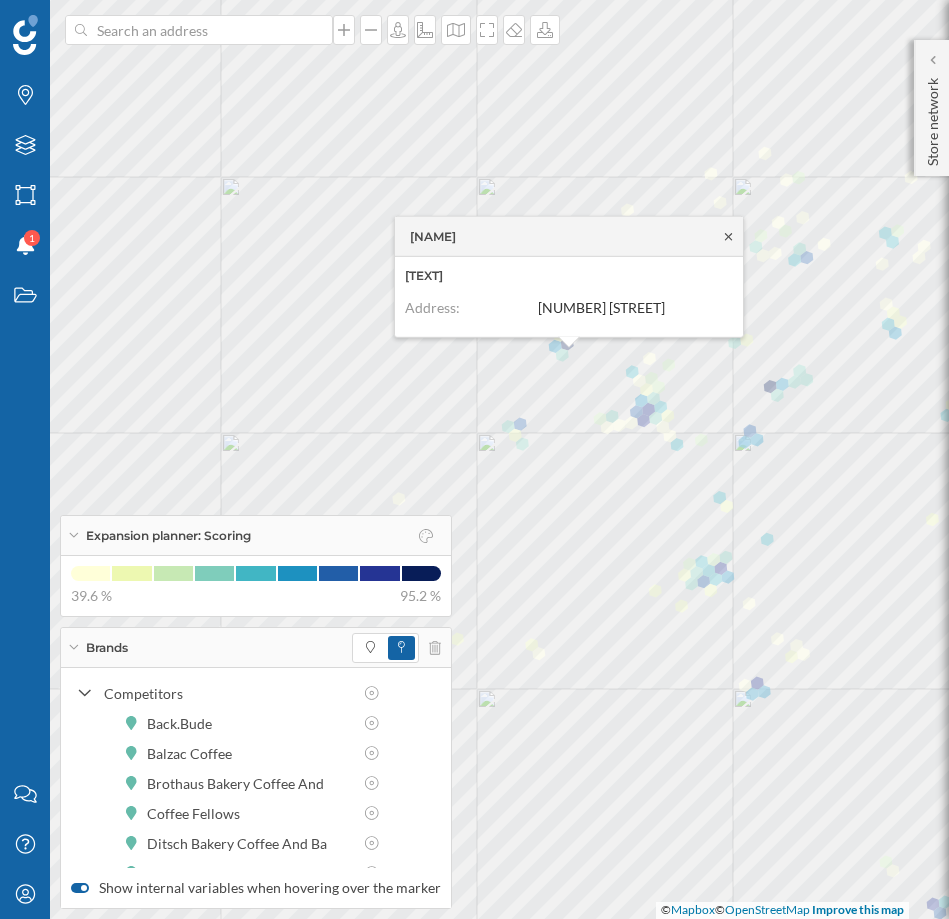 click 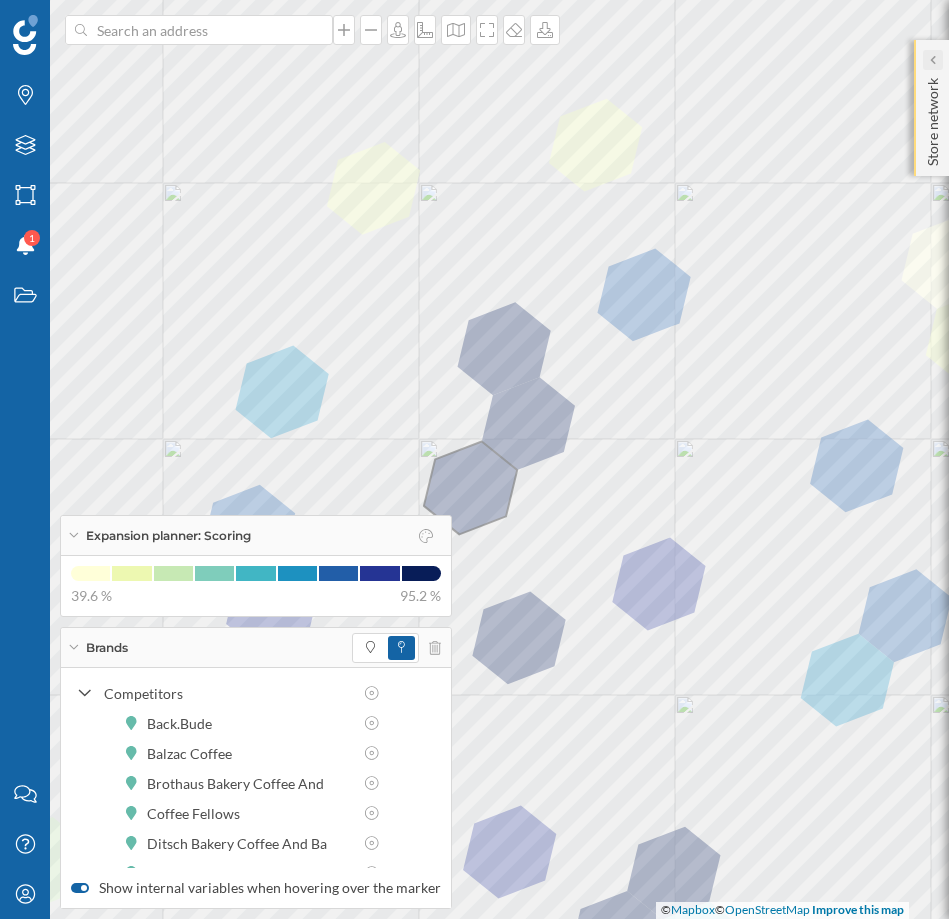 click 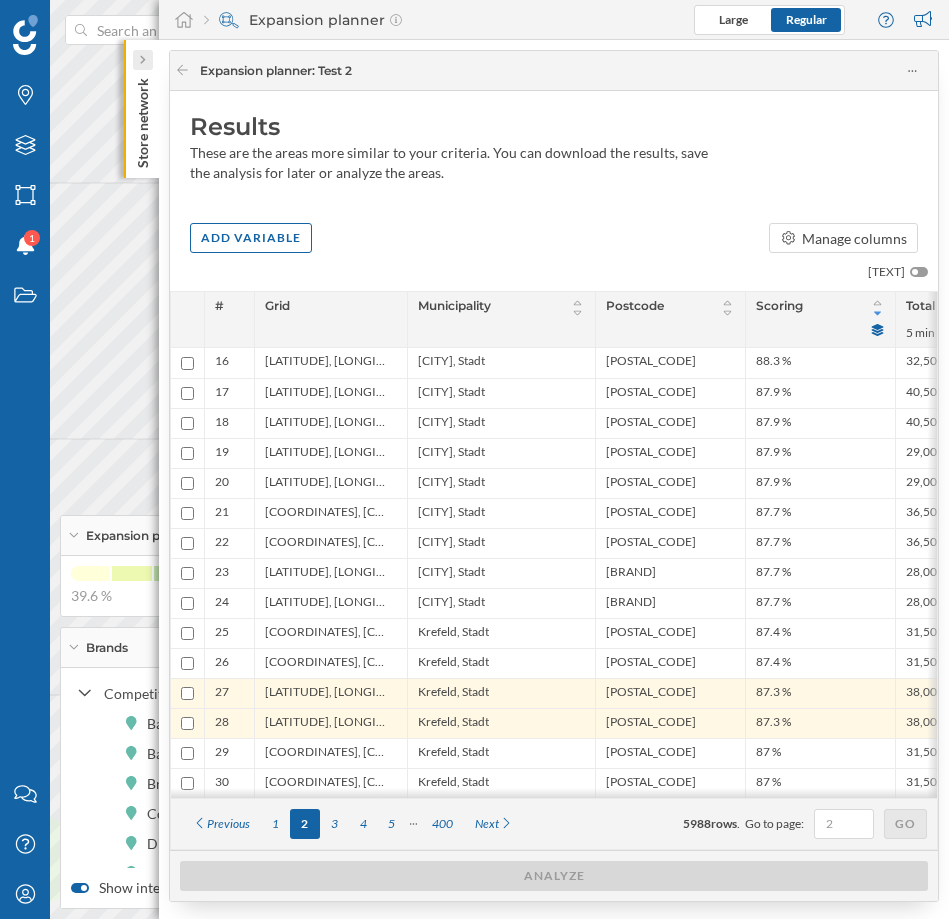 click 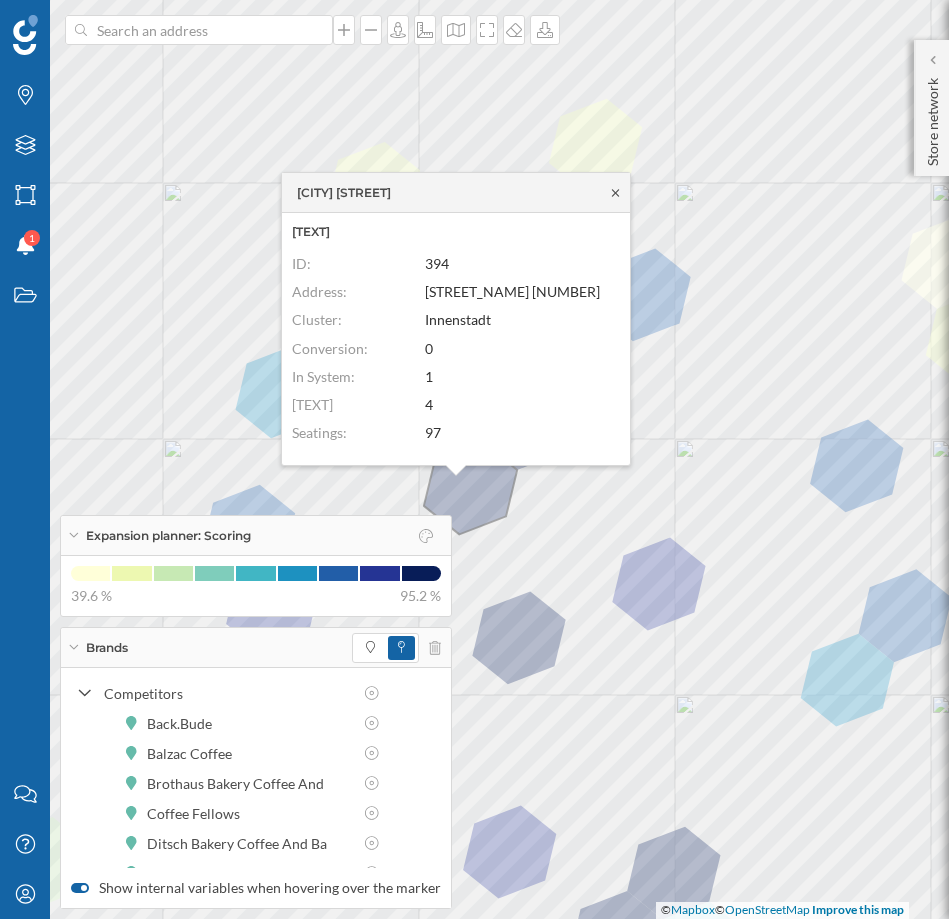 click 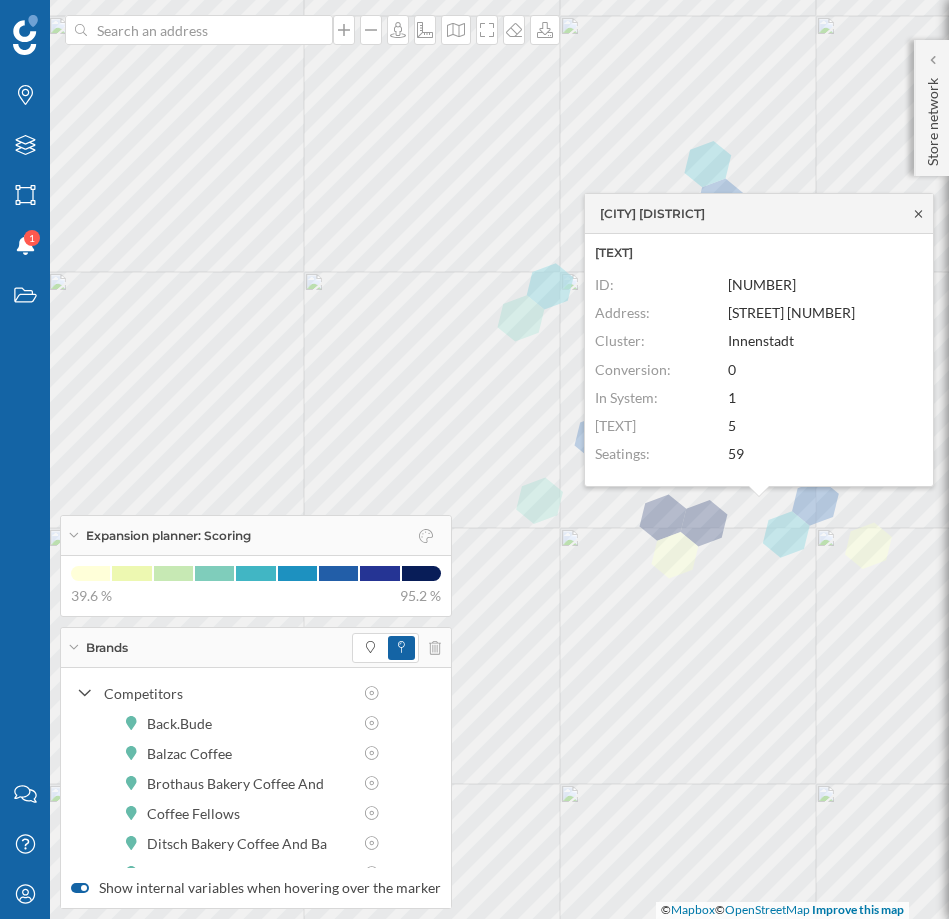 click 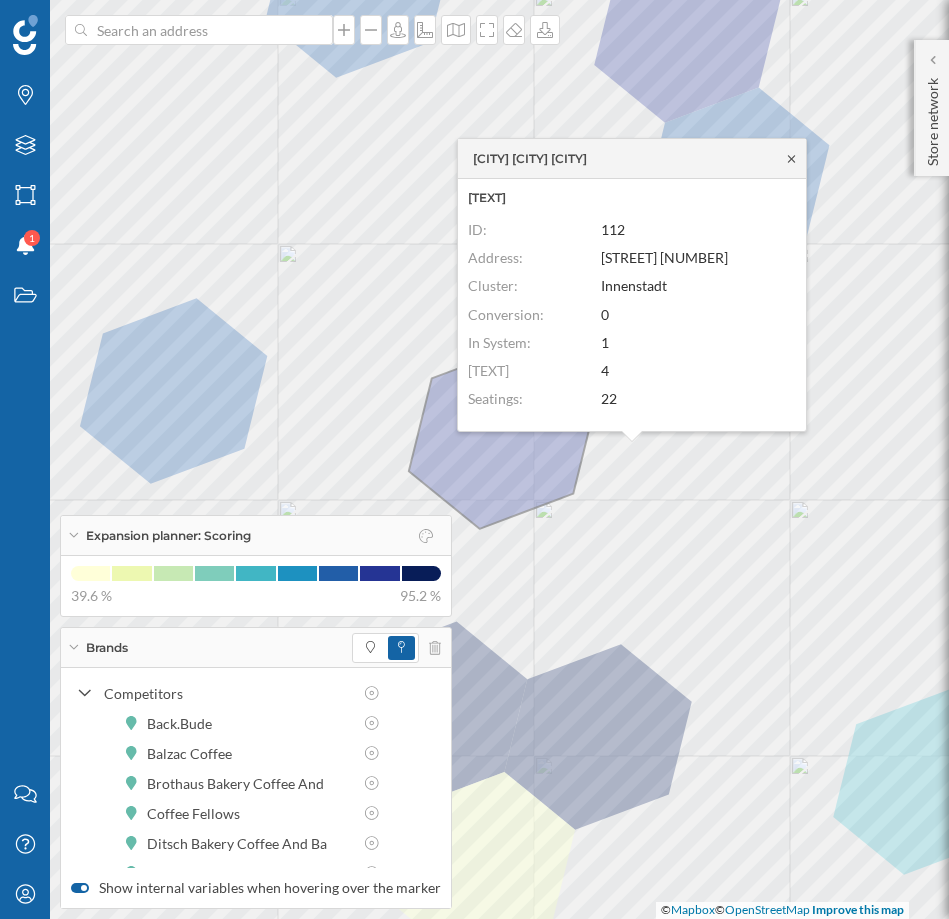 click 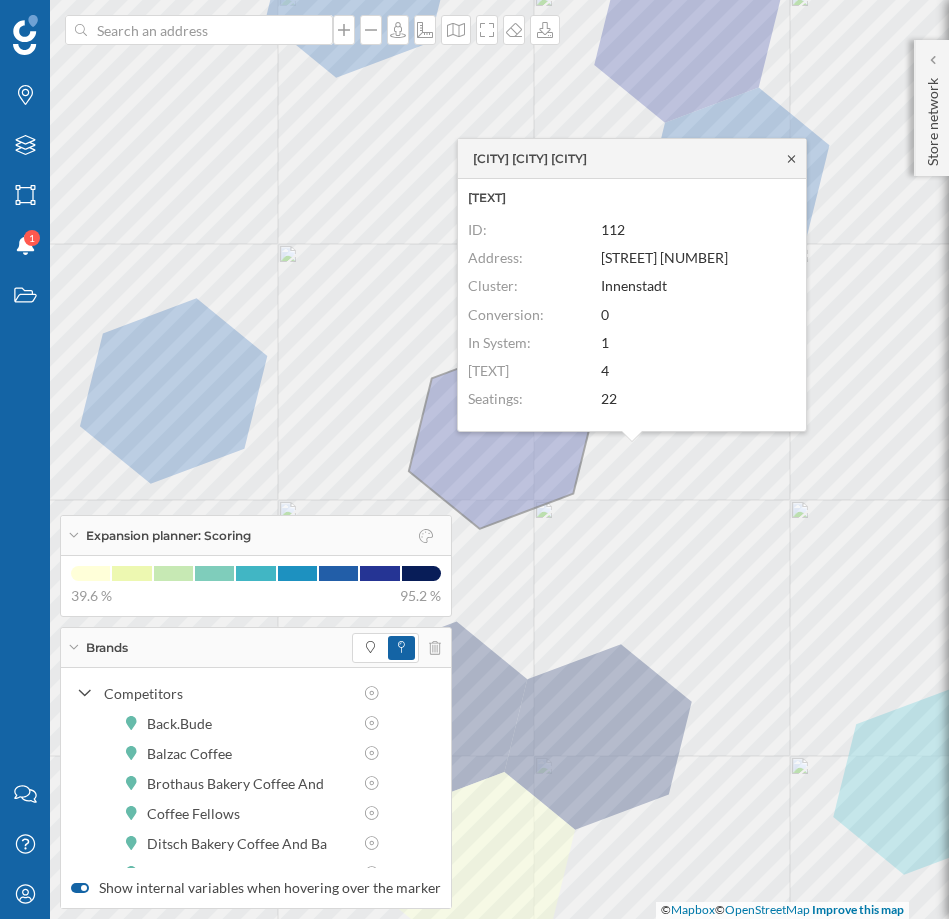 click 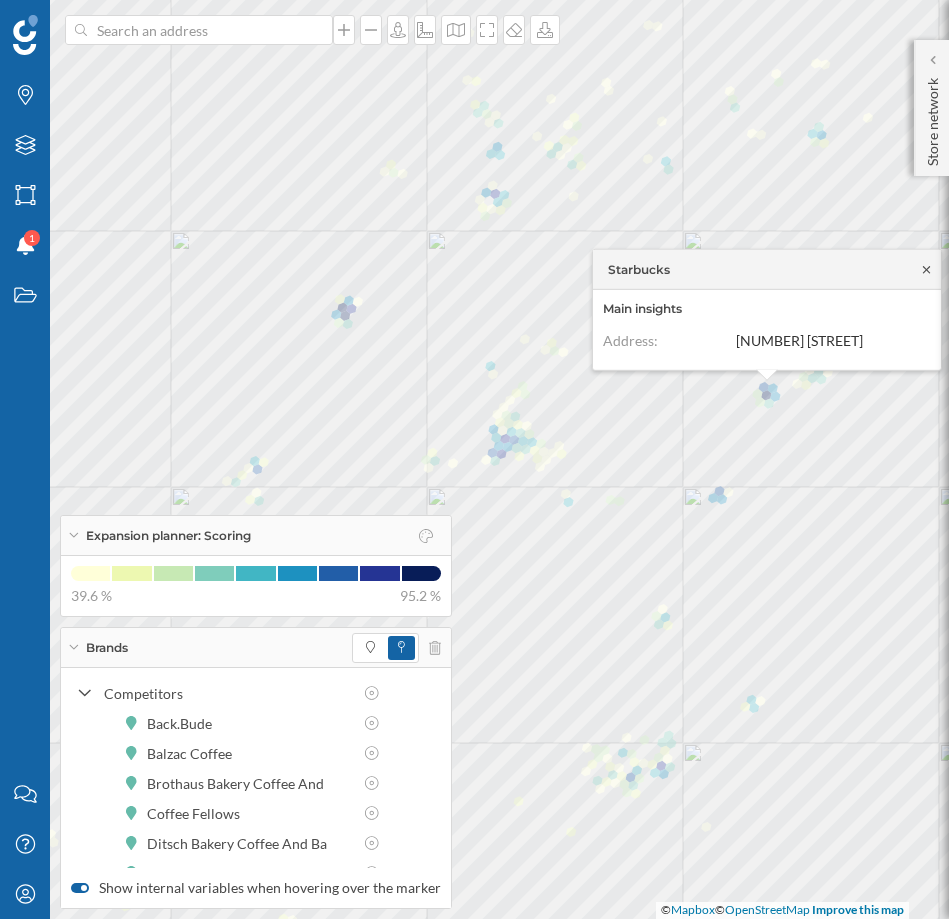 scroll, scrollTop: 0, scrollLeft: 0, axis: both 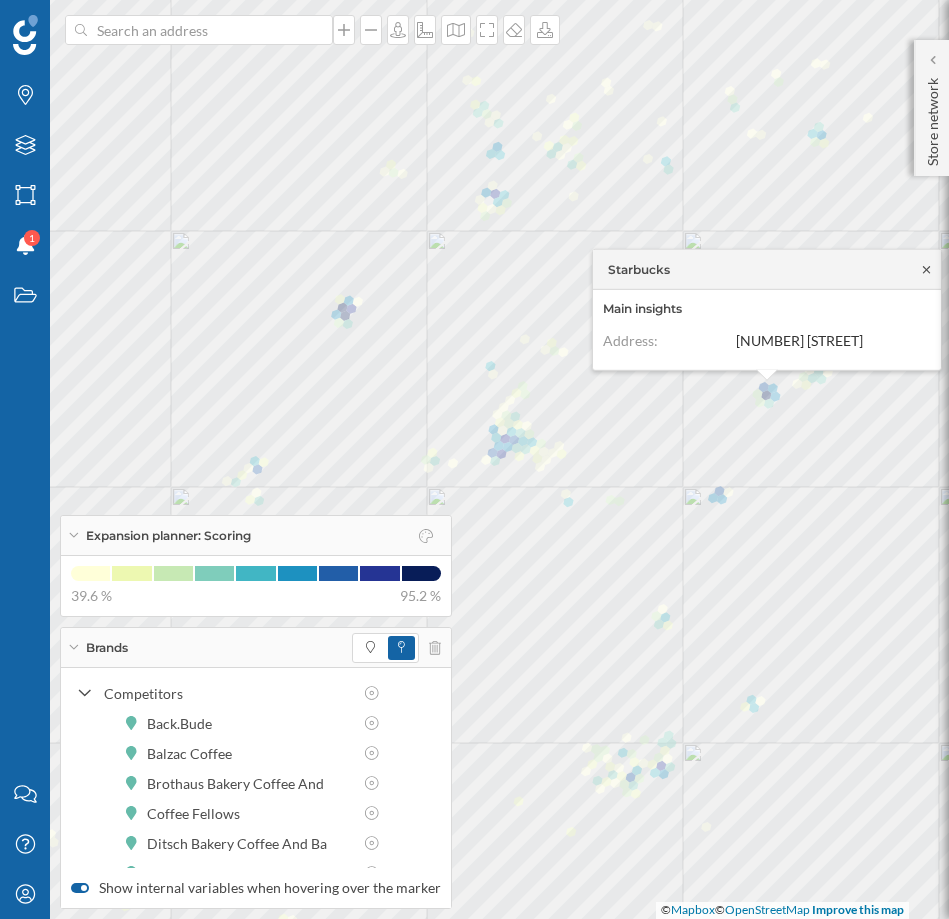 click 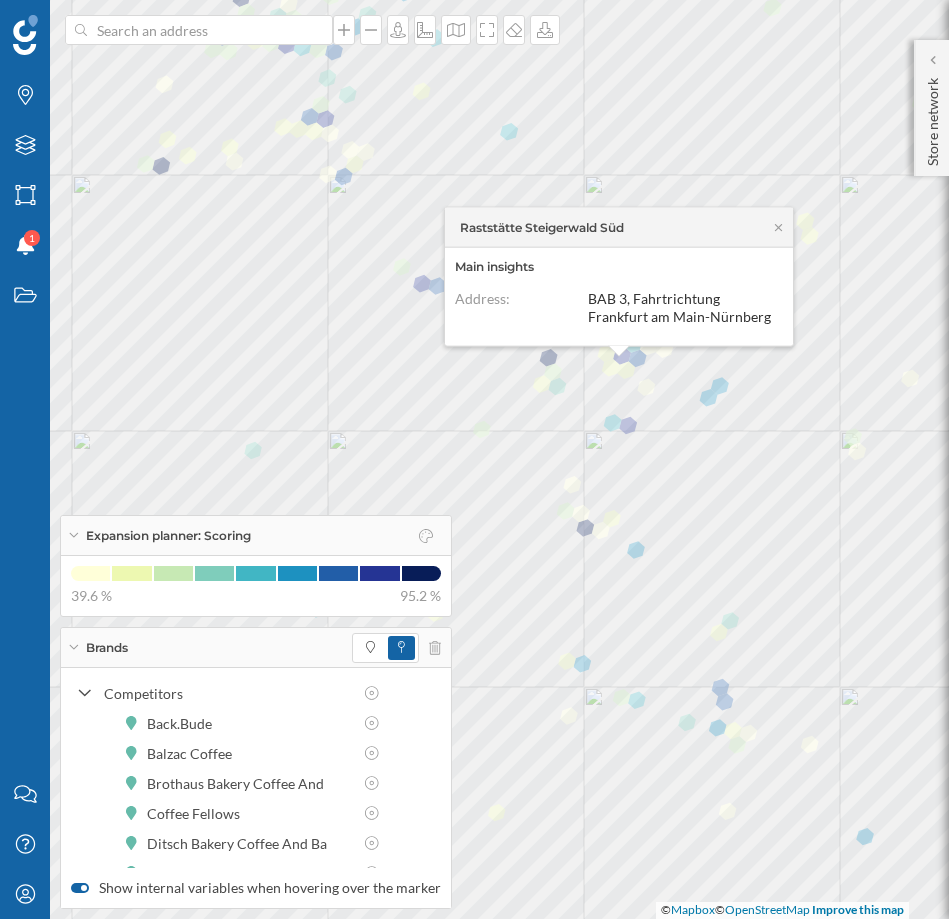 click on "Raststätte Steigerwald Süd
Main insights
Address:   BAB 3, Fahrtrichtung Frankfurt am Main-Nürnberg" at bounding box center [-669, -561] 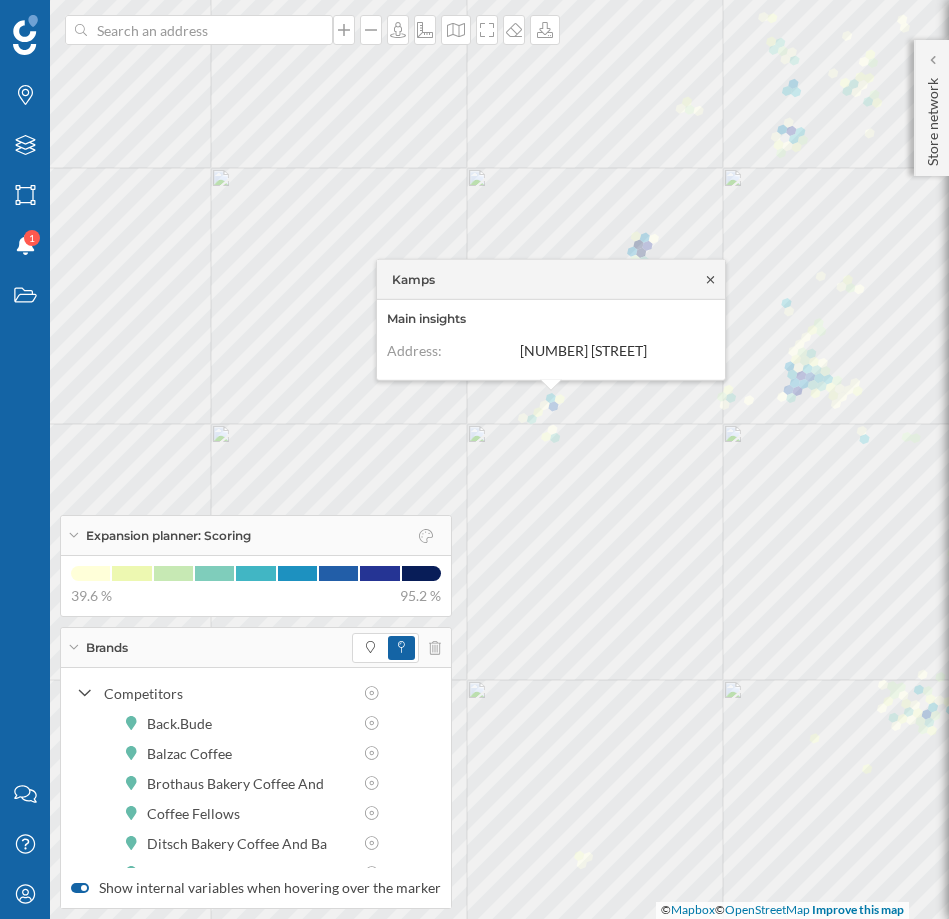 click 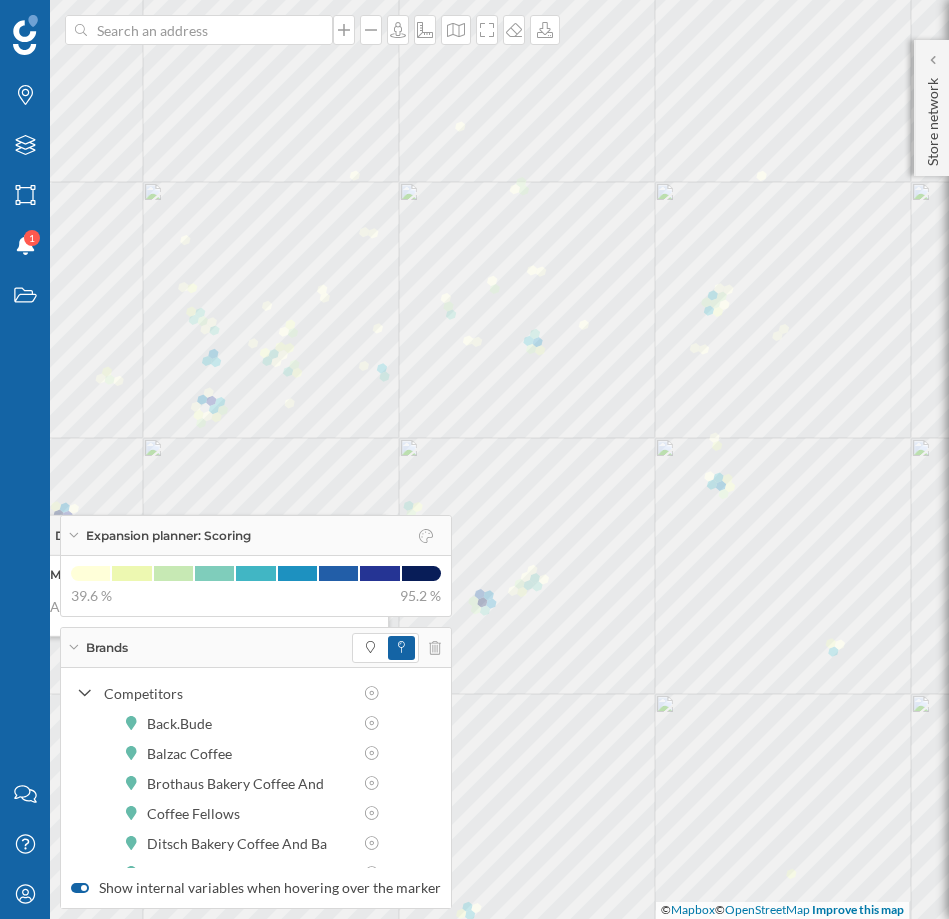 click 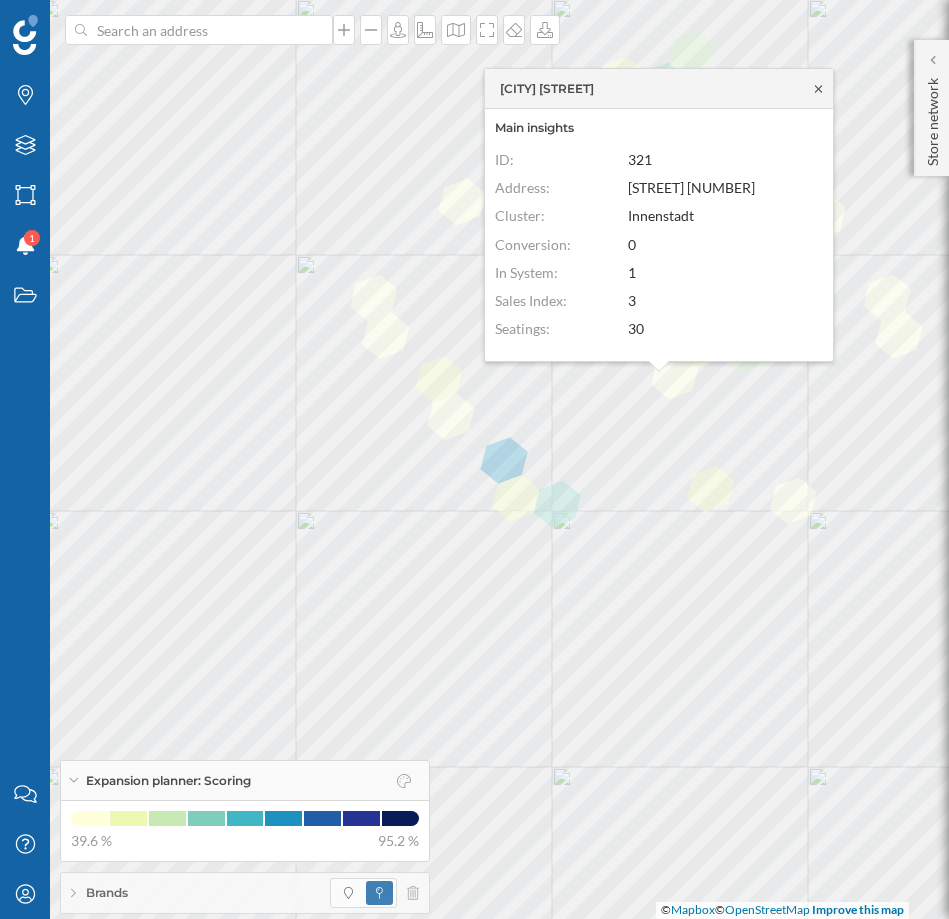 click 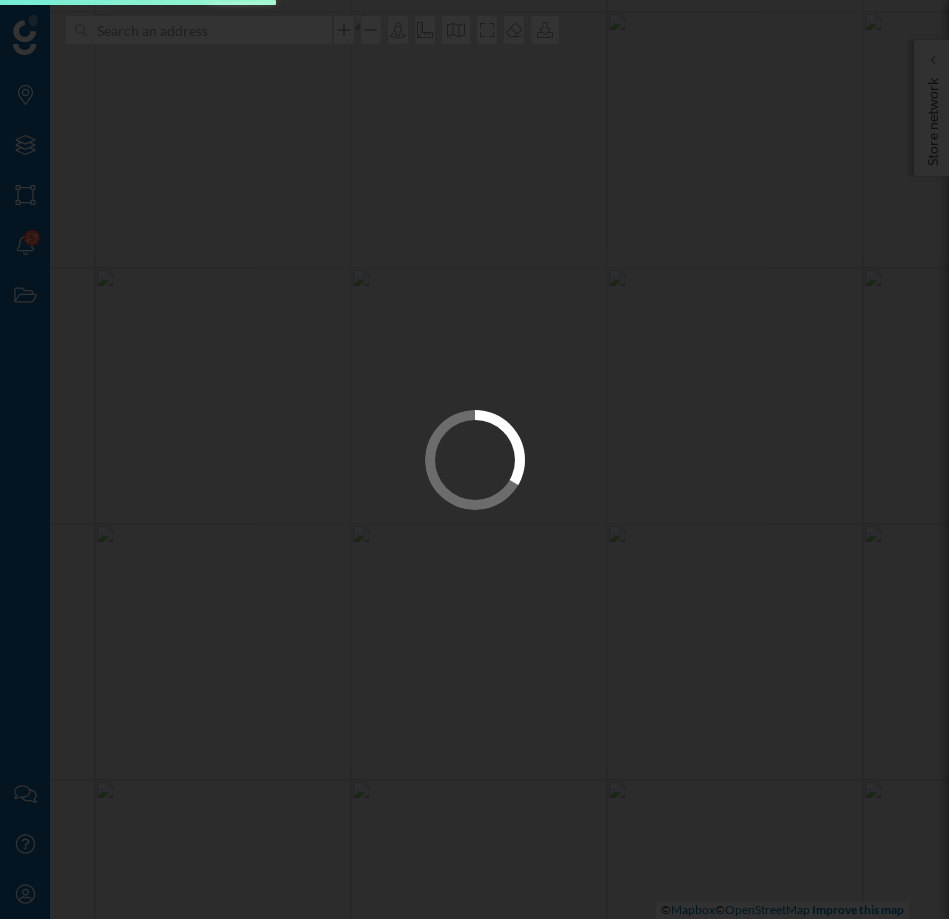 scroll, scrollTop: 0, scrollLeft: 0, axis: both 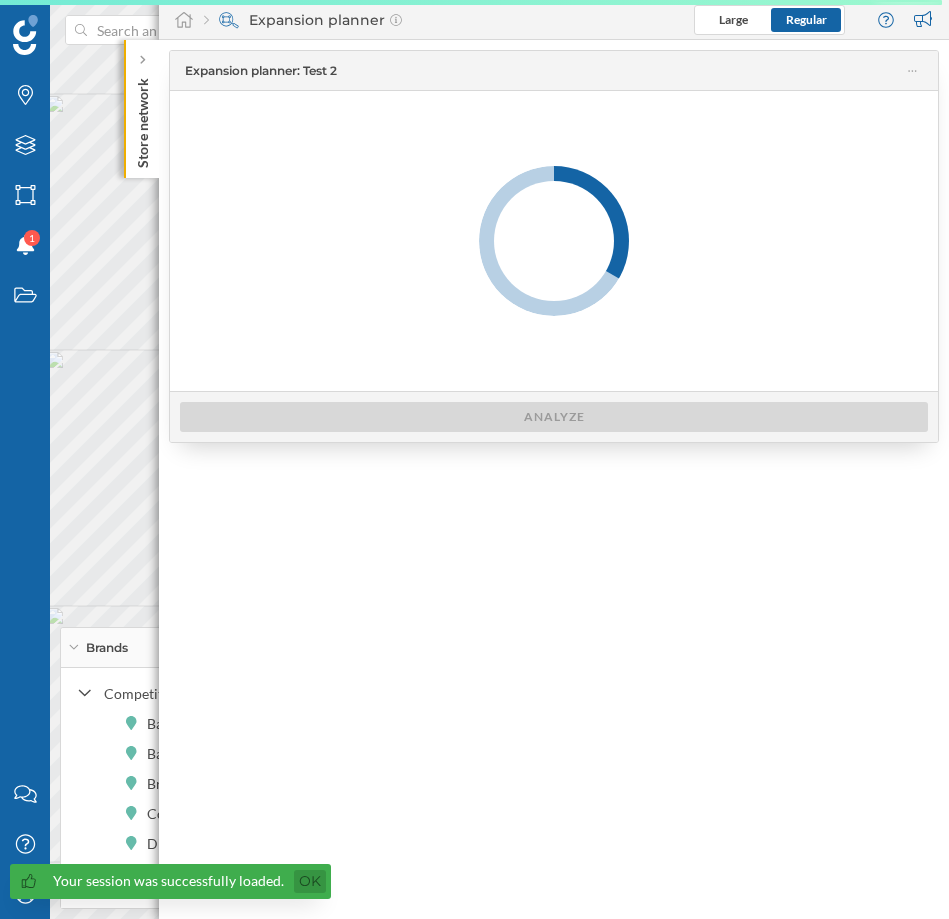 click on "Ok" at bounding box center (310, 881) 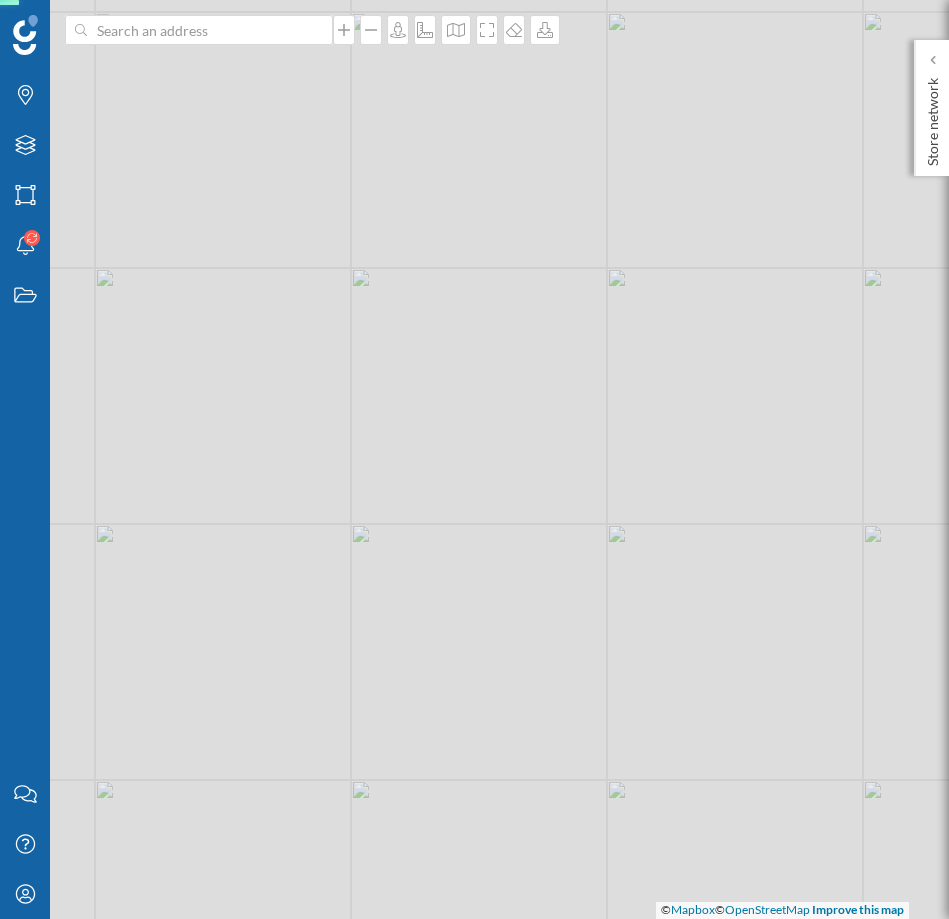 scroll, scrollTop: 0, scrollLeft: 0, axis: both 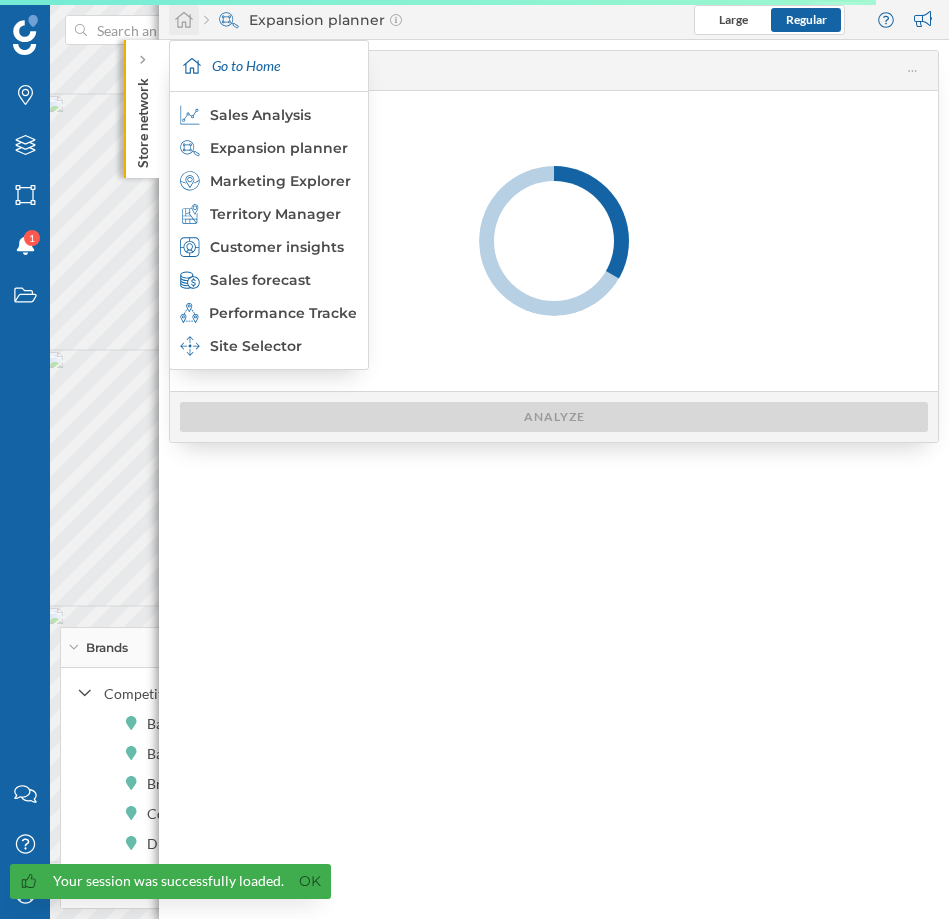 click 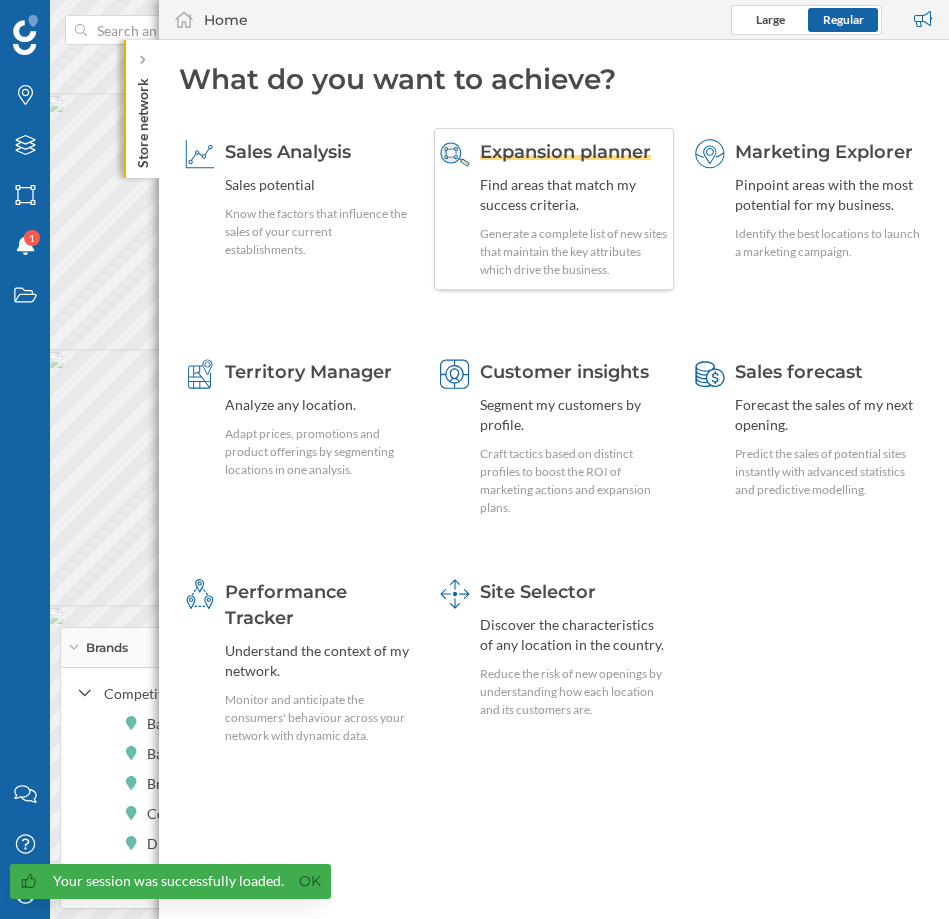 click on "Expansion planner" at bounding box center (565, 152) 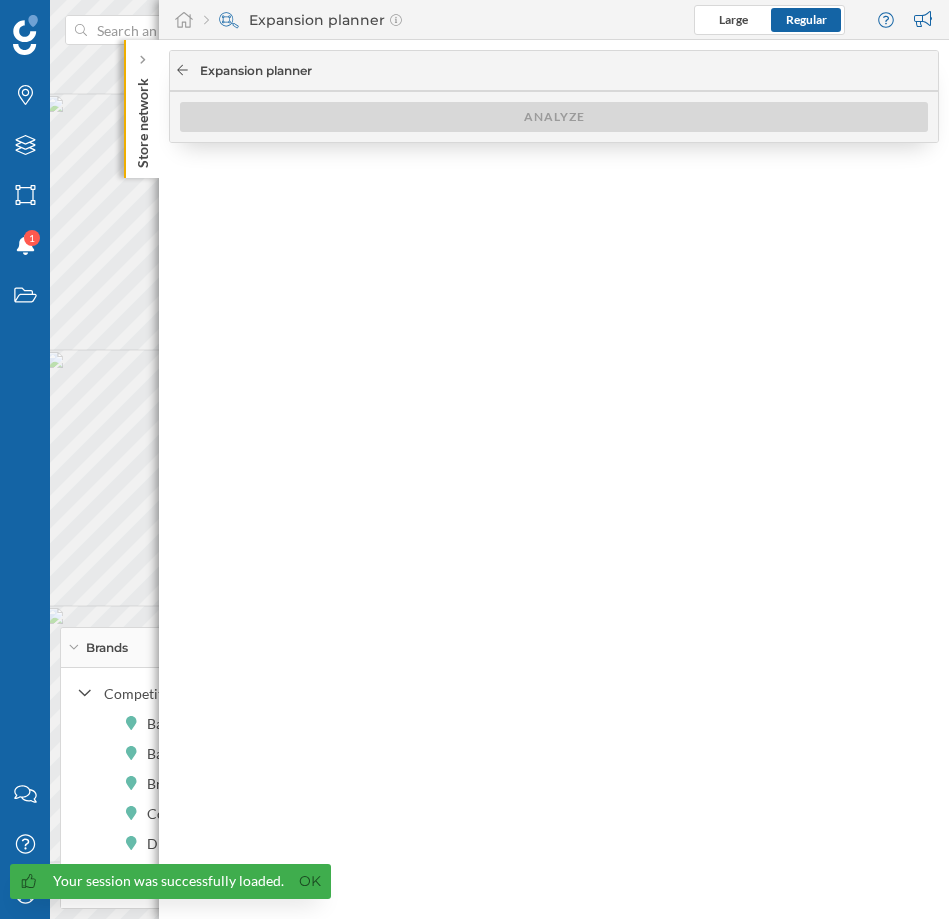 click 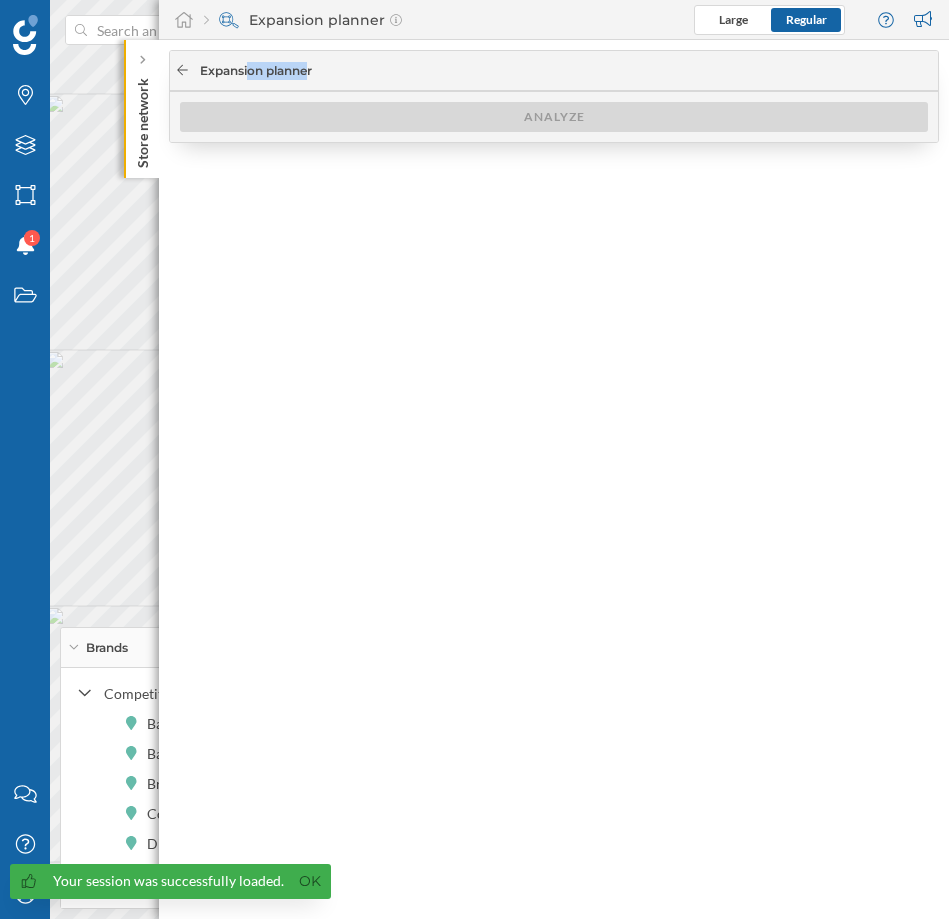 click 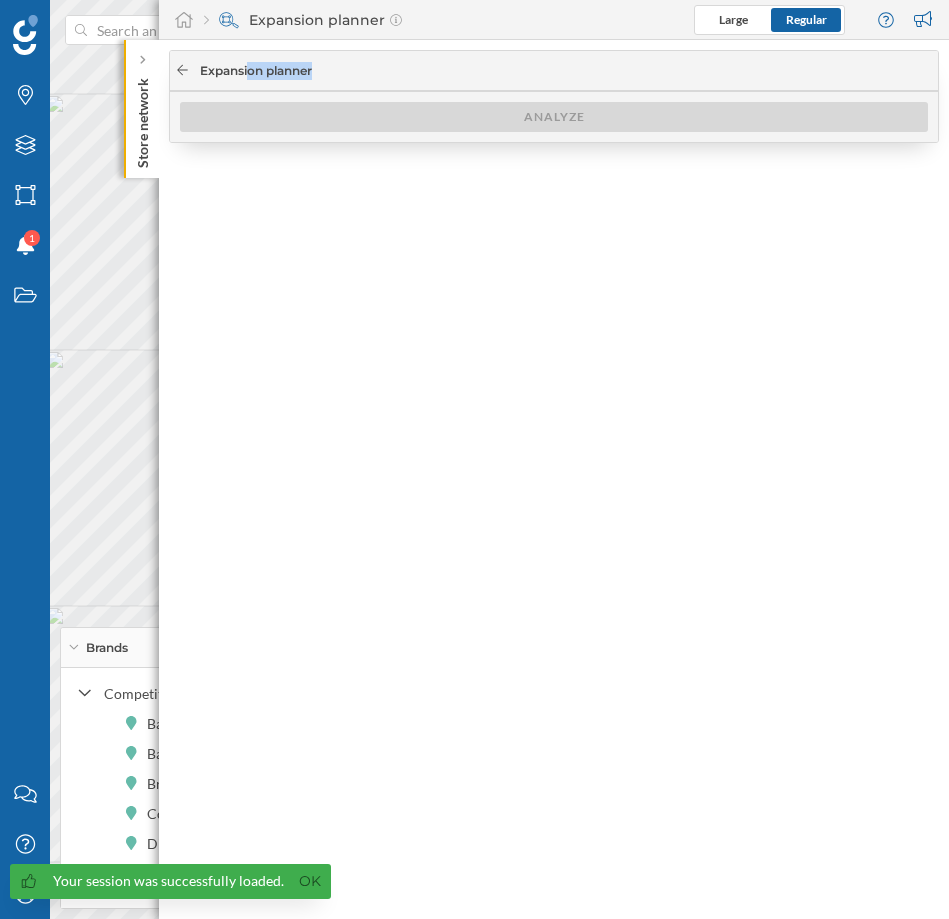click 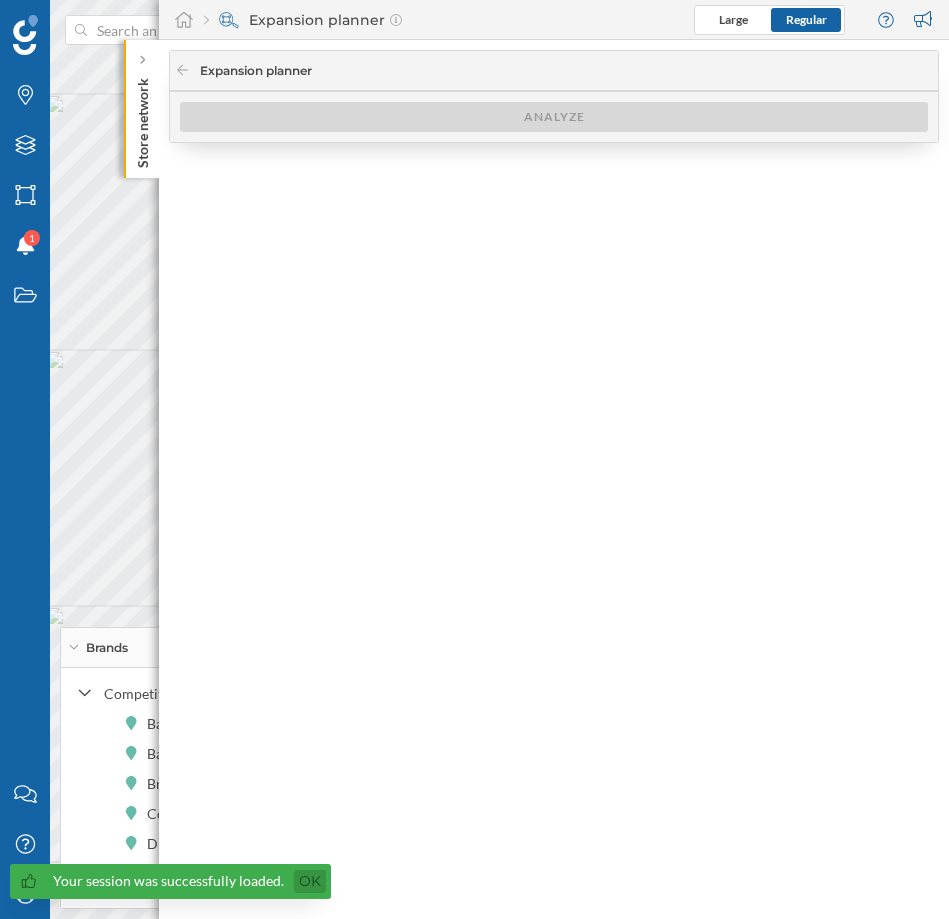 click on "Ok" at bounding box center (310, 881) 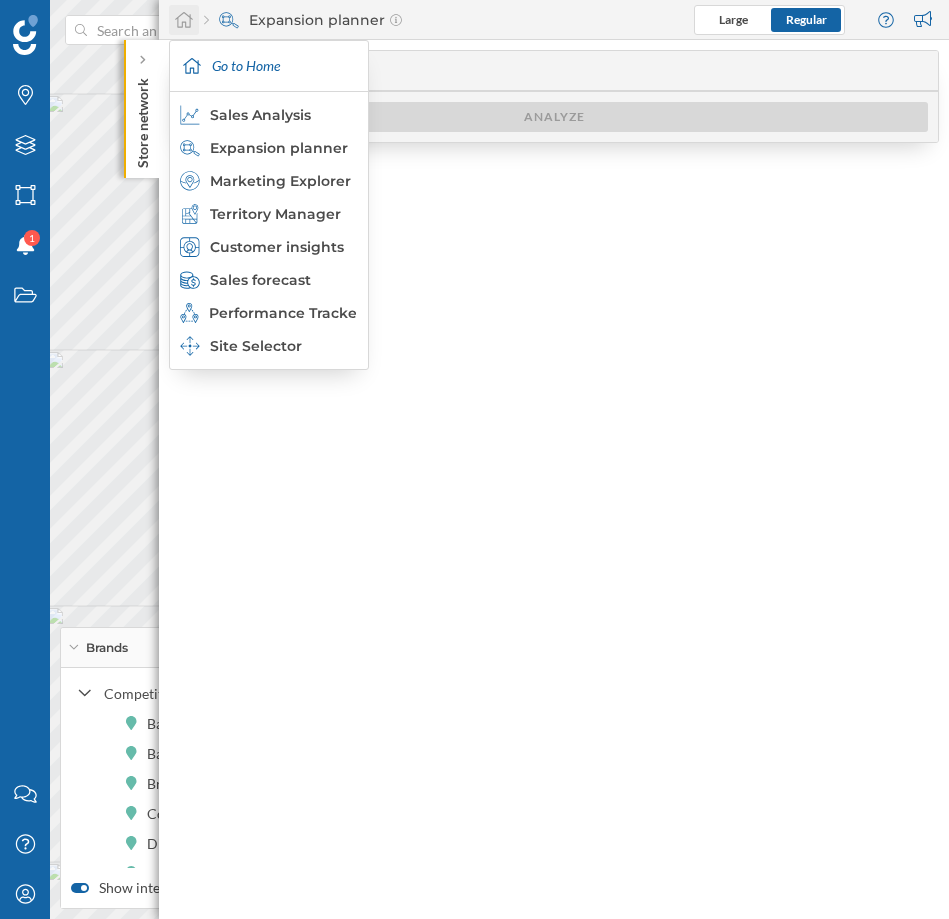 click 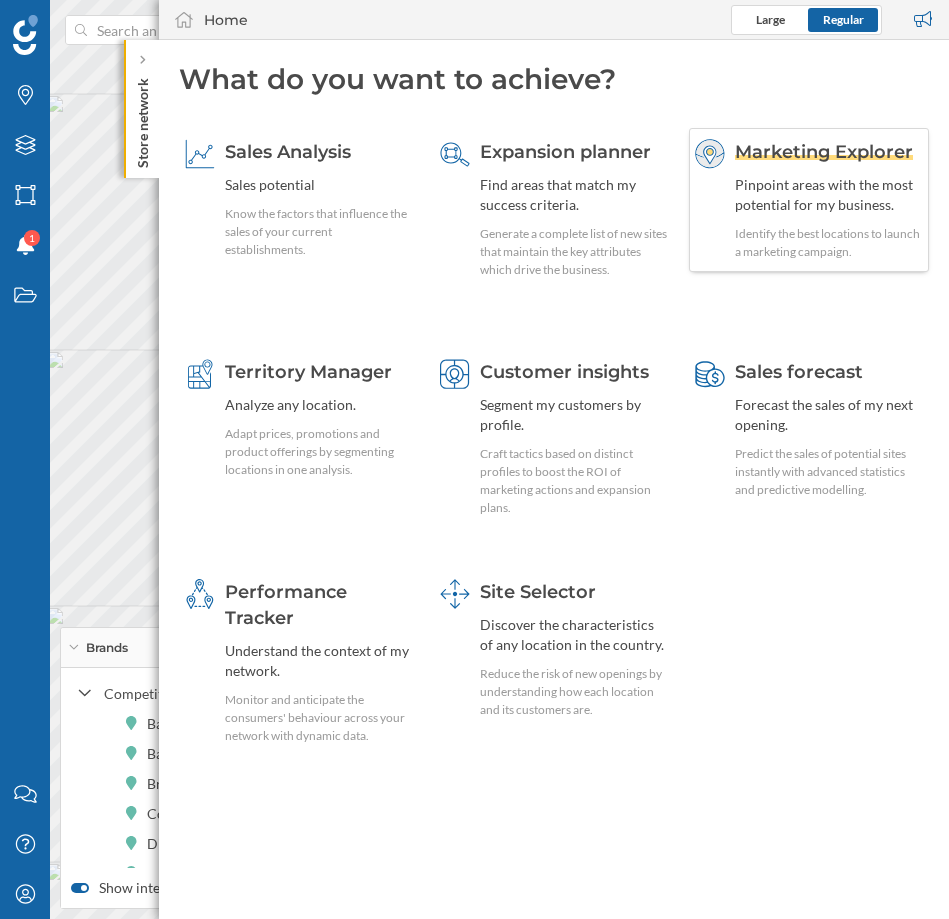 click on "Marketing Explorer" at bounding box center (824, 152) 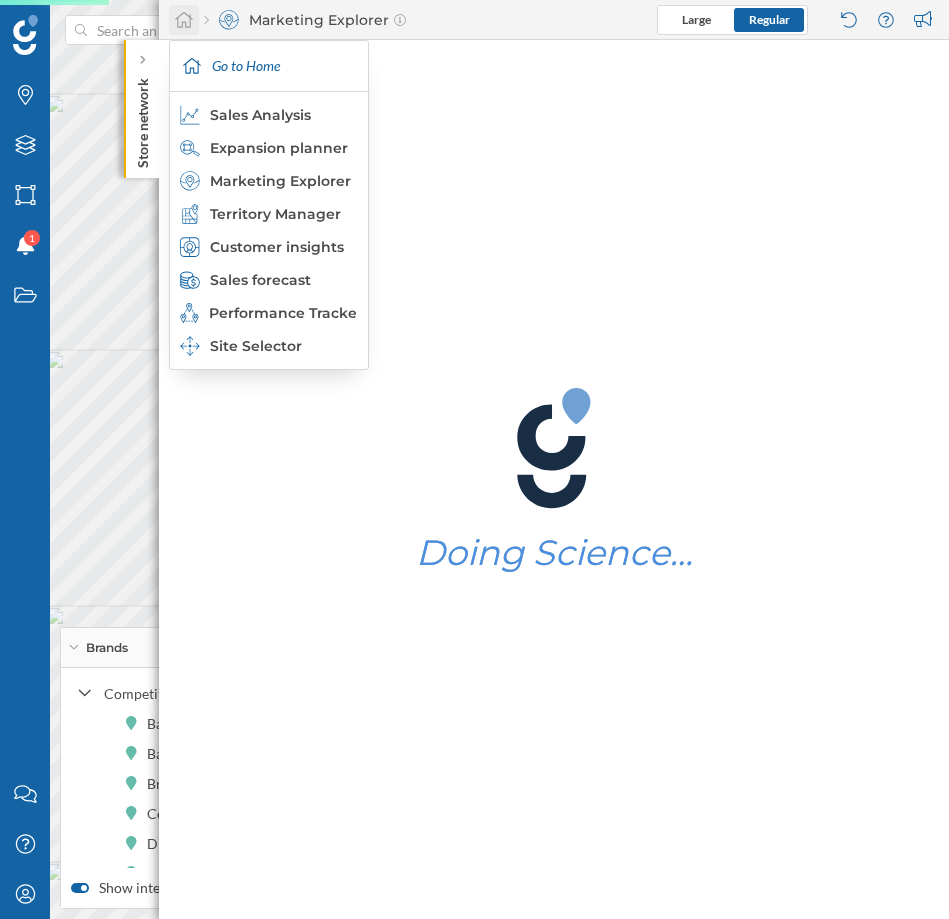 click 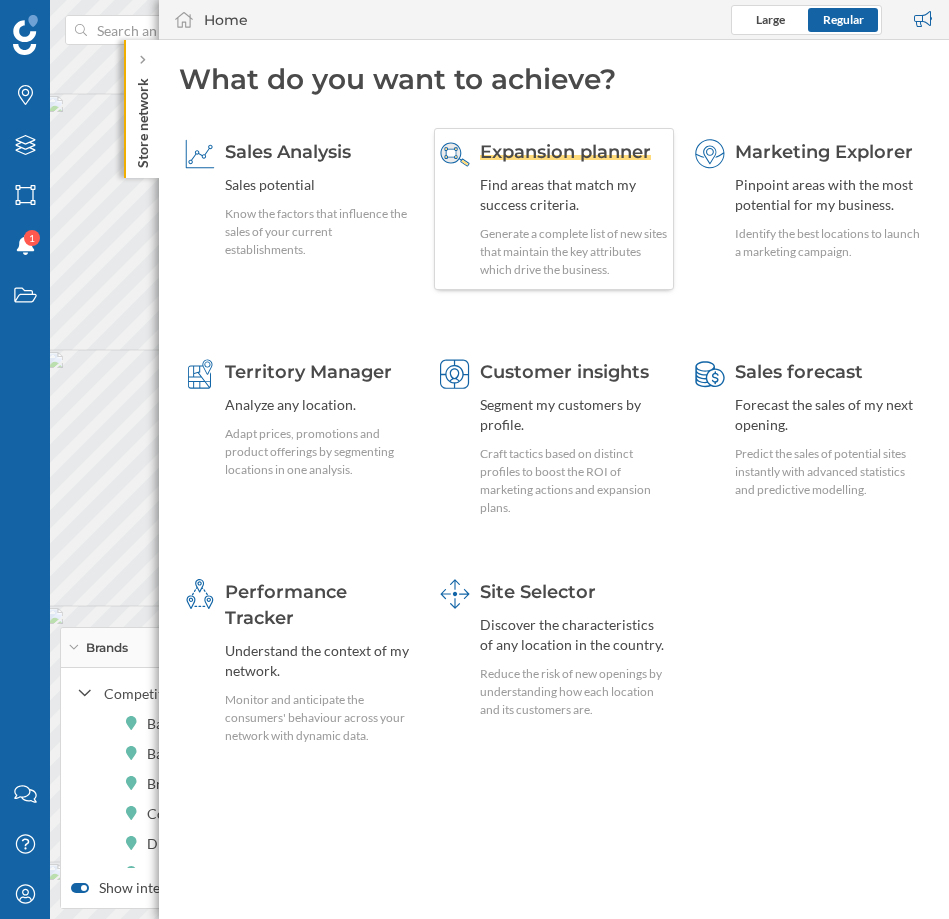 click on "Expansion planner" at bounding box center [565, 152] 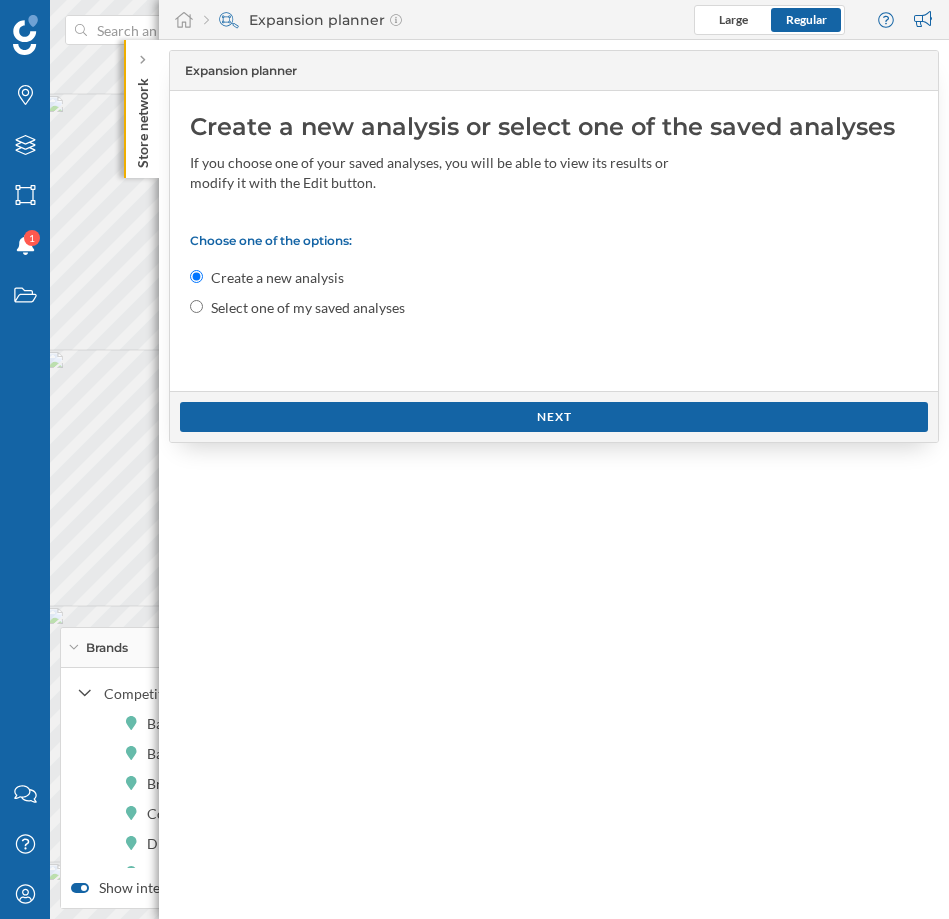 click on "Select one of my saved analyses" at bounding box center [308, 308] 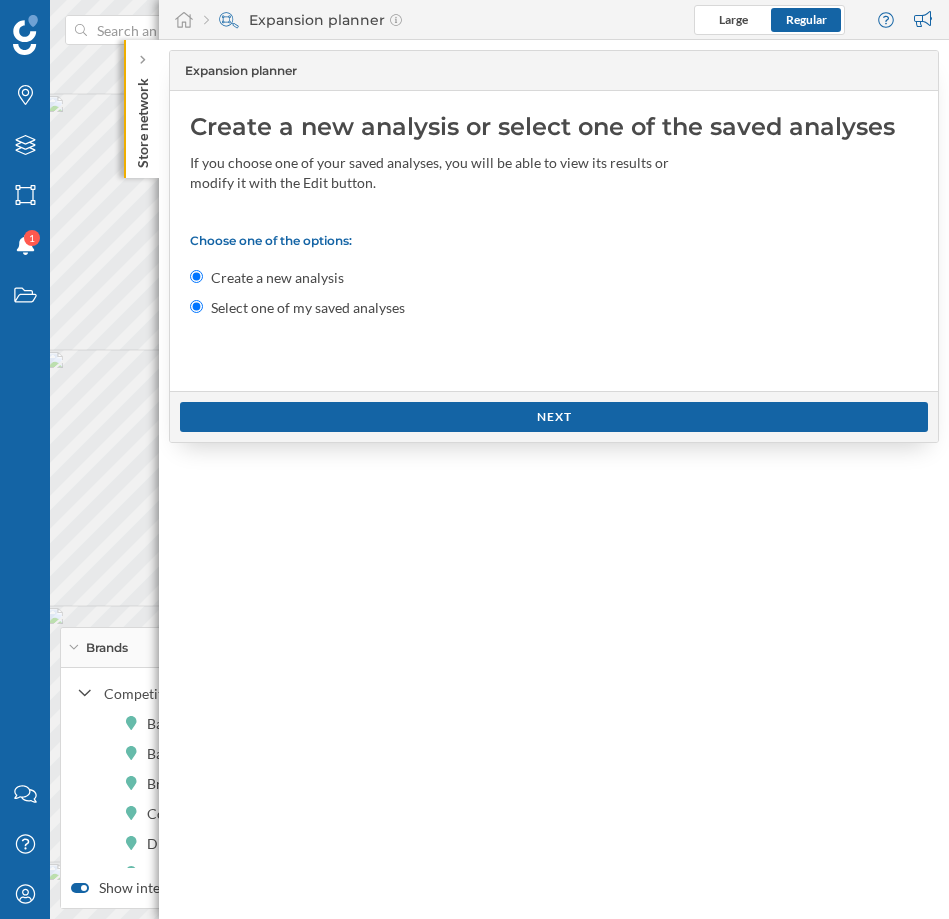 radio on "false" 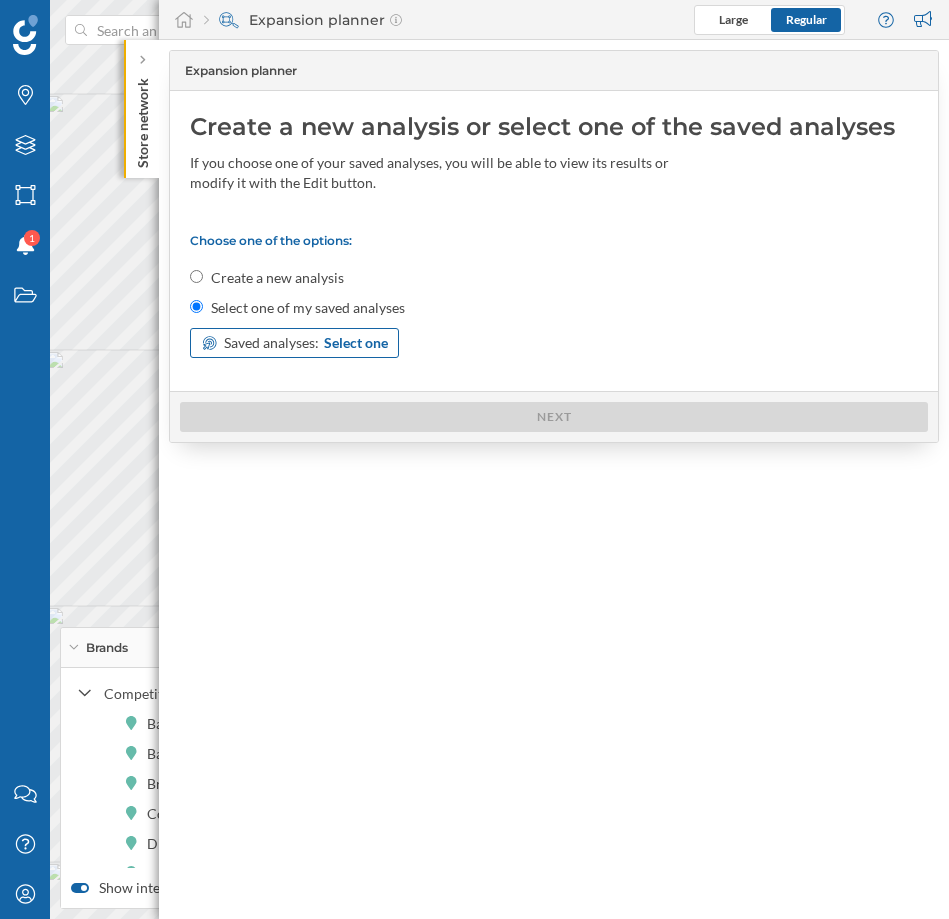 click on "Select one" at bounding box center [356, 343] 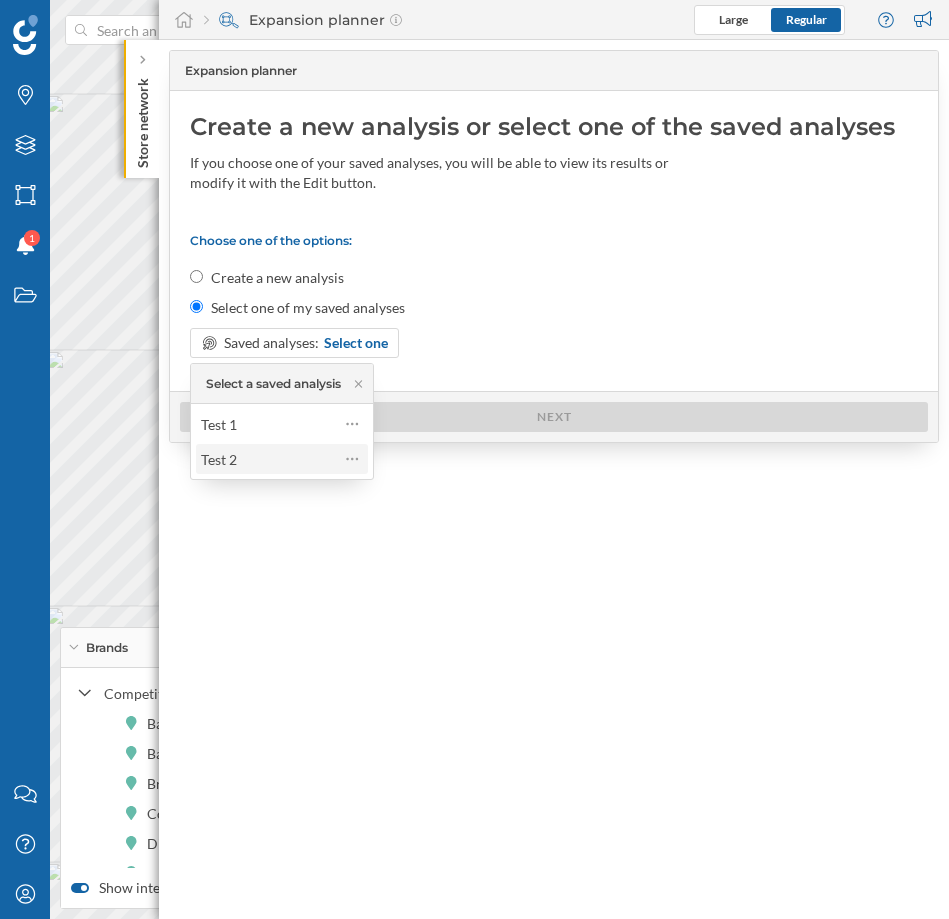click on "Test 2" at bounding box center (265, 459) 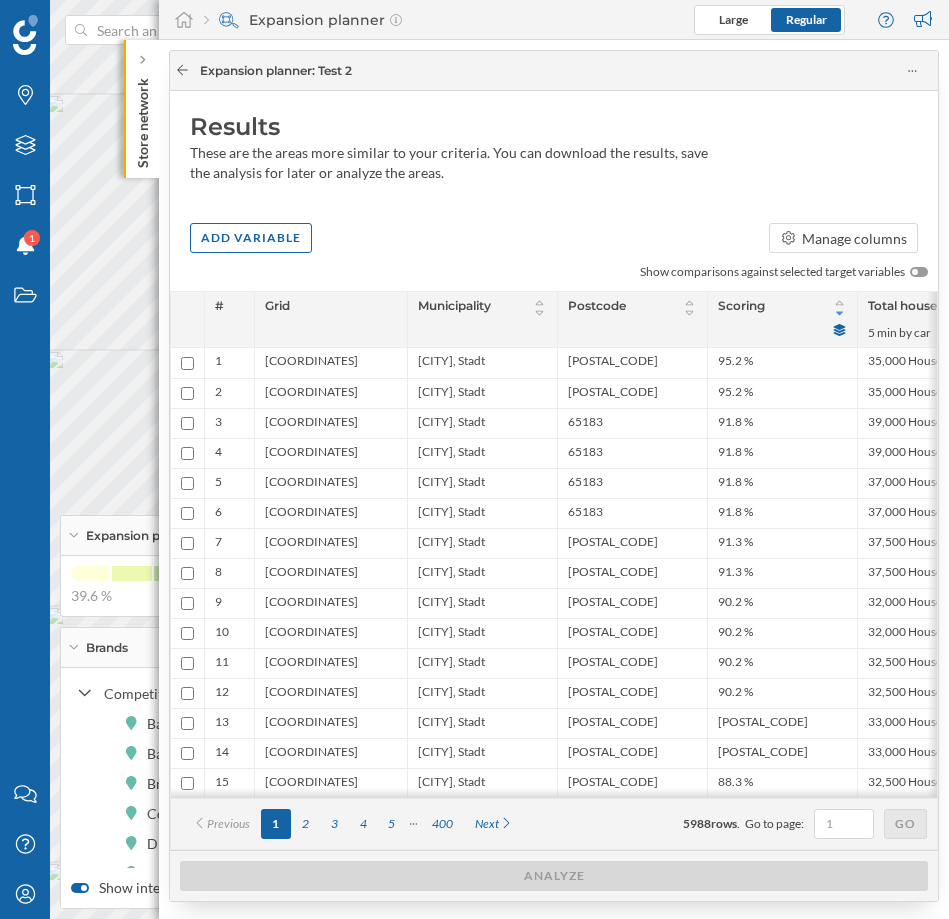 click 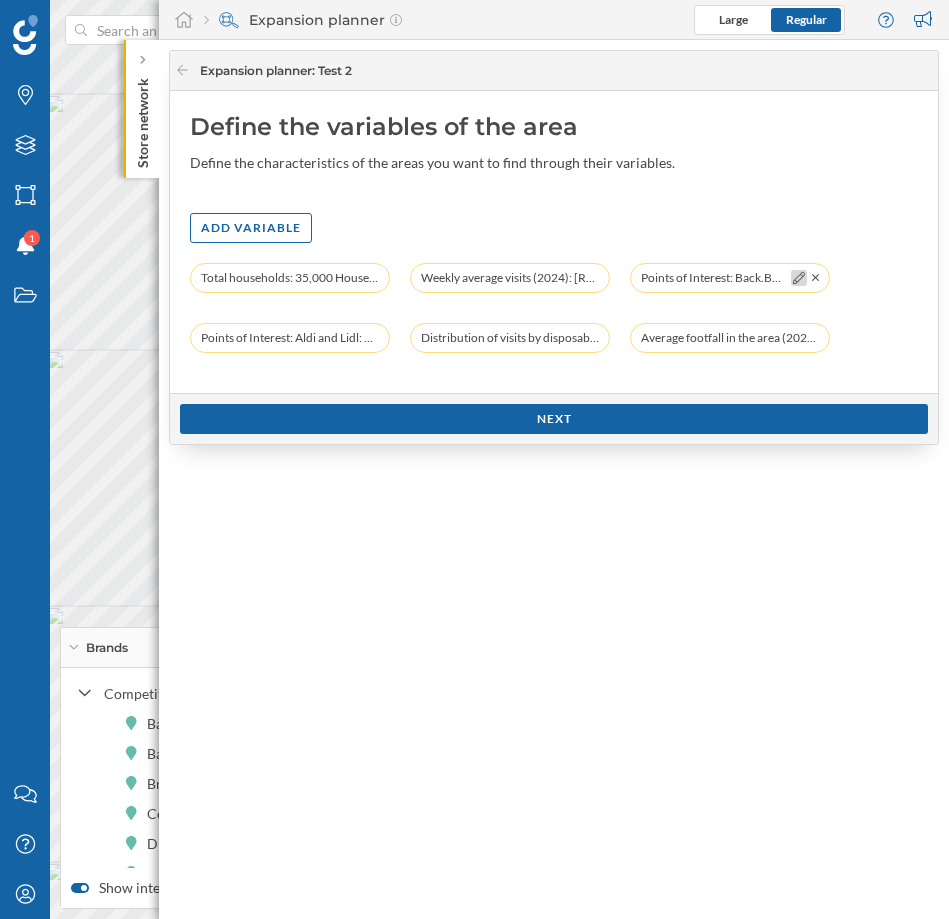 click 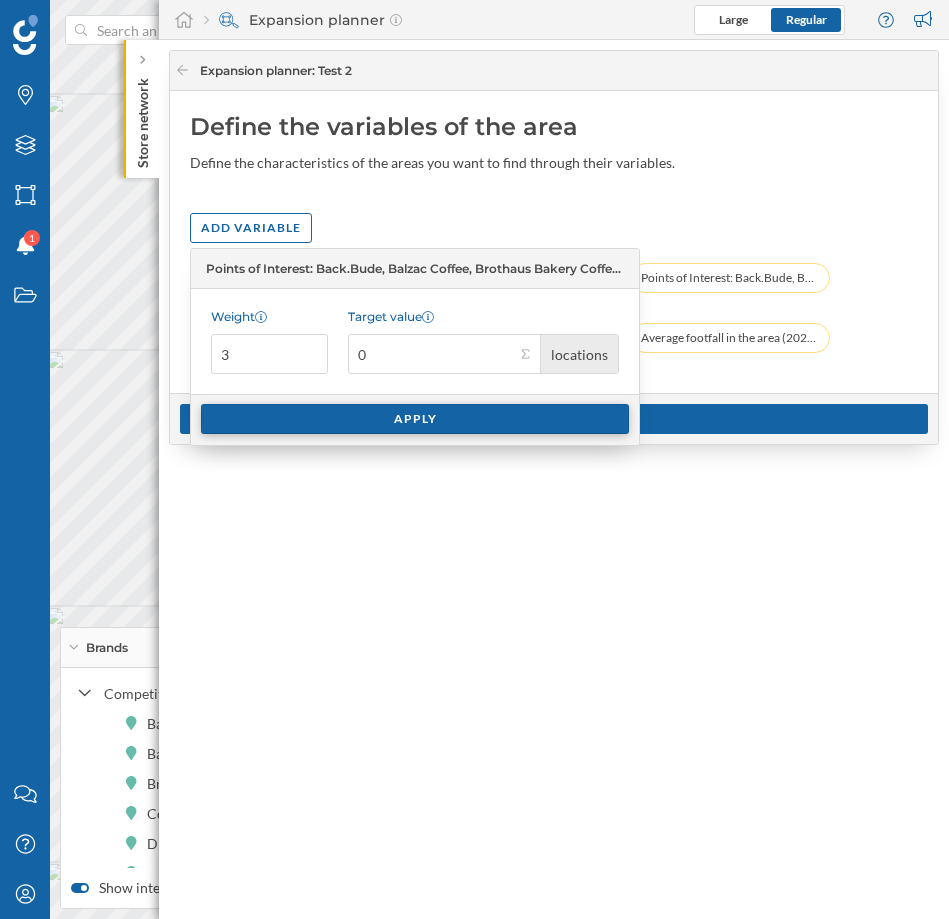 type on "0" 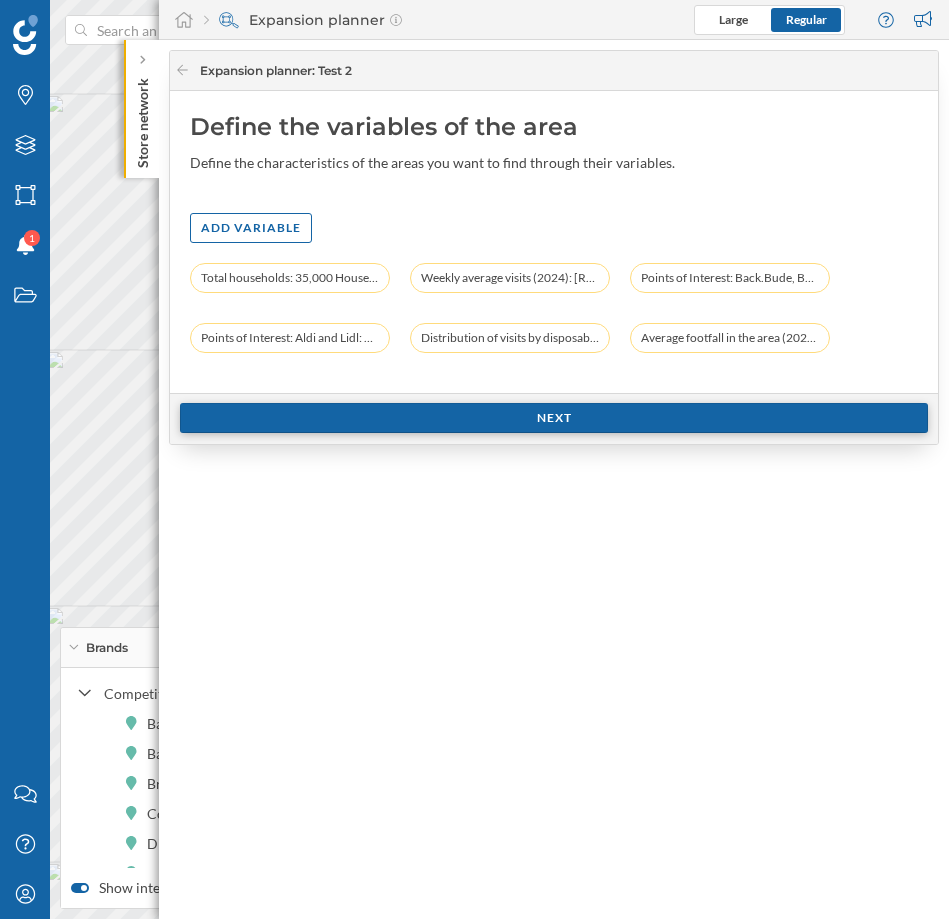 click on "Next" at bounding box center (554, 418) 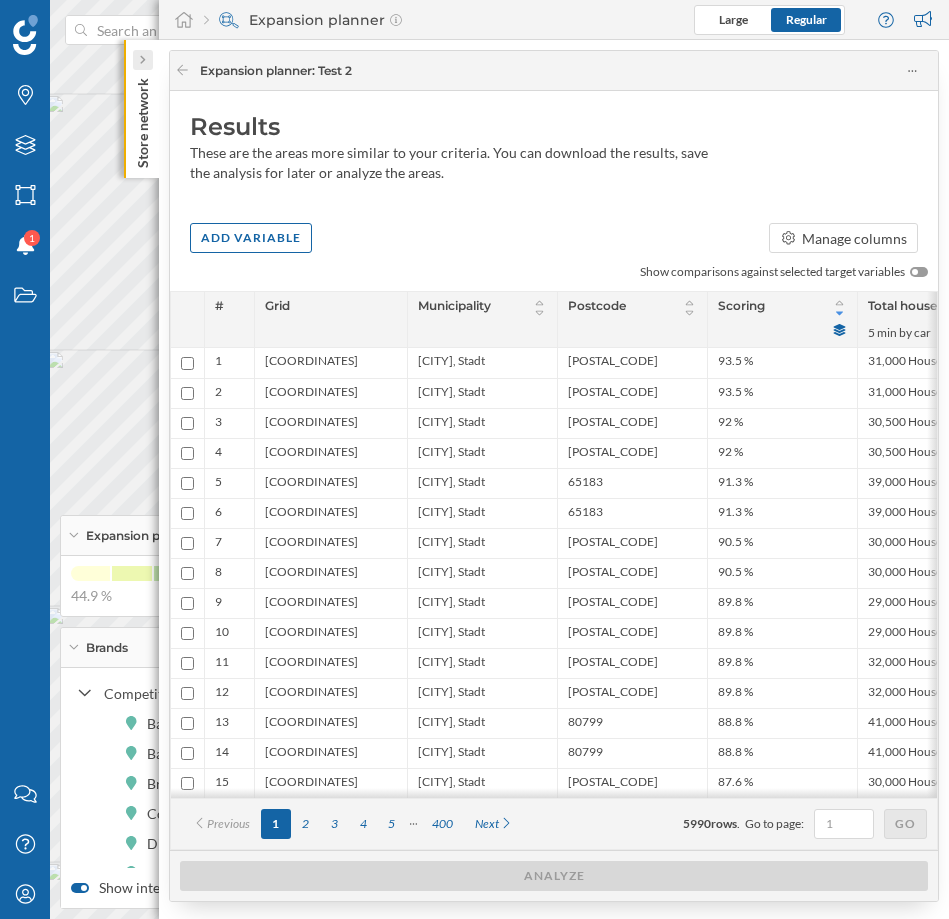 click 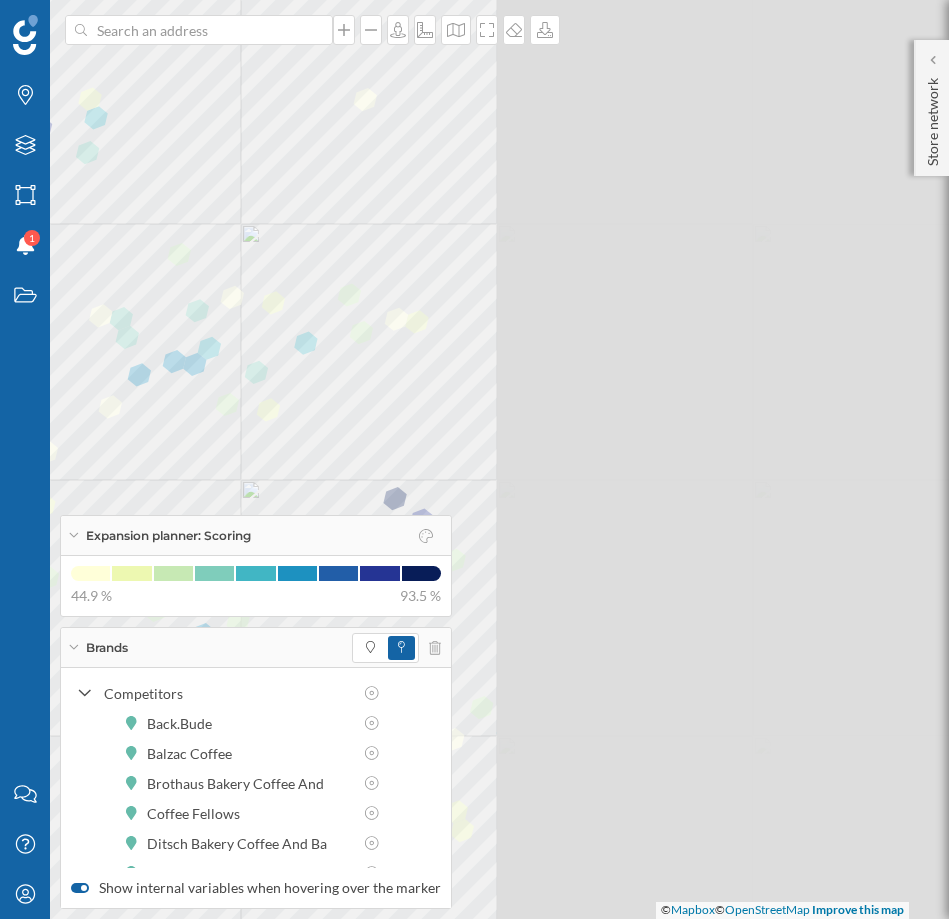 click on "Brands         Layers         Areas         Notifications
1
States           Contact us       Help Center       My Profile
Expansion planner: Scoring
44.9 %
93.5 %
Brands
Competitors
Back.Bude
Balzac Coffee
Brothaus Bakery Coffee And Bar
Brothaus Bakery Coffee And Bar
Coffee Fellows
Ditsch Bakery Coffee And Bar
Ditsch Bakery Coffee And Bar
Kamps Bakery Coffee And Bar
Kamps Bakery Coffee And Bar" at bounding box center [474, 459] 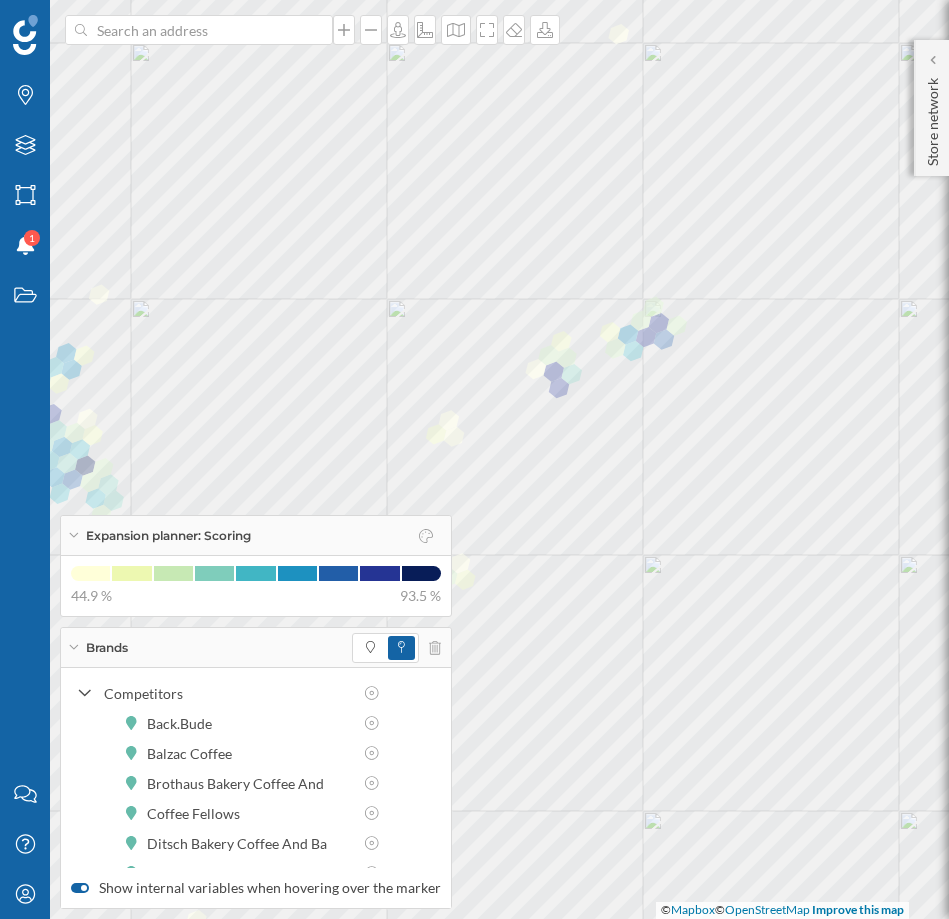 click 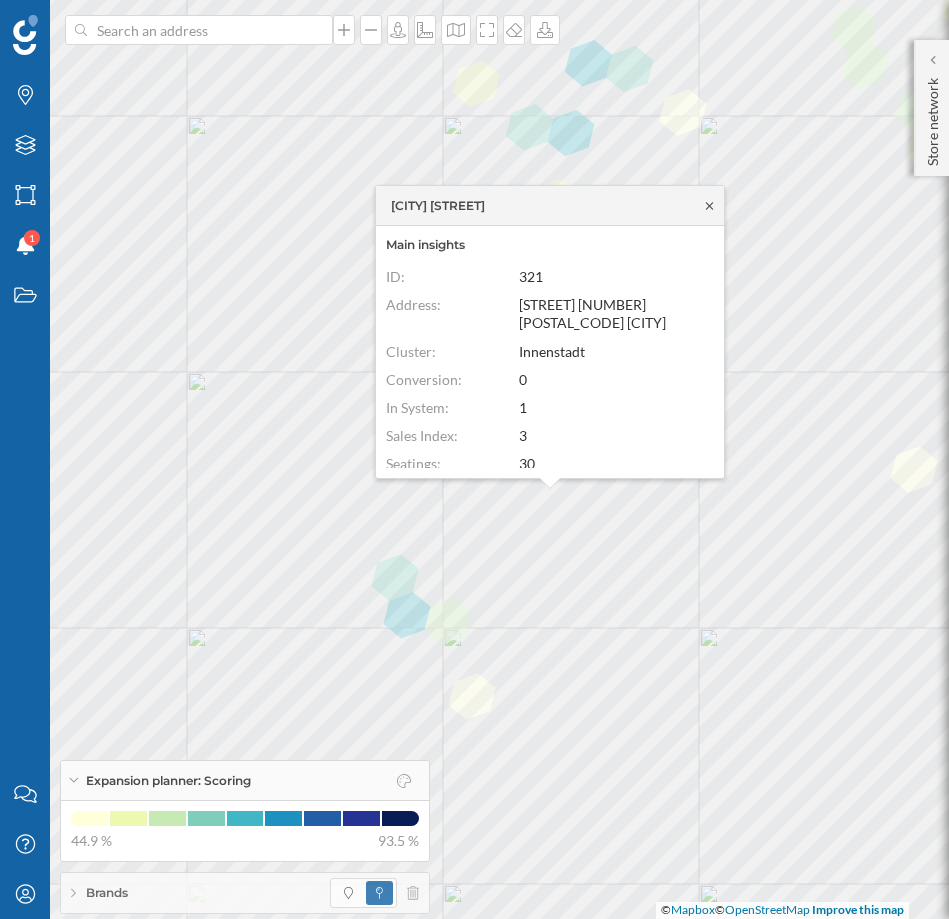click 